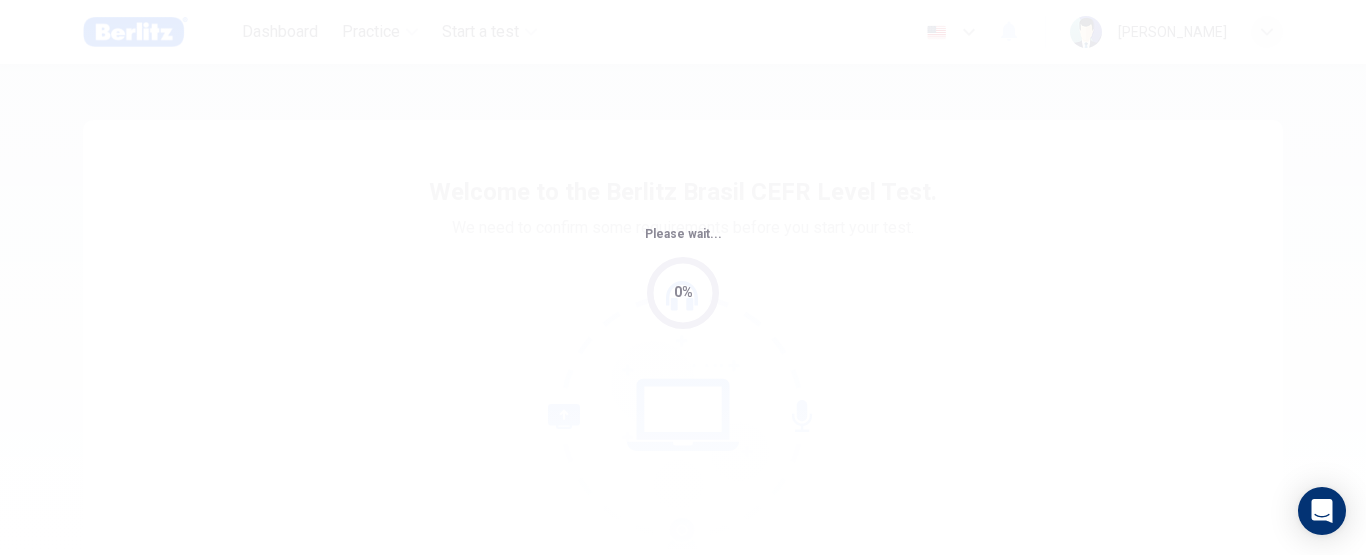 scroll, scrollTop: 0, scrollLeft: 0, axis: both 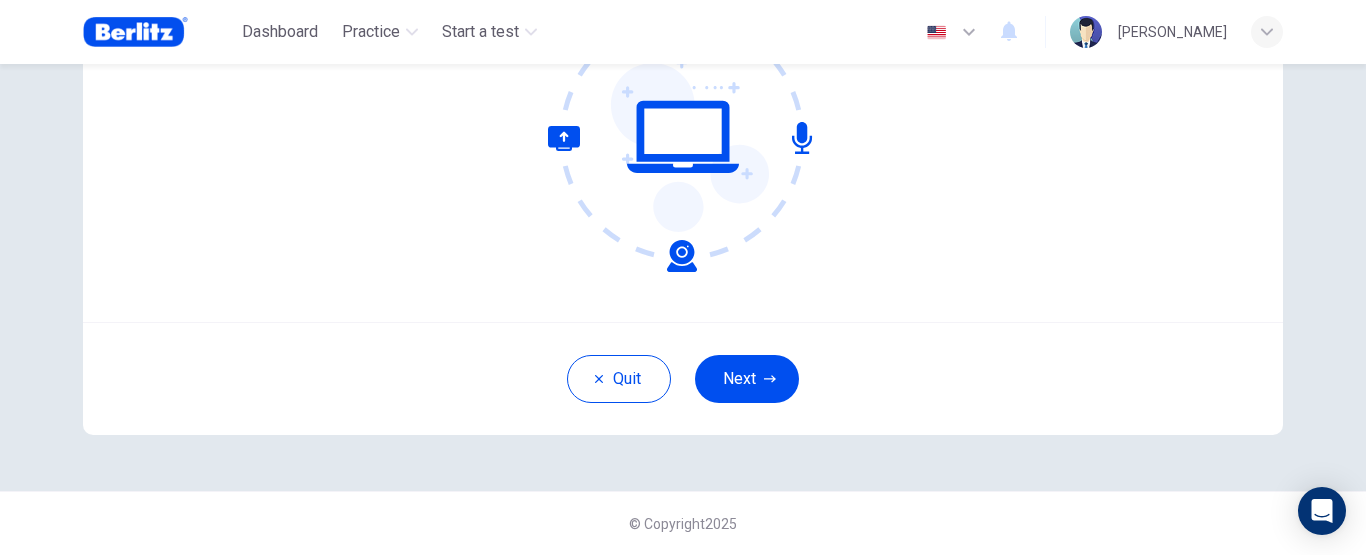 drag, startPoint x: 750, startPoint y: 383, endPoint x: 743, endPoint y: 310, distance: 73.33485 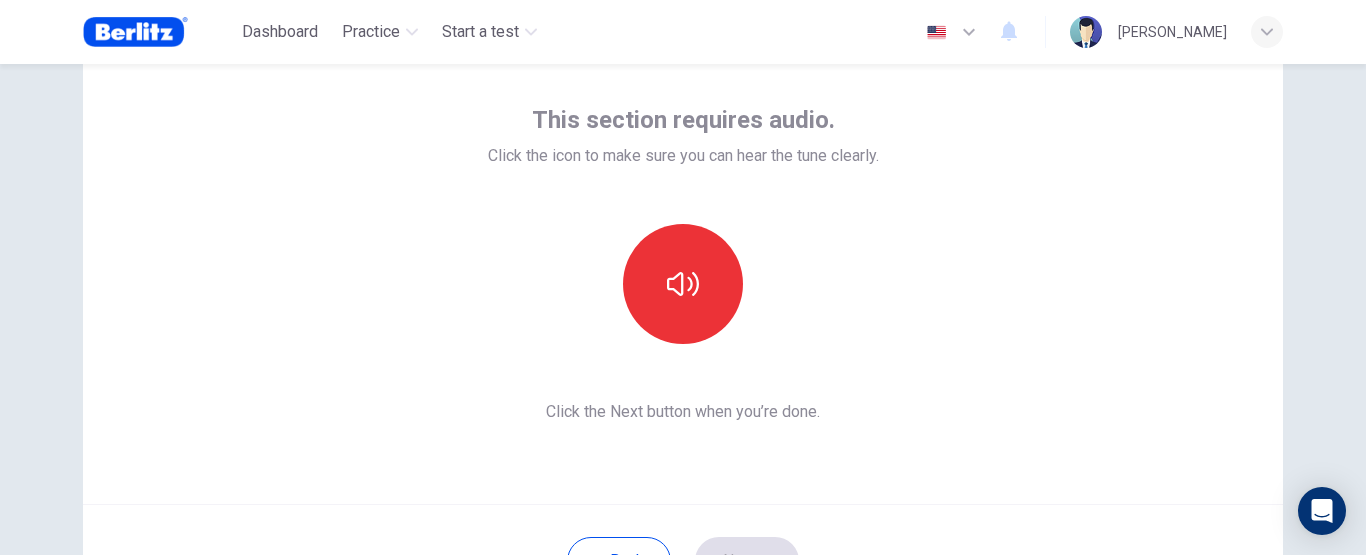 scroll, scrollTop: 78, scrollLeft: 0, axis: vertical 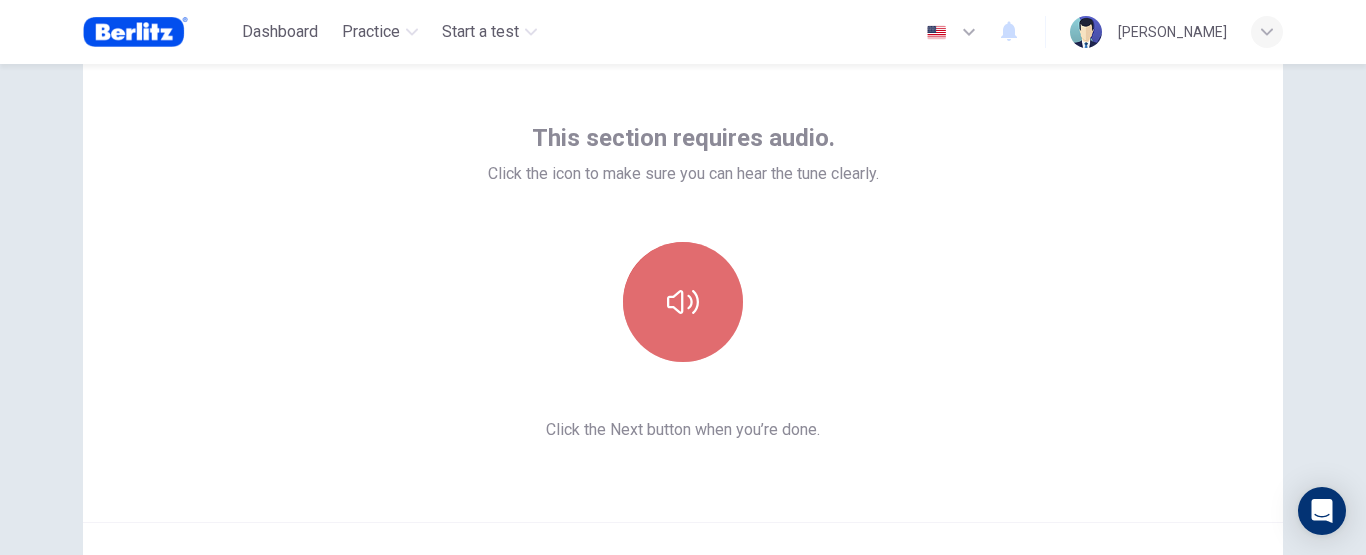 click 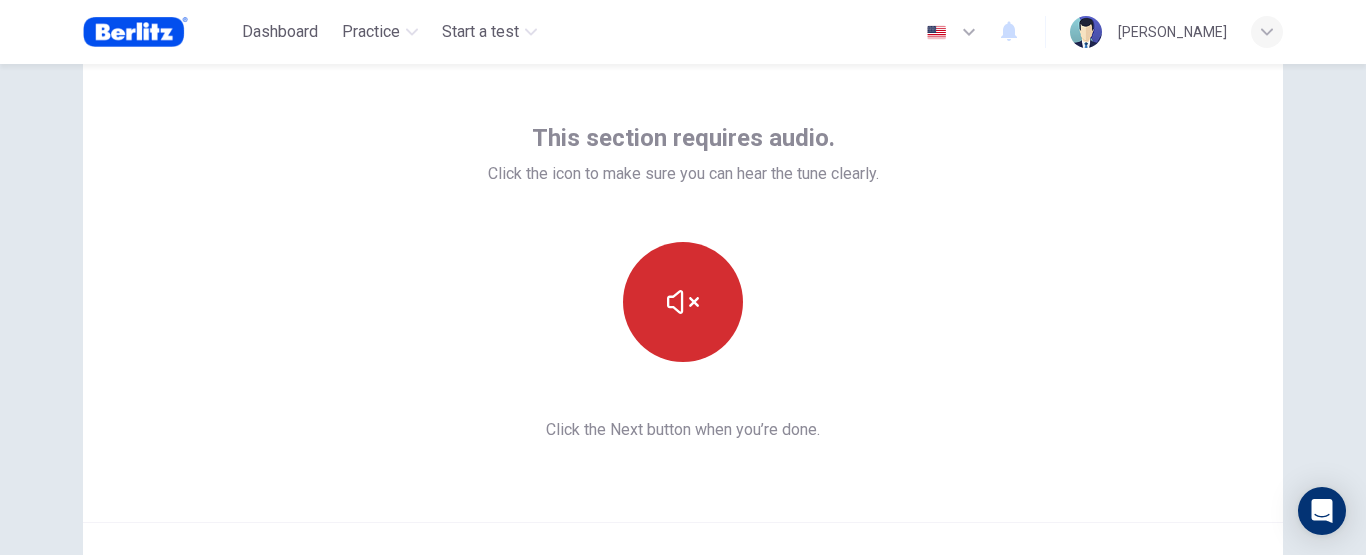 scroll, scrollTop: 178, scrollLeft: 0, axis: vertical 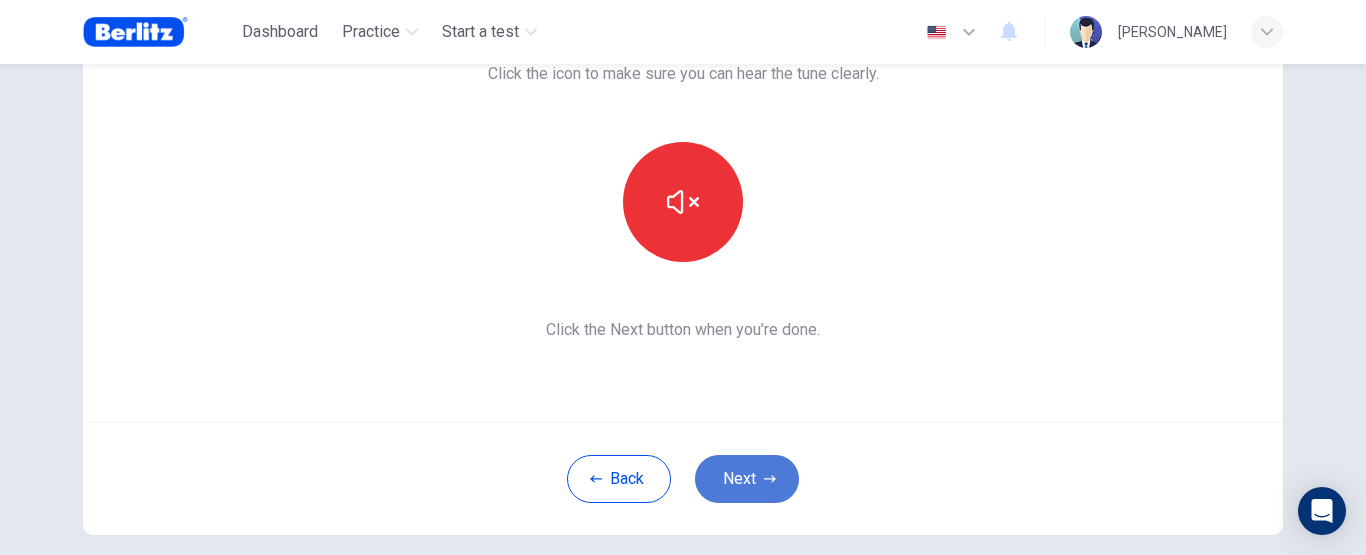 click on "Next" at bounding box center (747, 479) 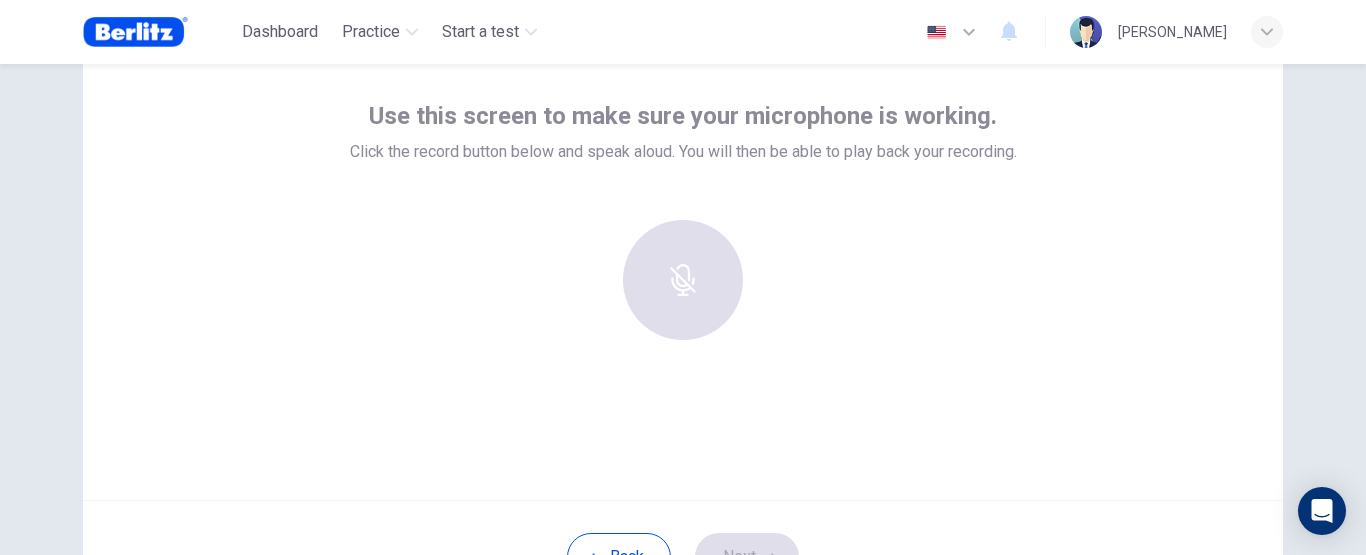 scroll, scrollTop: 78, scrollLeft: 0, axis: vertical 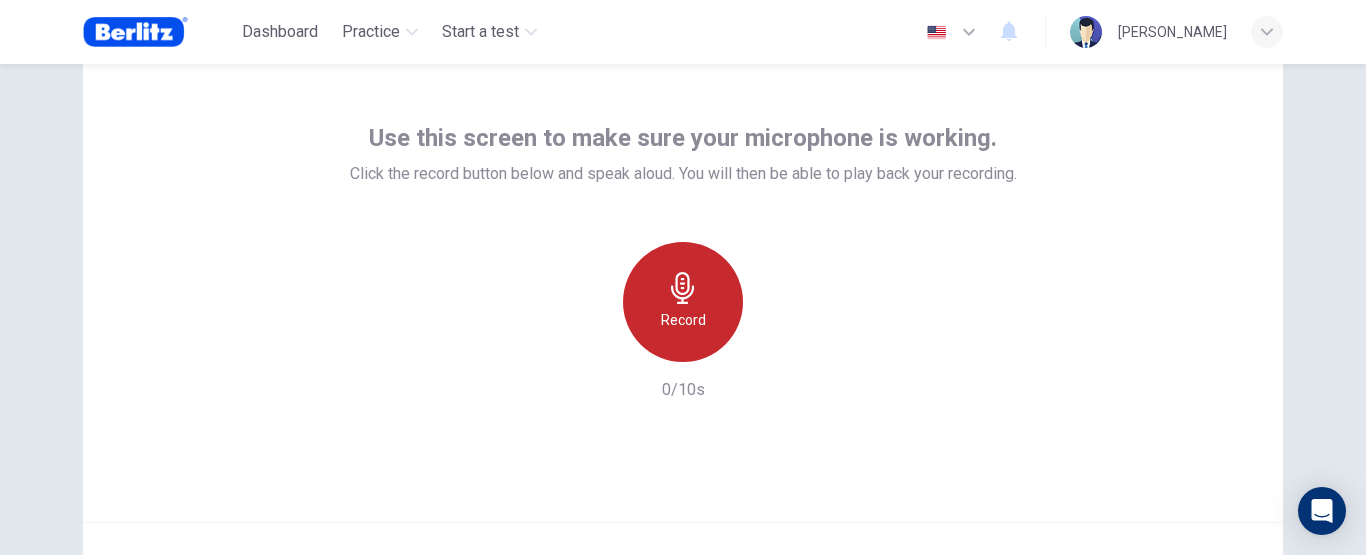 click 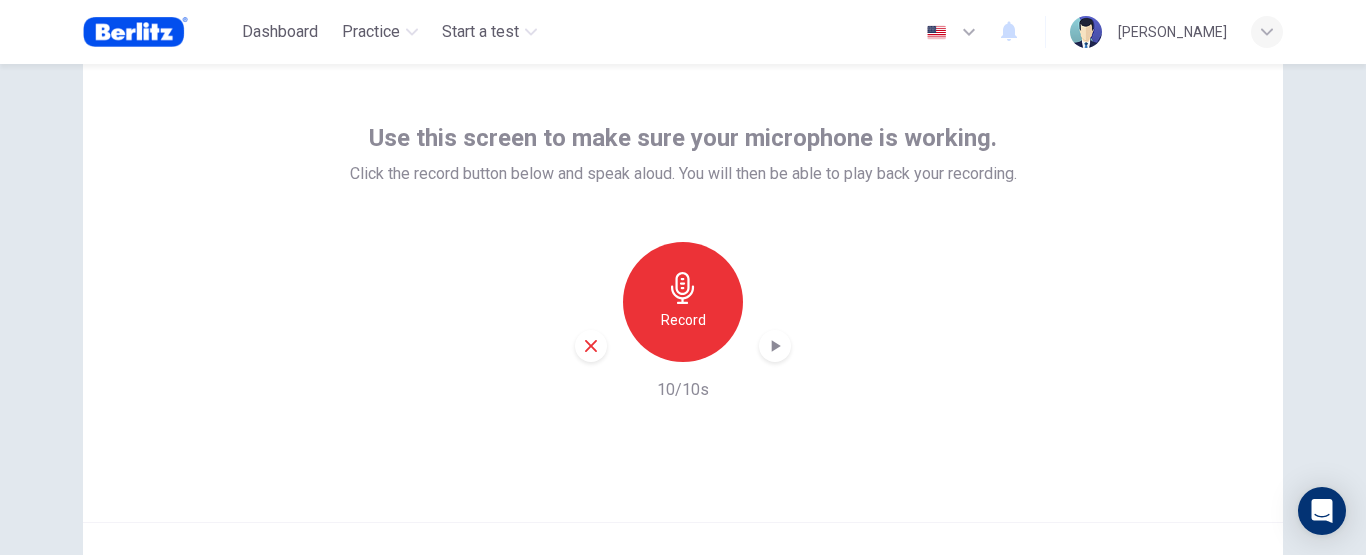 click 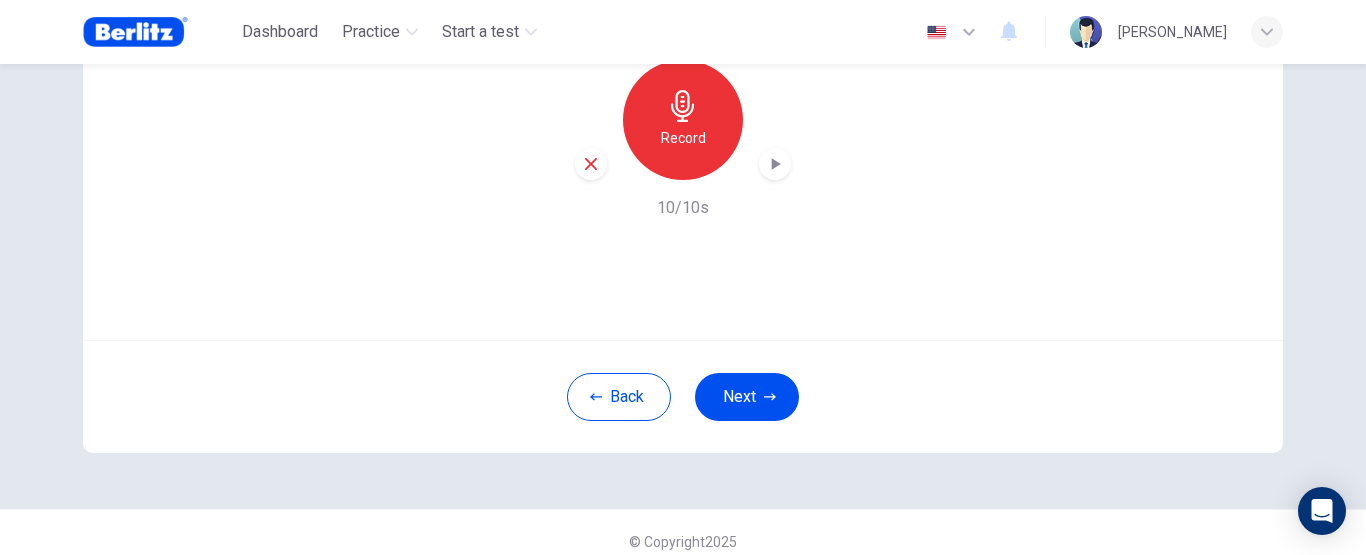 scroll, scrollTop: 278, scrollLeft: 0, axis: vertical 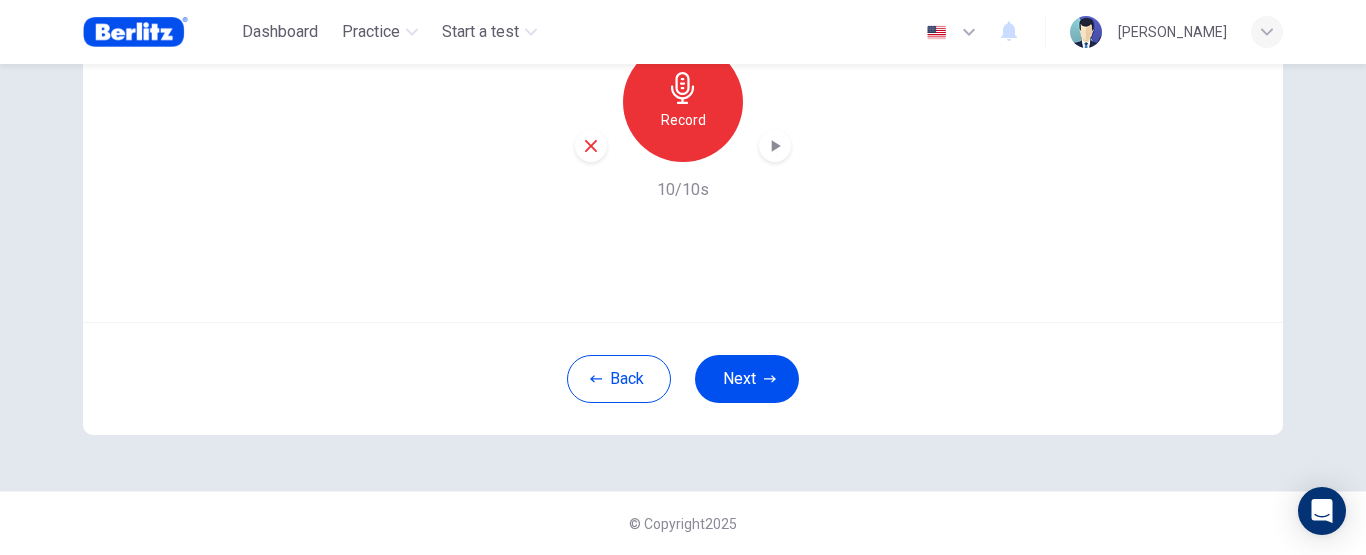 drag, startPoint x: 751, startPoint y: 379, endPoint x: 832, endPoint y: 311, distance: 105.75916 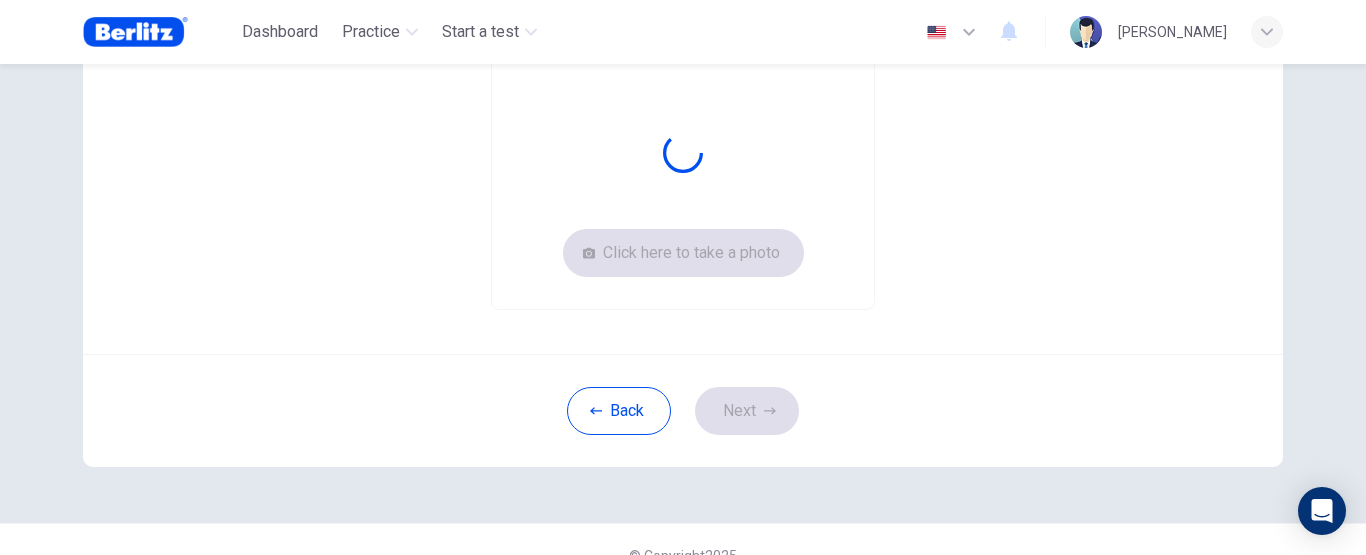 click on "Click here to take a photo" at bounding box center [683, 180] 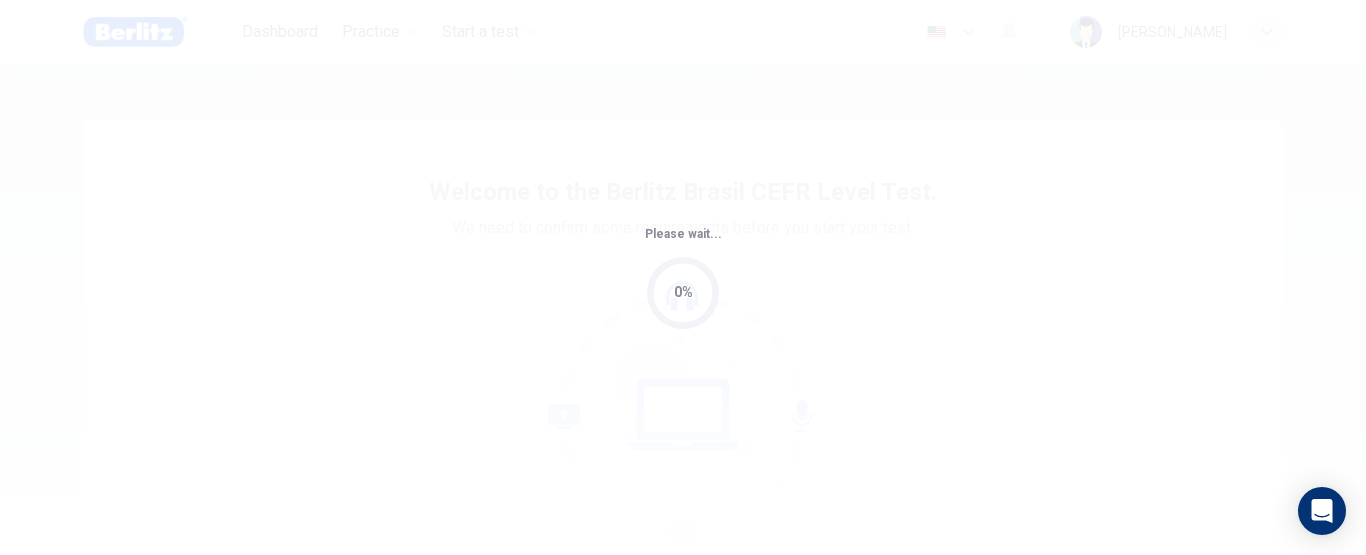 scroll, scrollTop: 0, scrollLeft: 0, axis: both 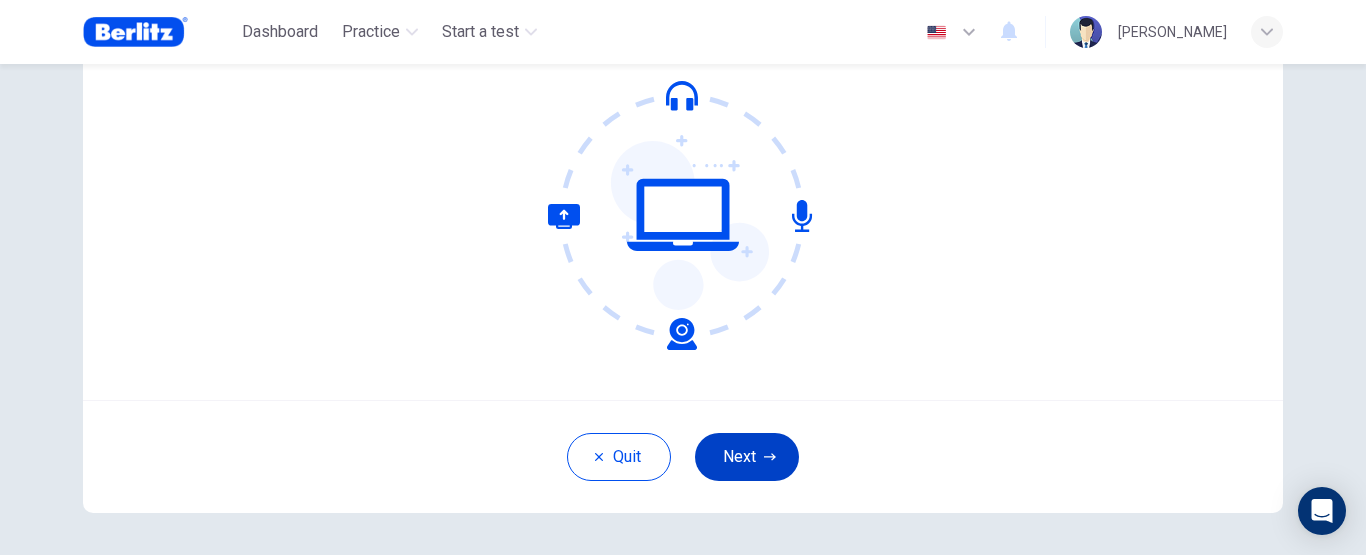 click on "Next" at bounding box center (747, 457) 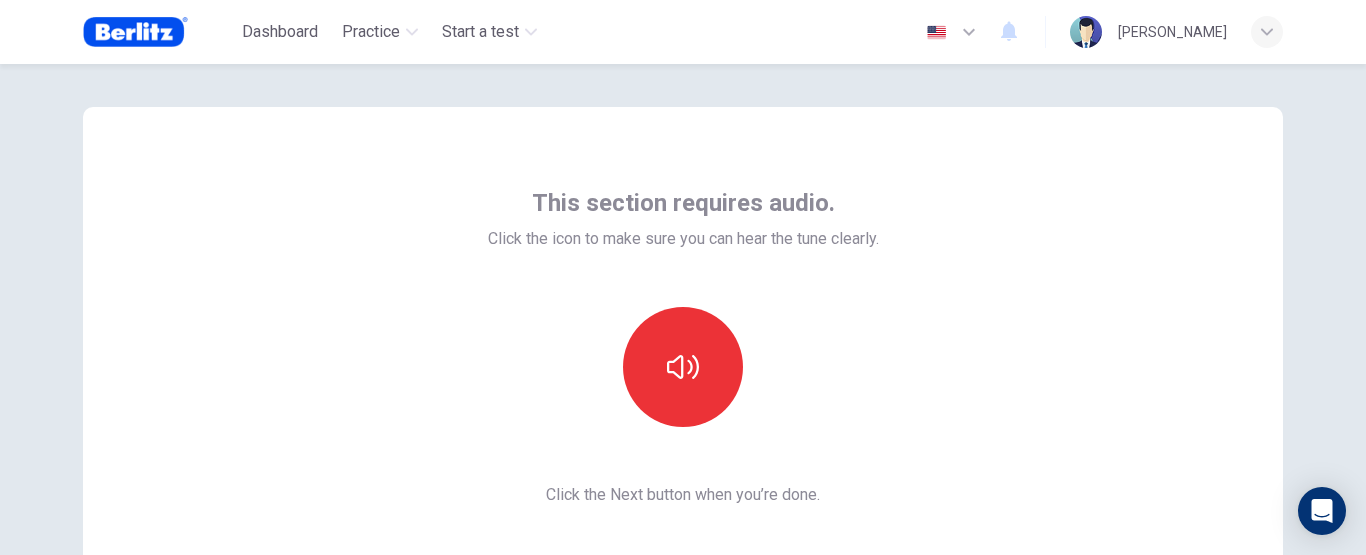scroll, scrollTop: 0, scrollLeft: 0, axis: both 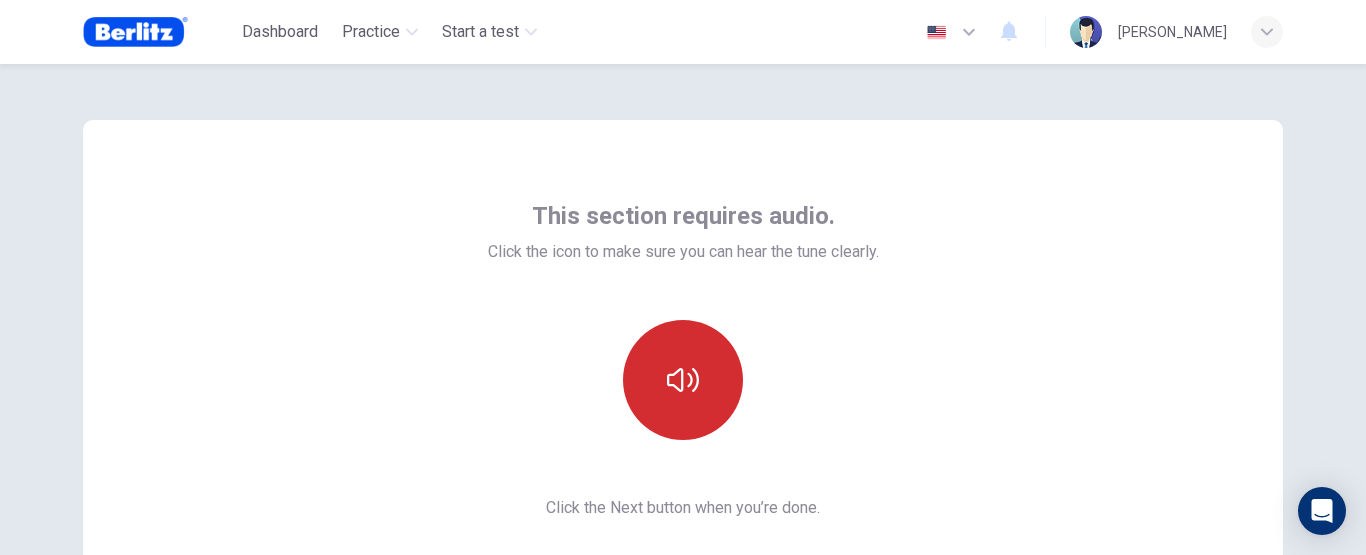 click at bounding box center [683, 380] 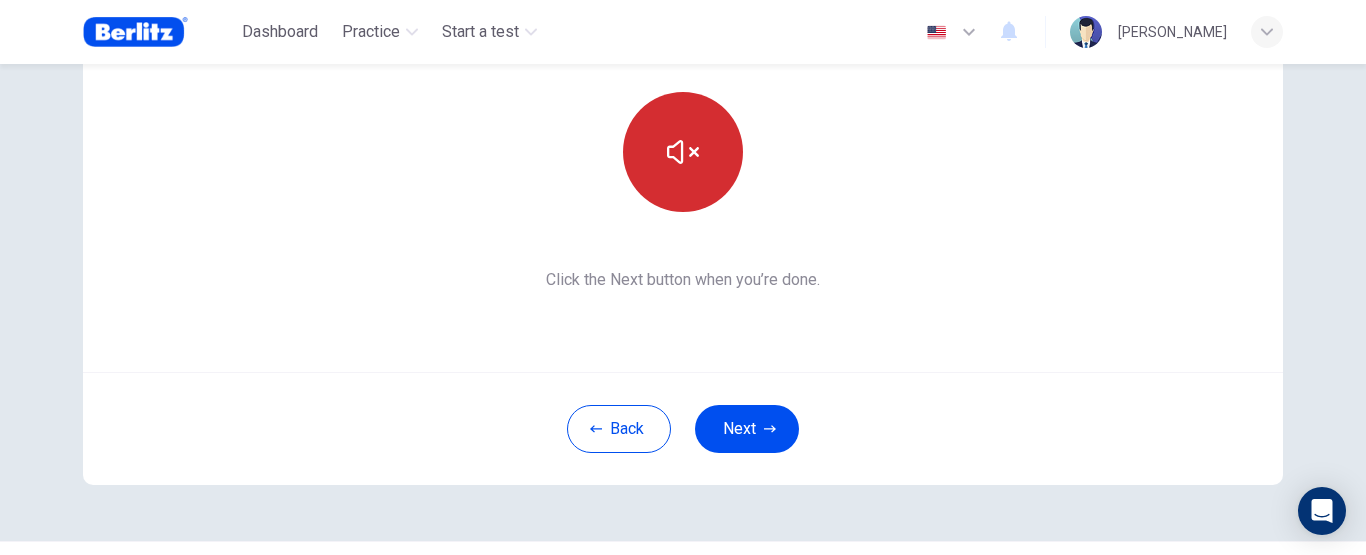 scroll, scrollTop: 278, scrollLeft: 0, axis: vertical 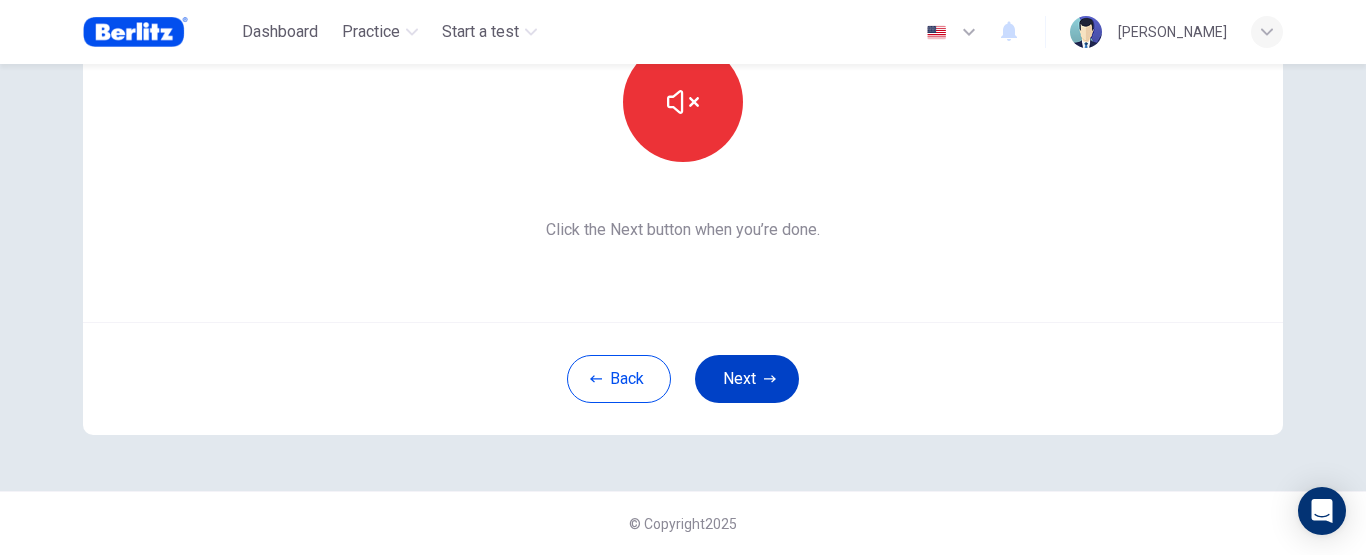 click on "Next" at bounding box center [747, 379] 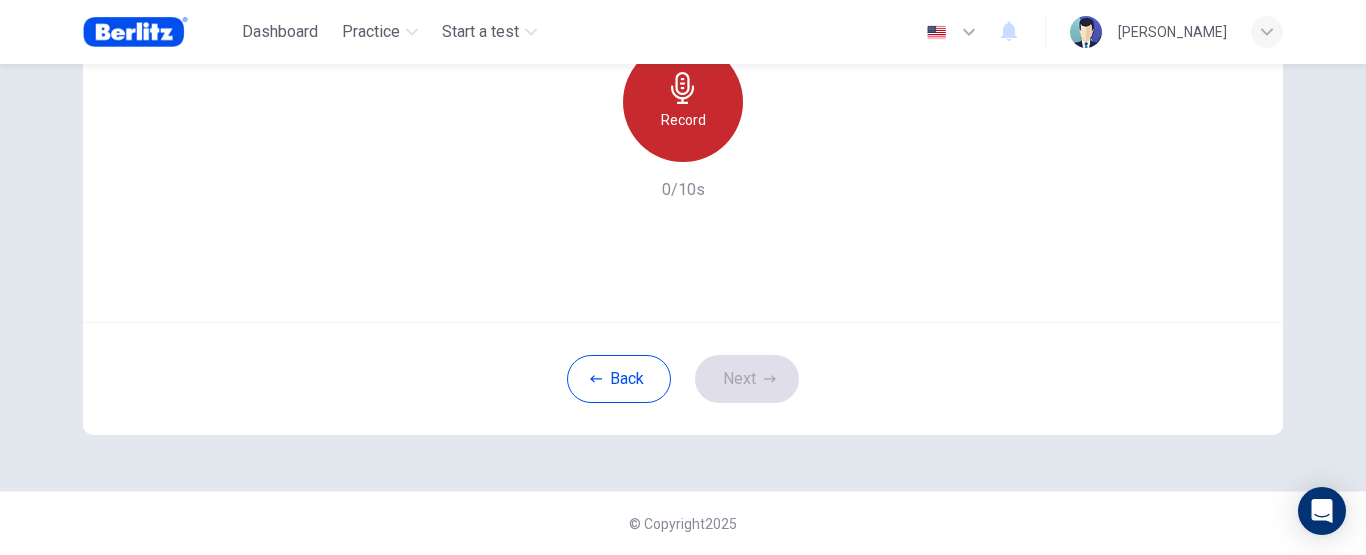 click on "Record" at bounding box center (683, 102) 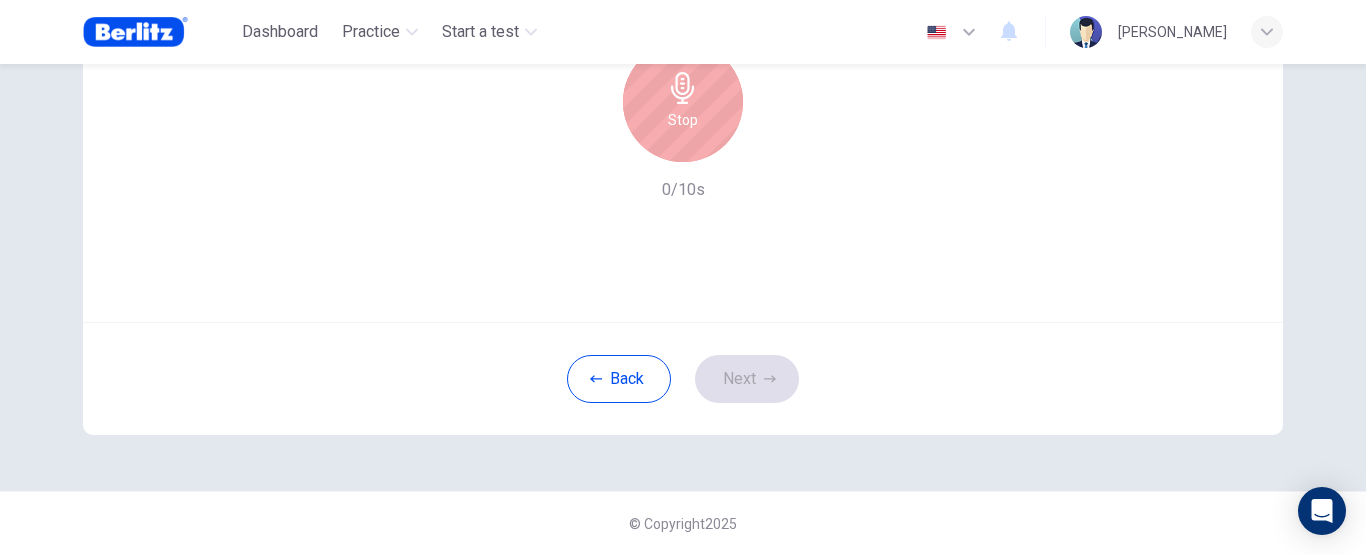 scroll, scrollTop: 0, scrollLeft: 0, axis: both 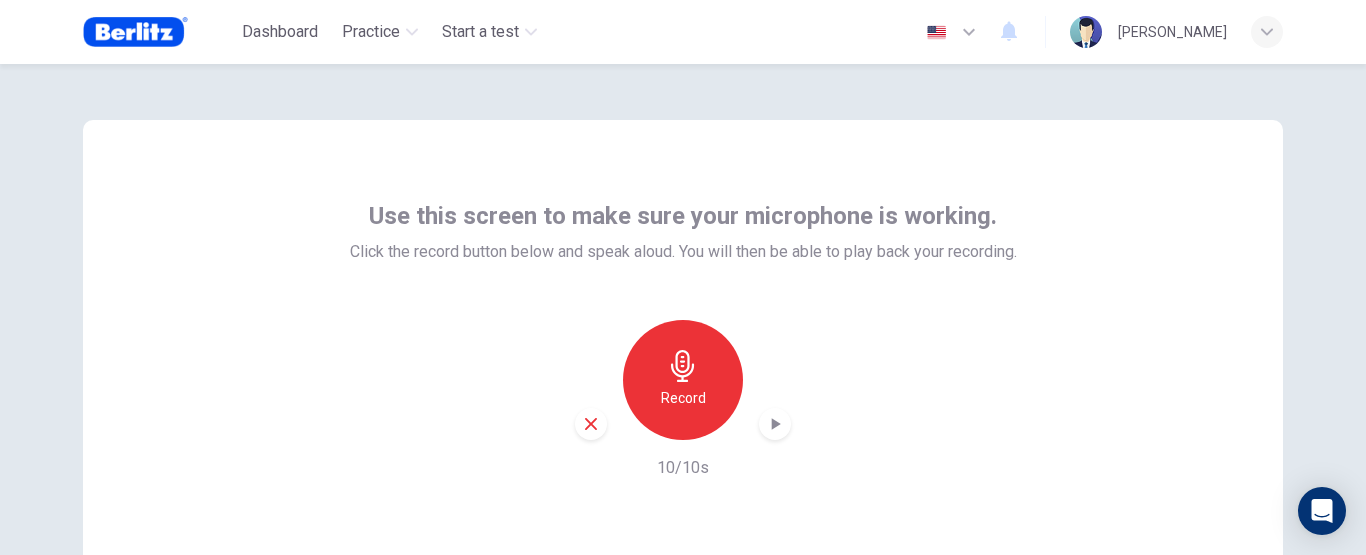 click 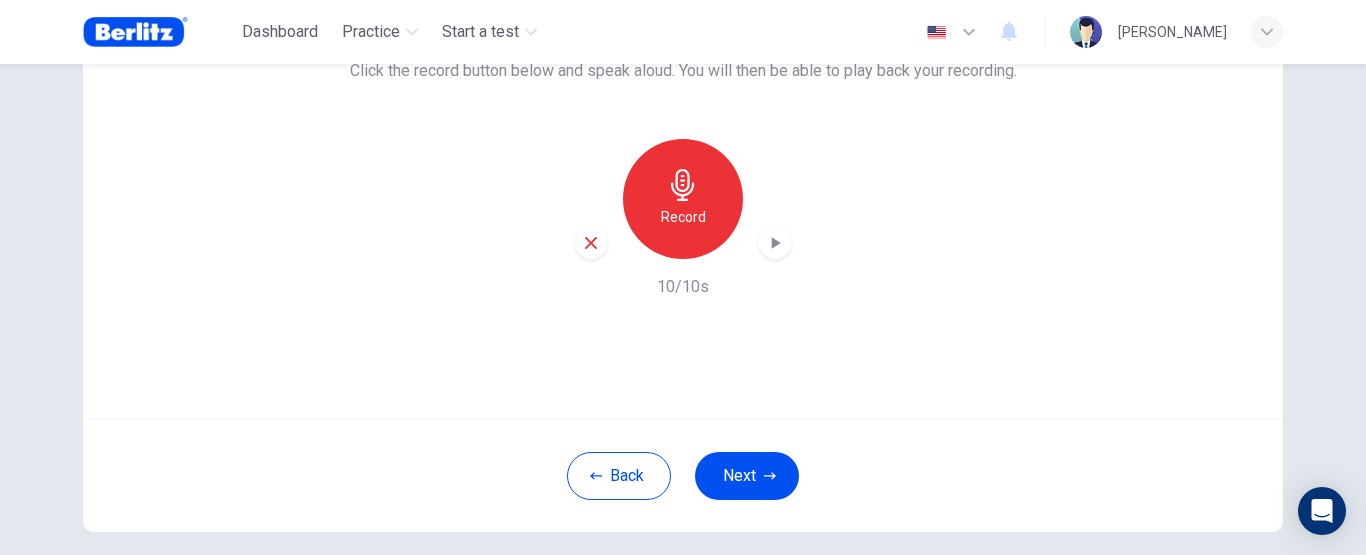 scroll, scrollTop: 200, scrollLeft: 0, axis: vertical 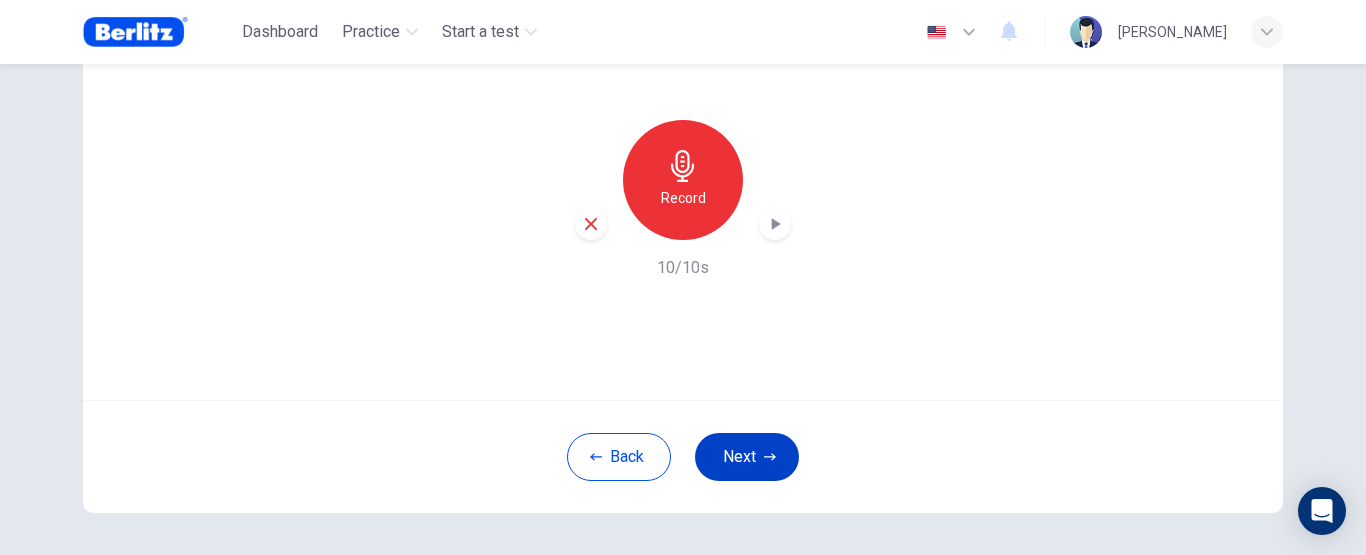 click on "Next" at bounding box center (747, 457) 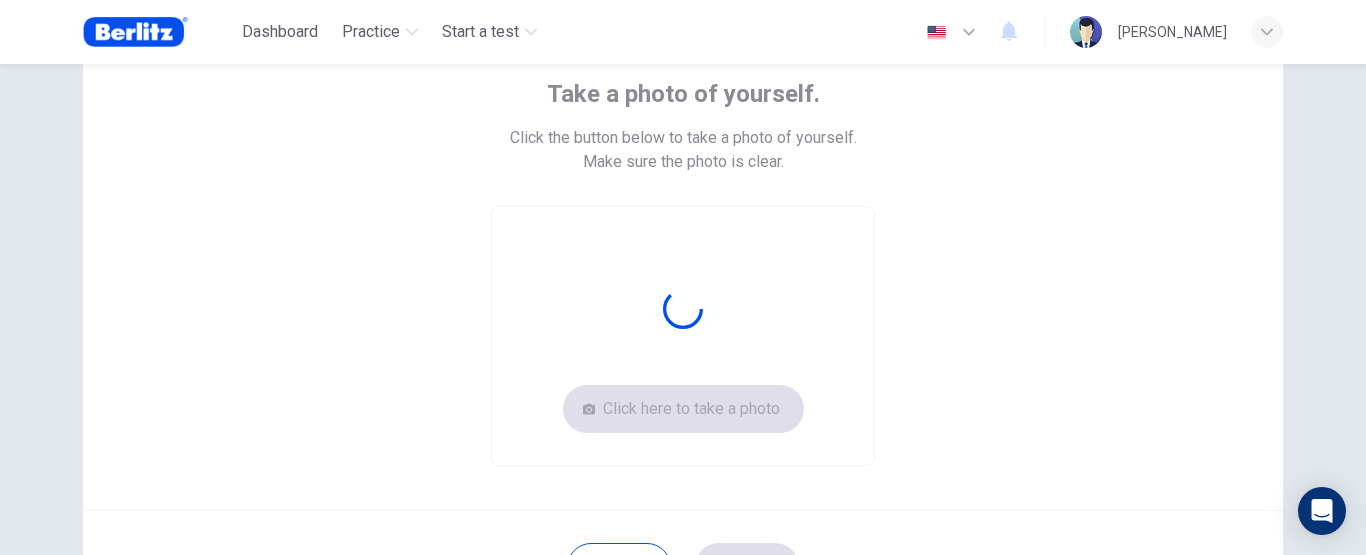 scroll, scrollTop: 100, scrollLeft: 0, axis: vertical 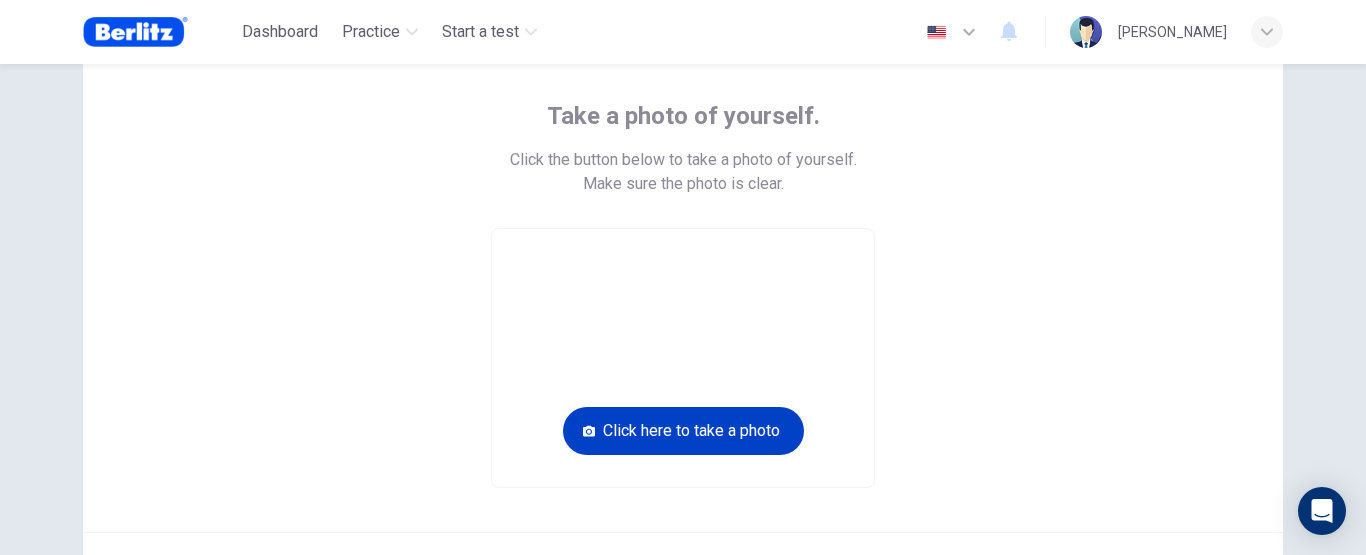 click on "Click here to take a photo" at bounding box center (683, 431) 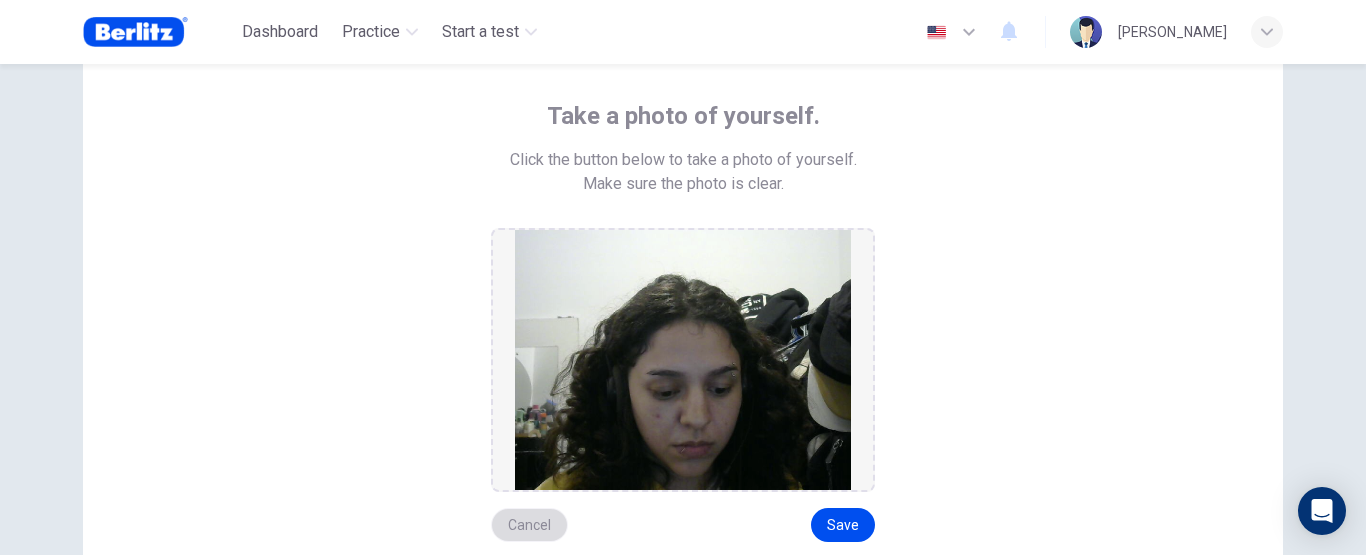 click on "Cancel" at bounding box center (529, 525) 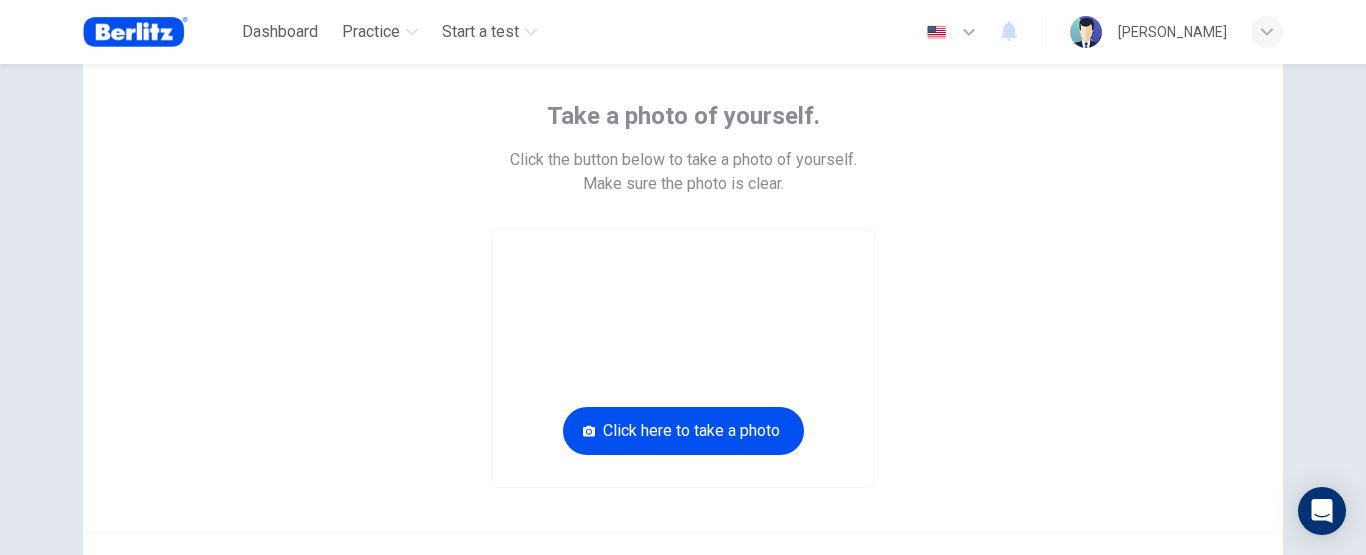 click at bounding box center (683, 358) 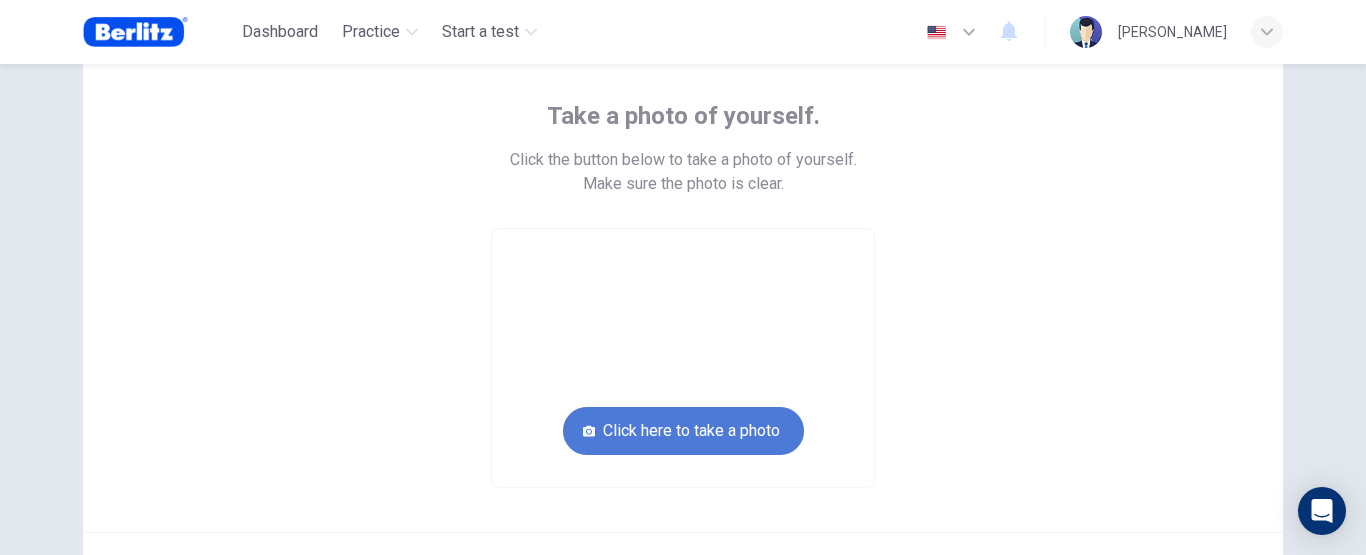 click on "Click here to take a photo" at bounding box center [683, 431] 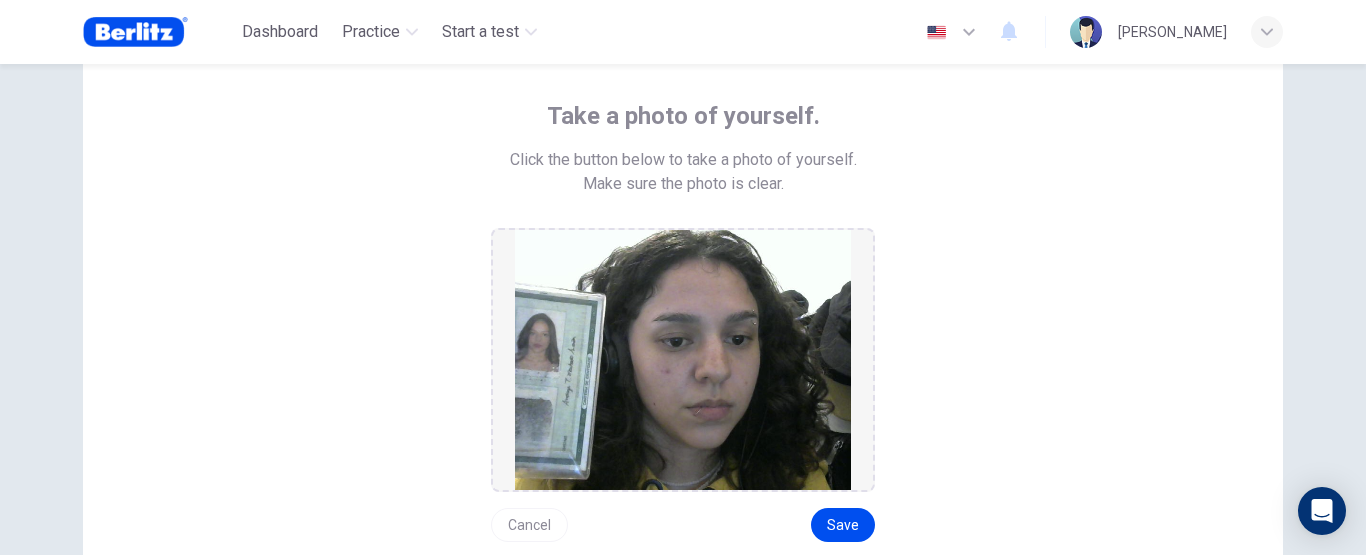 click on "Cancel" at bounding box center (529, 525) 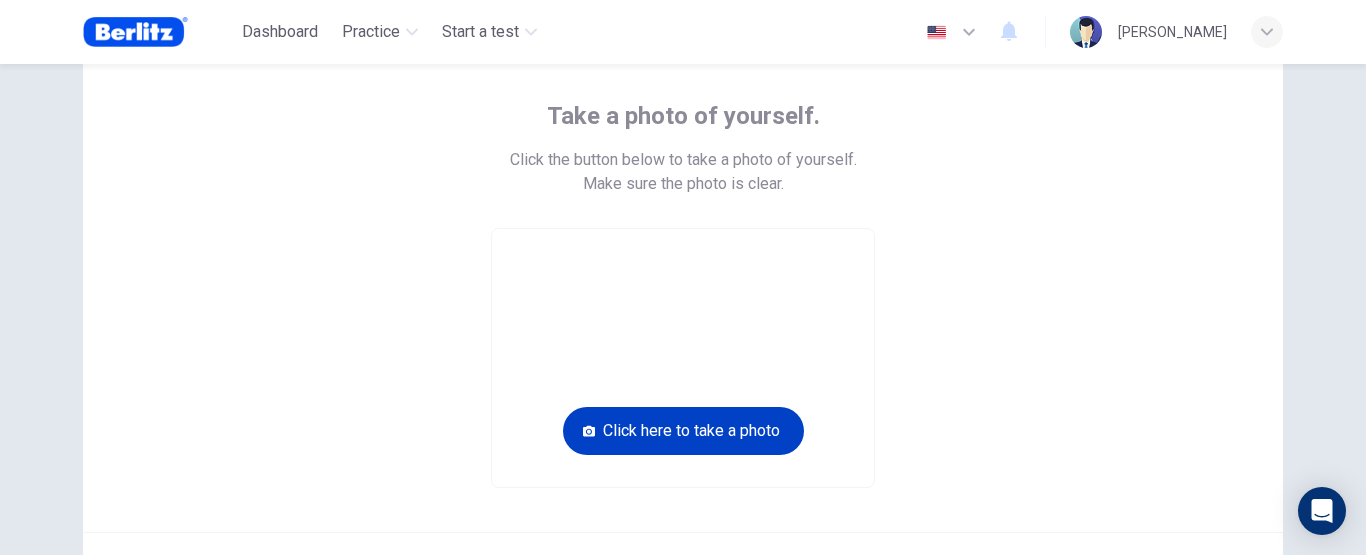 click on "Click here to take a photo" at bounding box center (683, 431) 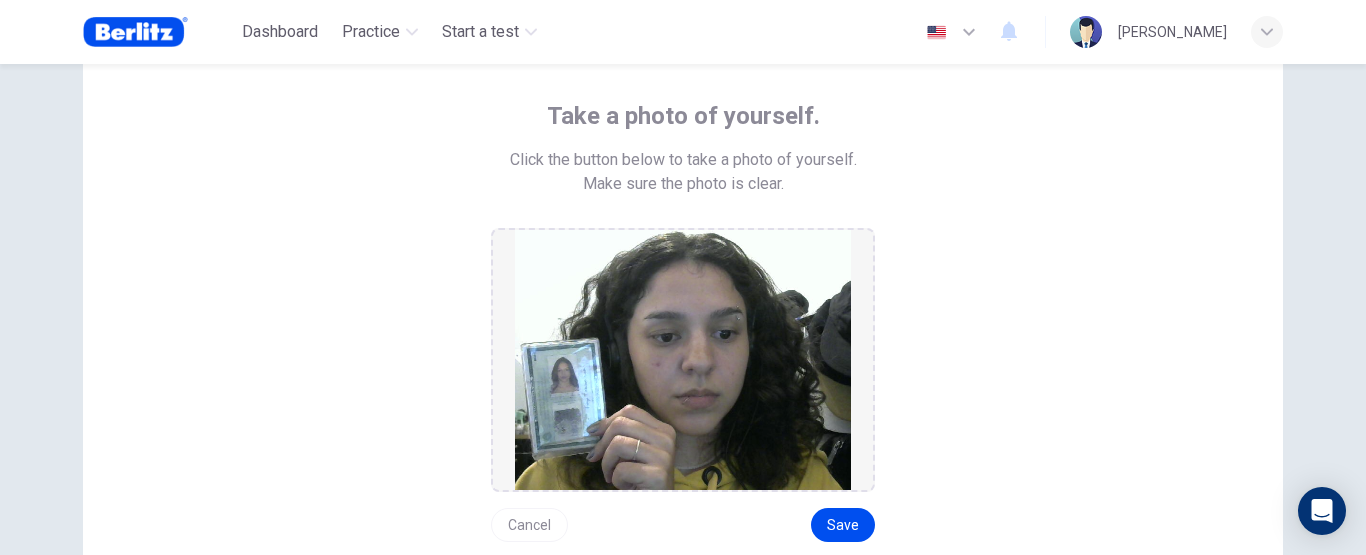 click on "Cancel" at bounding box center [529, 525] 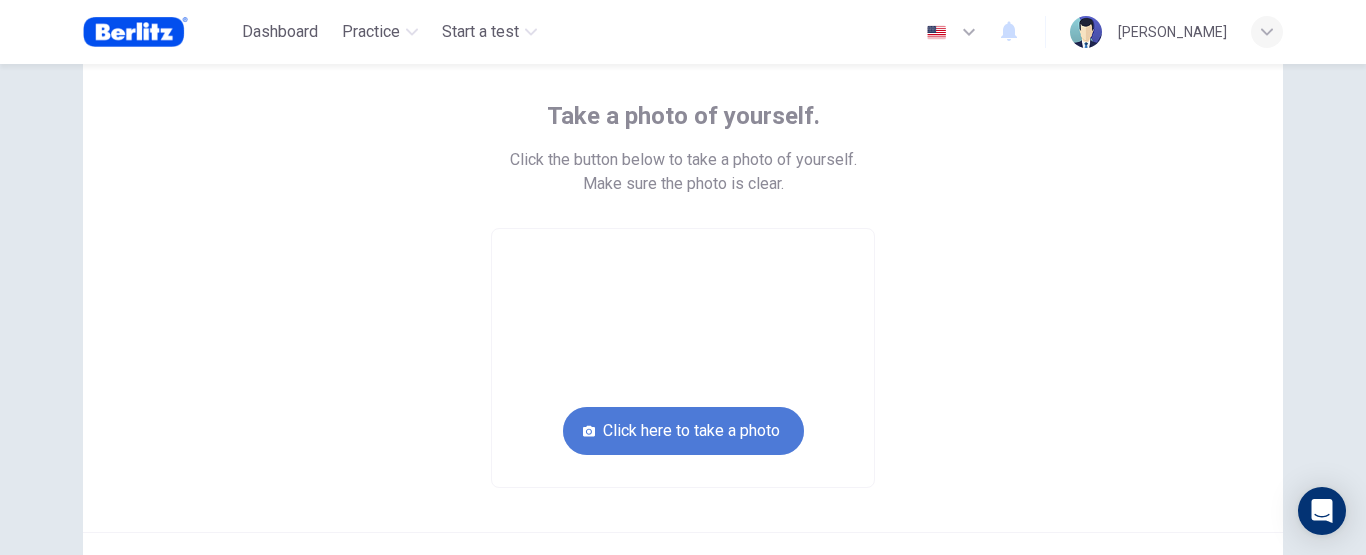click on "Click here to take a photo" at bounding box center (683, 431) 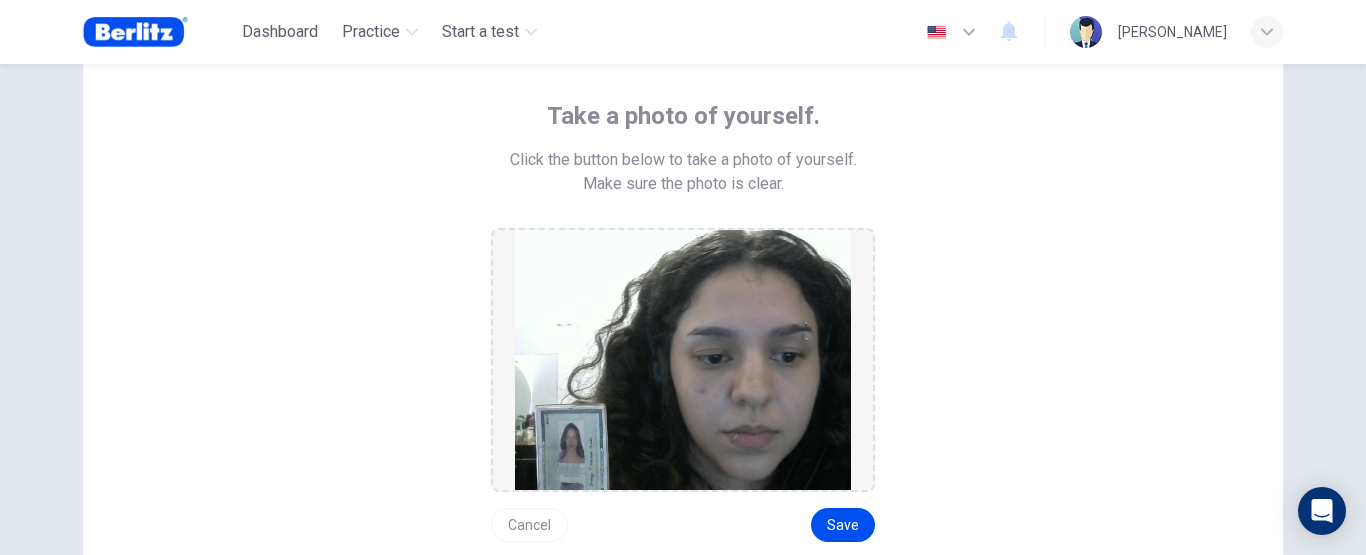 click on "Cancel" at bounding box center [529, 525] 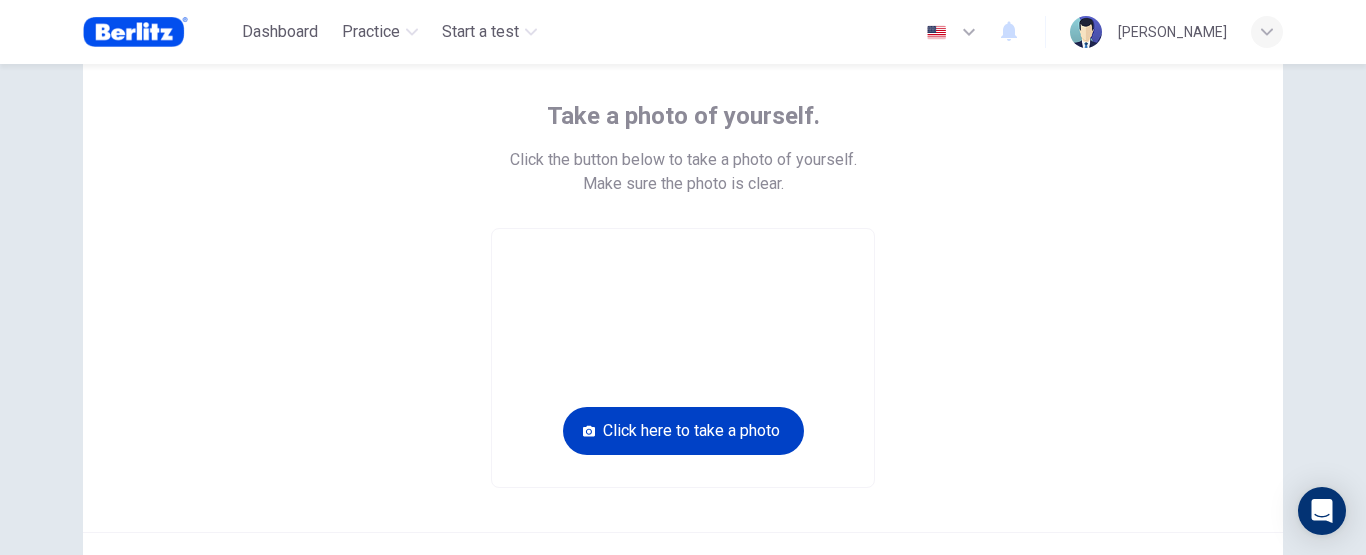 click on "Click here to take a photo" at bounding box center (683, 431) 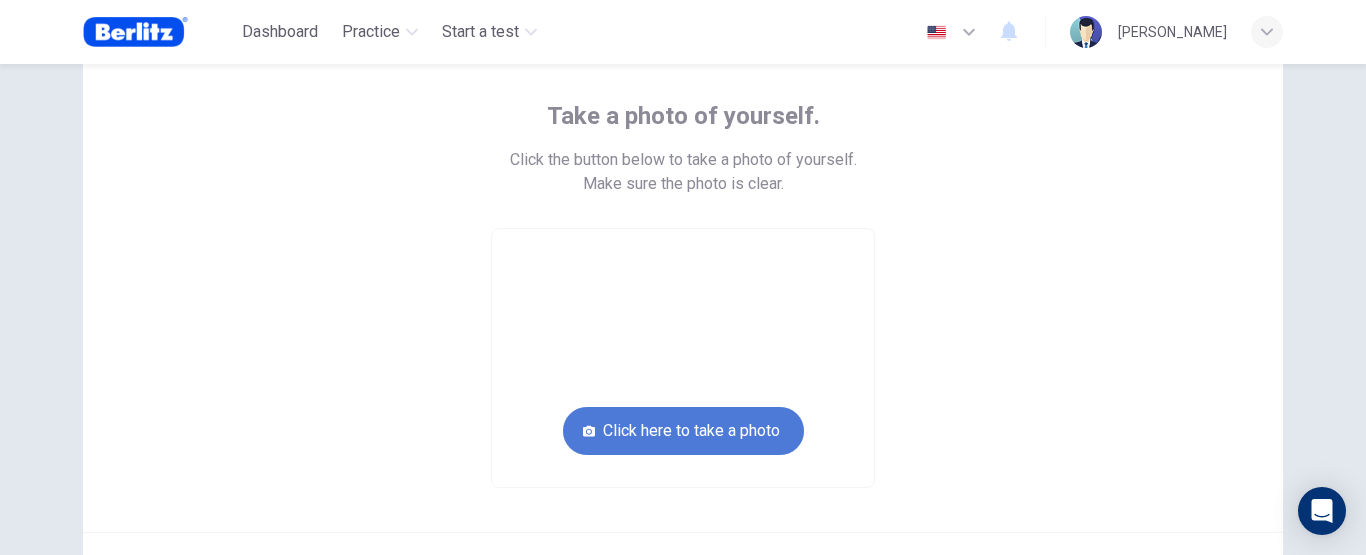 click on "Click here to take a photo" at bounding box center [683, 431] 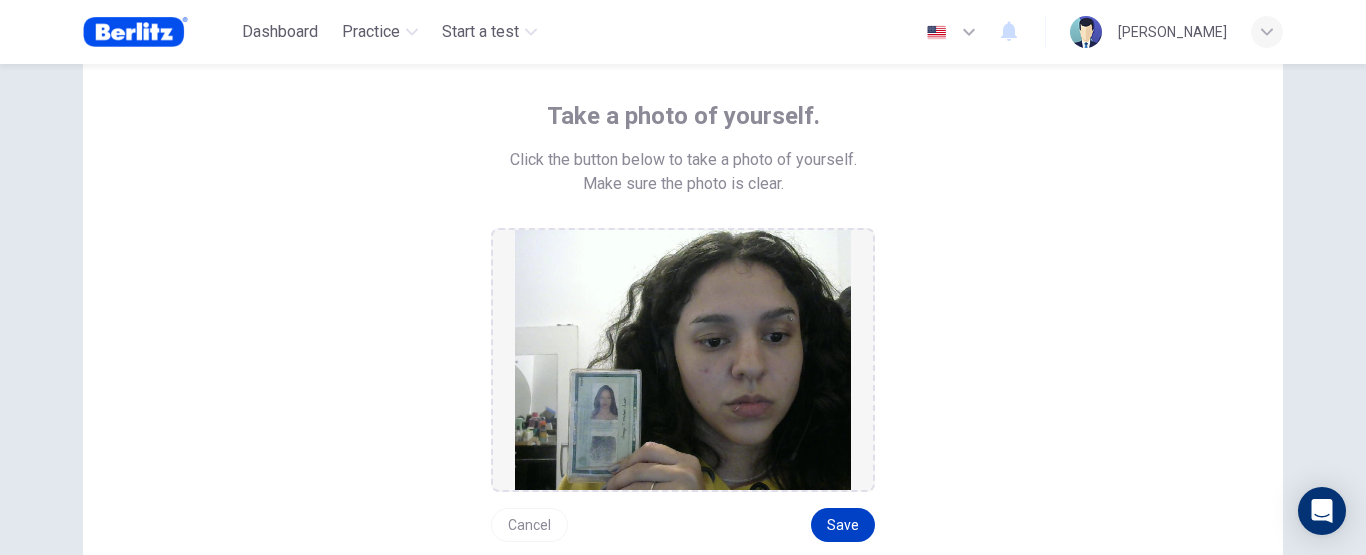 click on "Save" at bounding box center [843, 525] 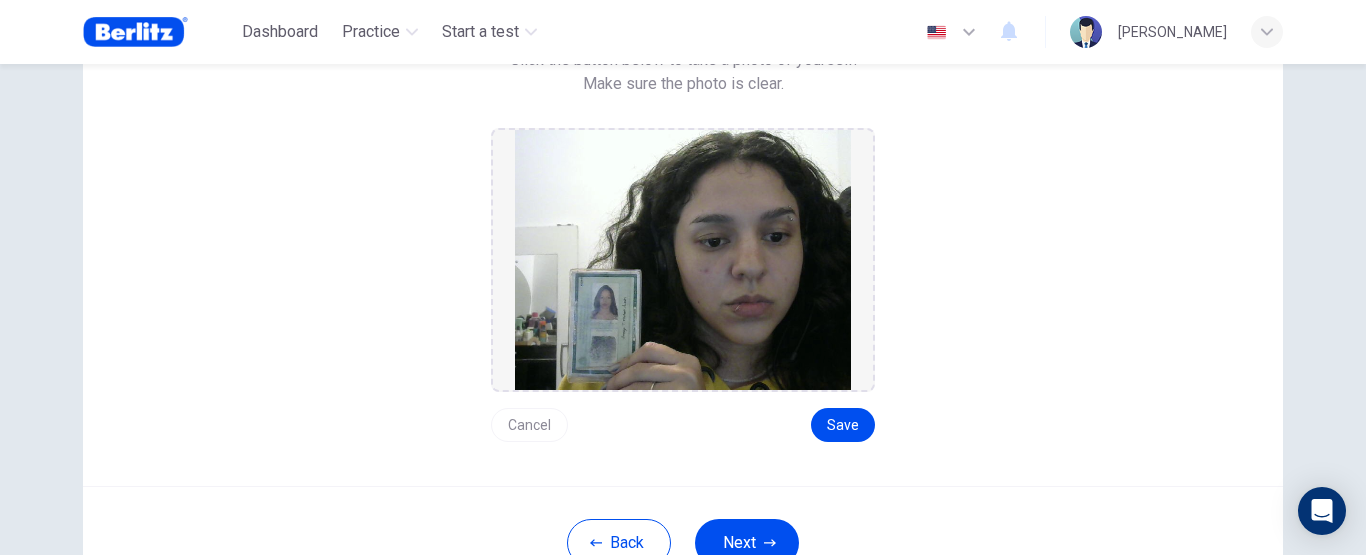 scroll, scrollTop: 300, scrollLeft: 0, axis: vertical 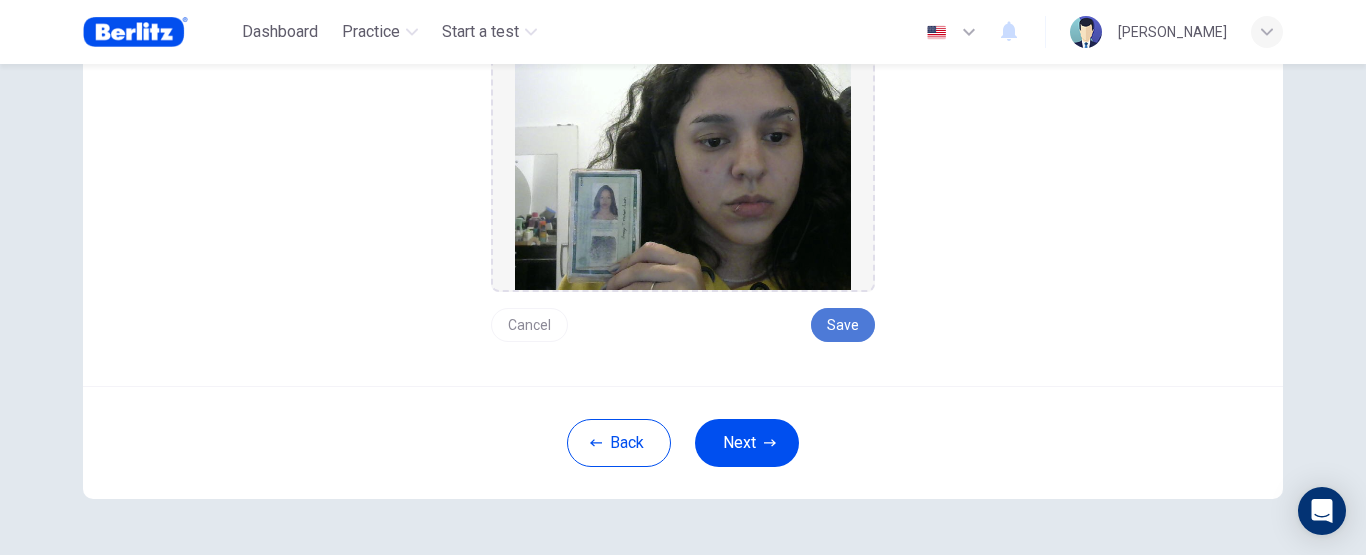 click on "Save" at bounding box center [843, 325] 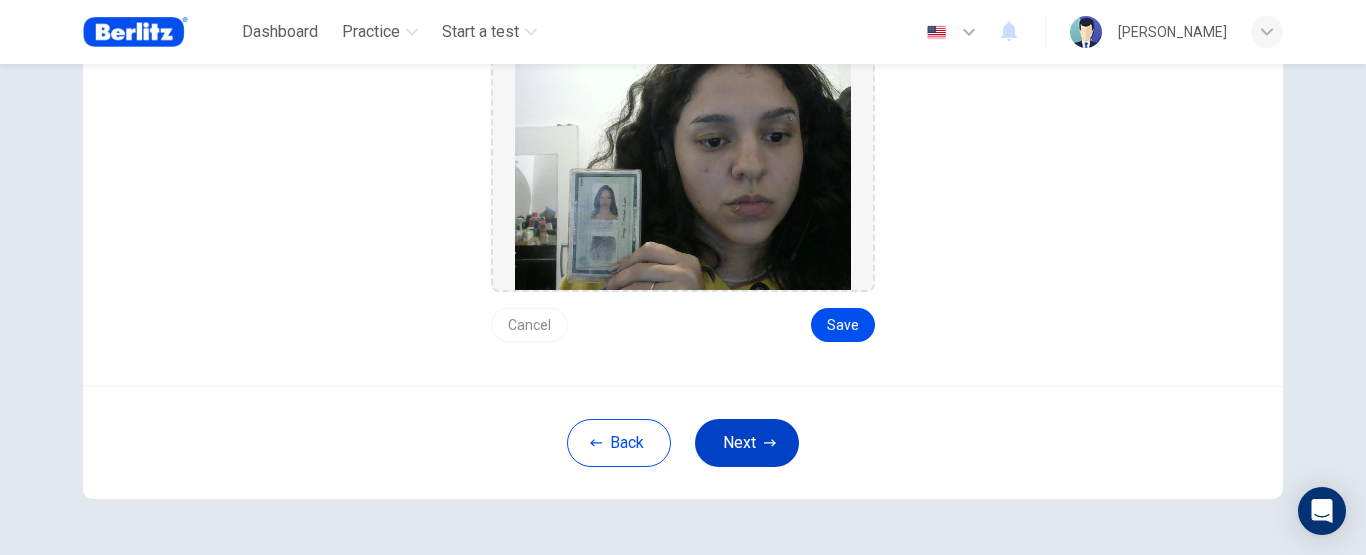 click 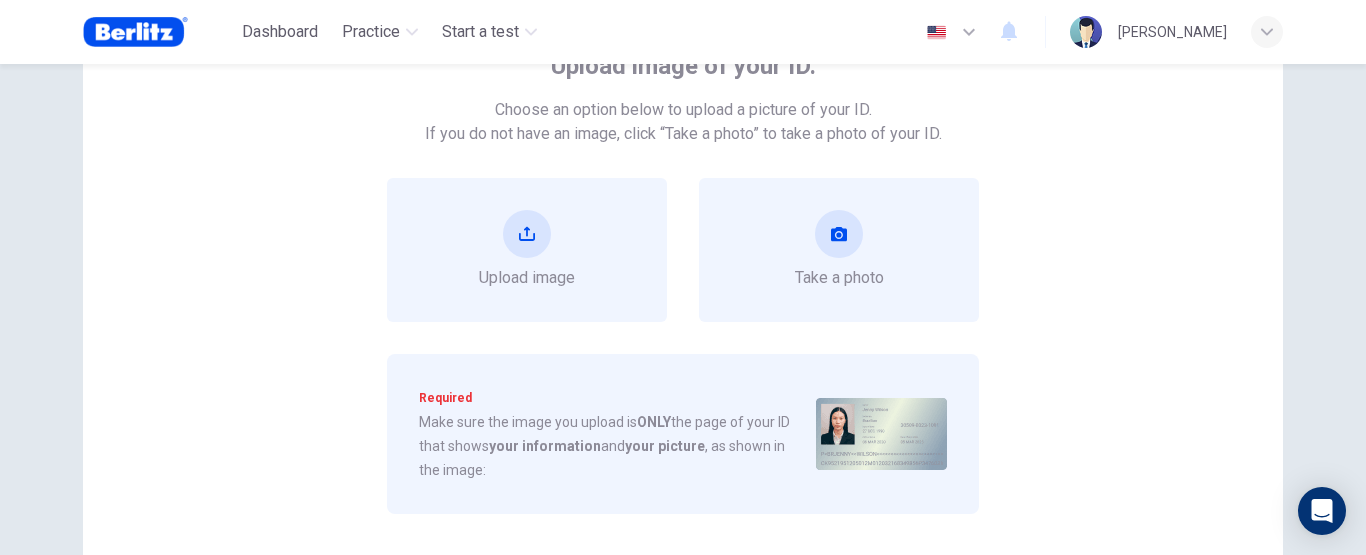 scroll, scrollTop: 100, scrollLeft: 0, axis: vertical 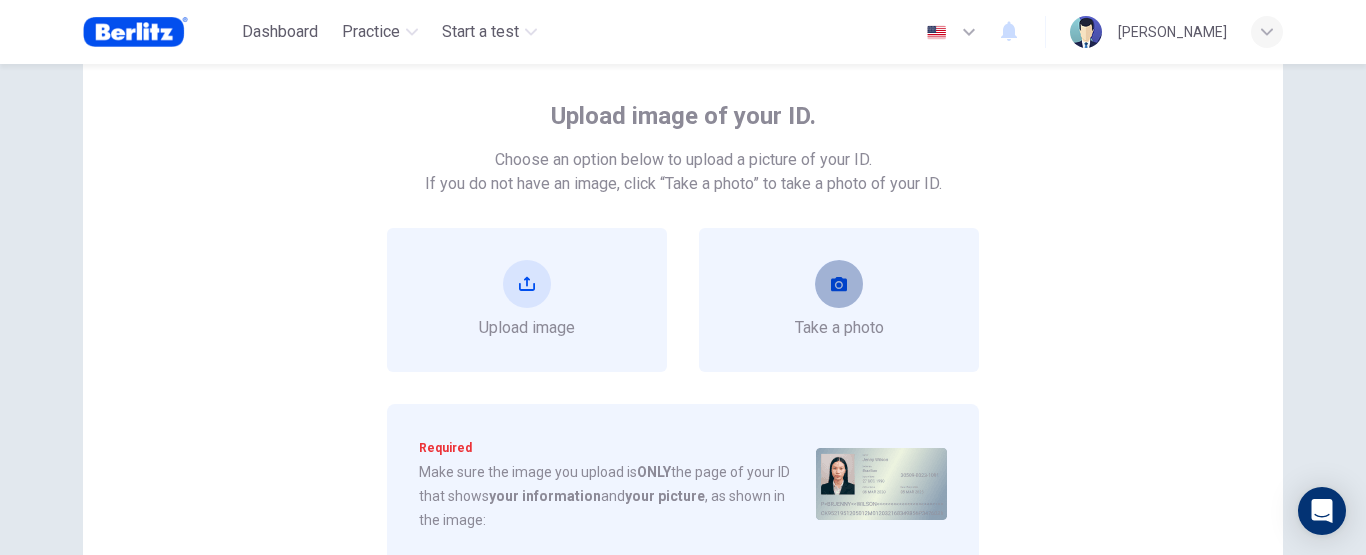 click at bounding box center [839, 284] 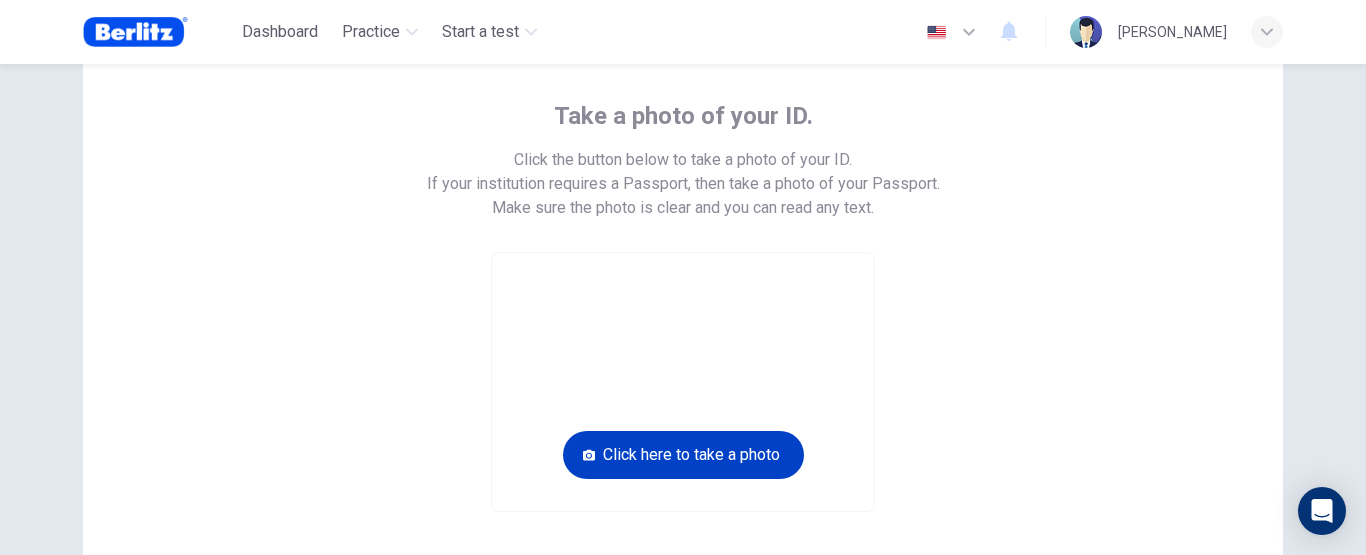 click on "Click here to take a photo" at bounding box center (683, 455) 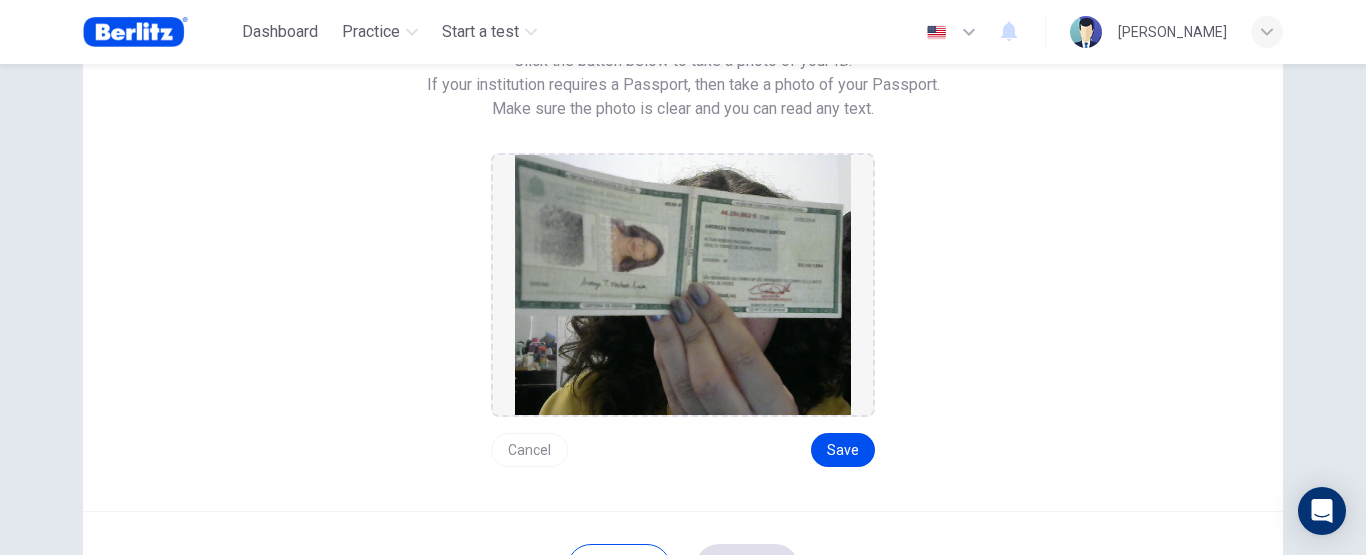 scroll, scrollTop: 200, scrollLeft: 0, axis: vertical 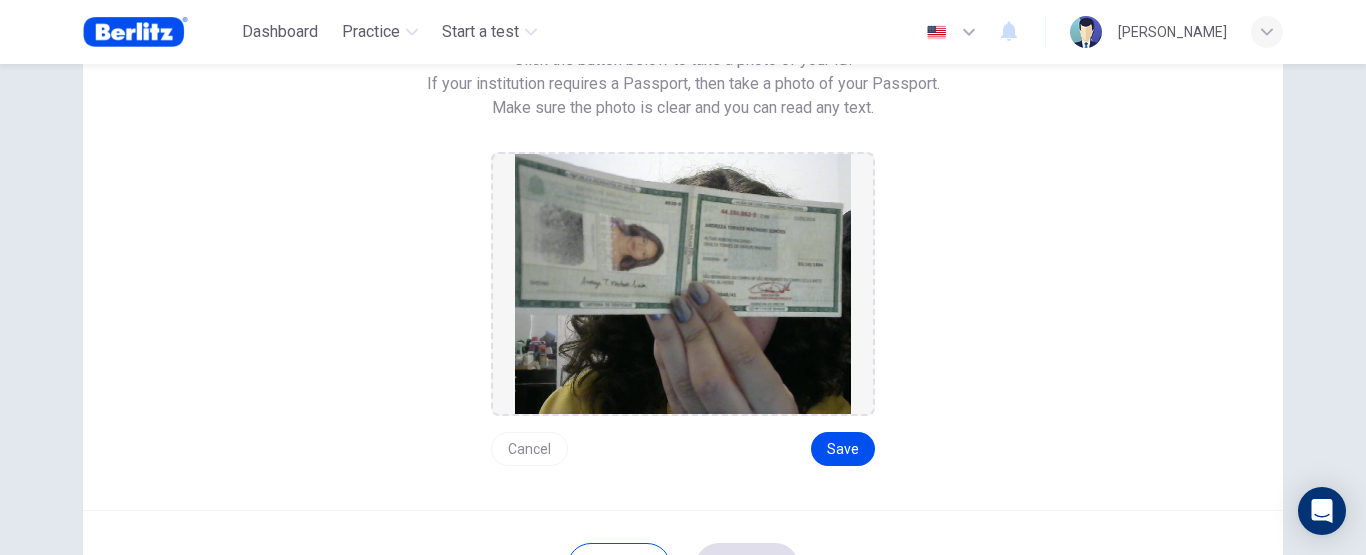 click at bounding box center [683, 284] 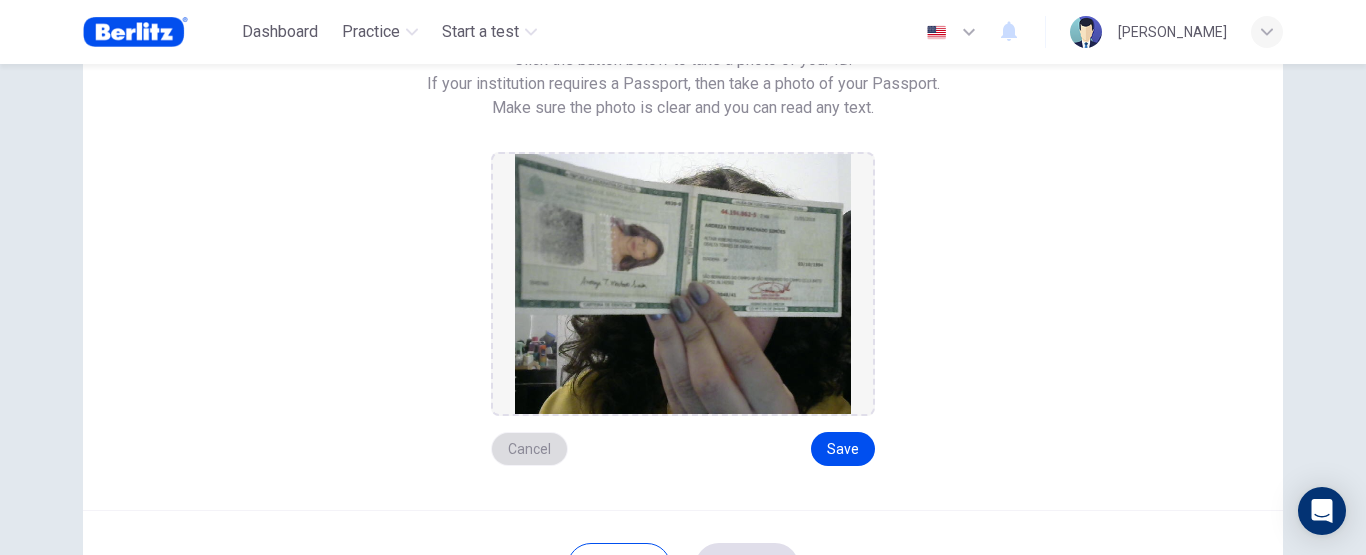 click on "Cancel" at bounding box center [529, 449] 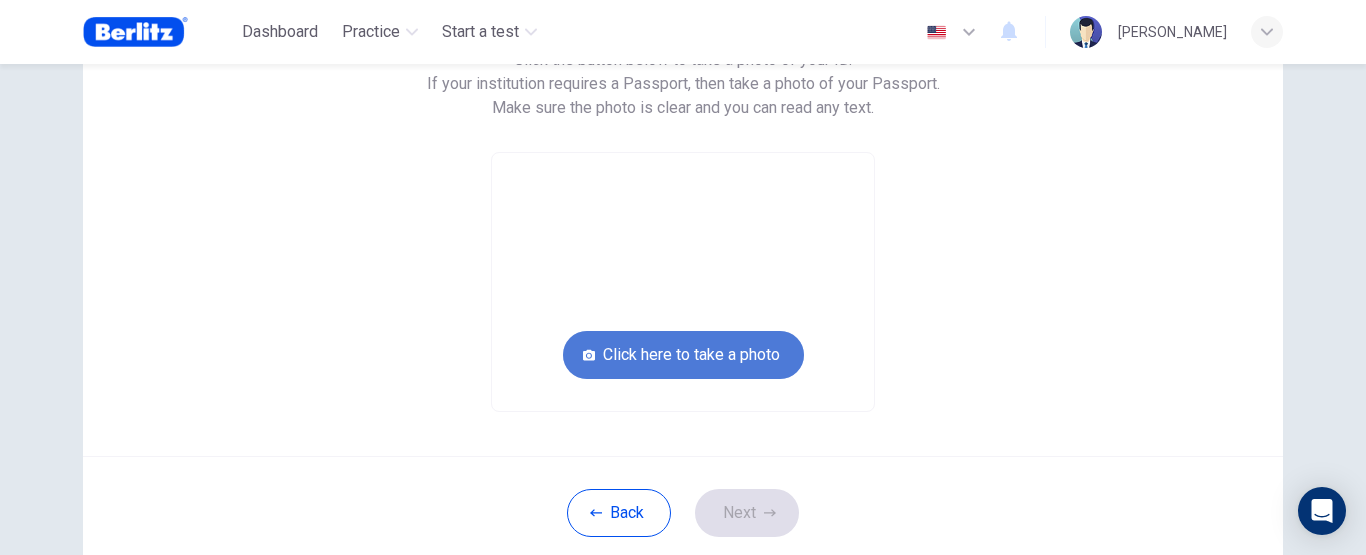 click on "Click here to take a photo" at bounding box center [683, 355] 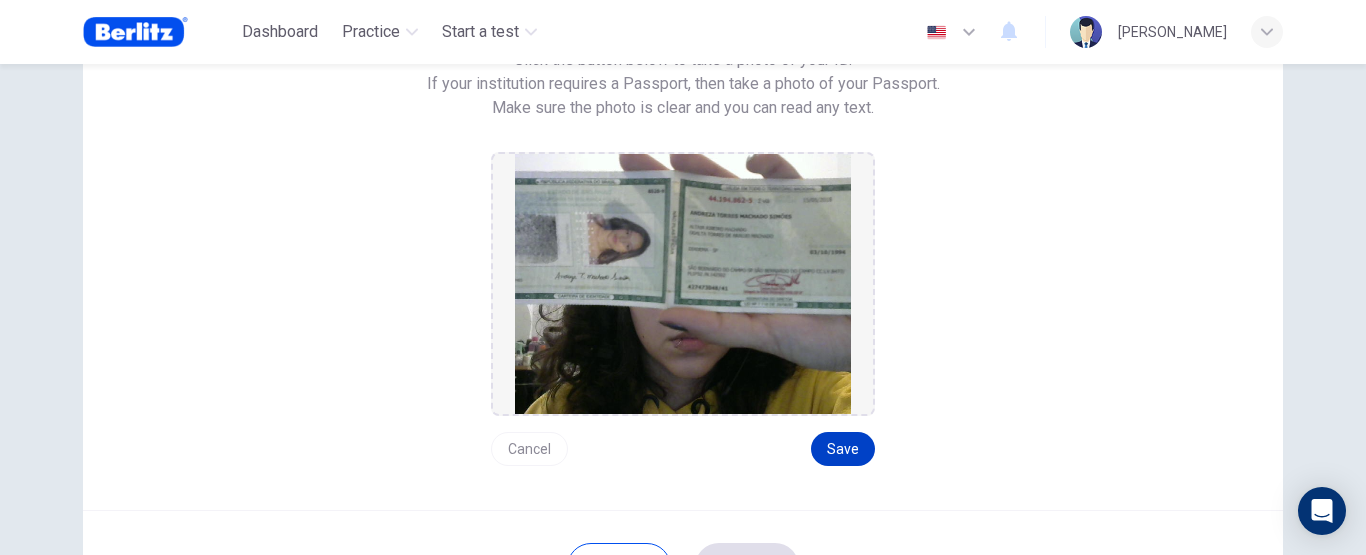 click on "Save" at bounding box center [843, 449] 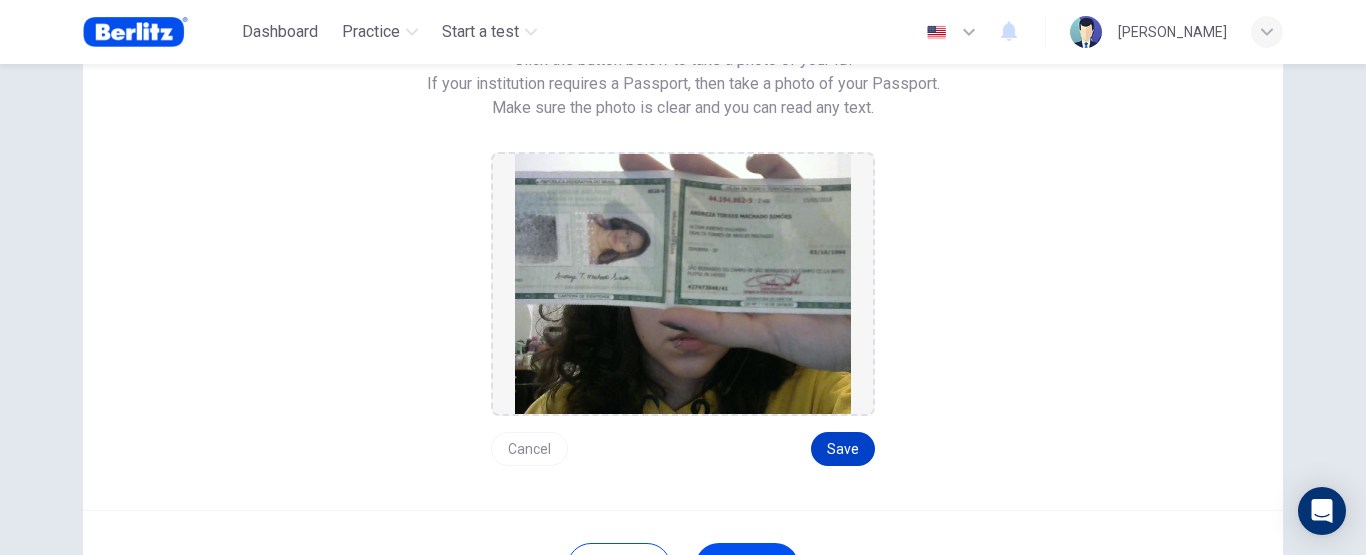 click on "Save" at bounding box center (843, 449) 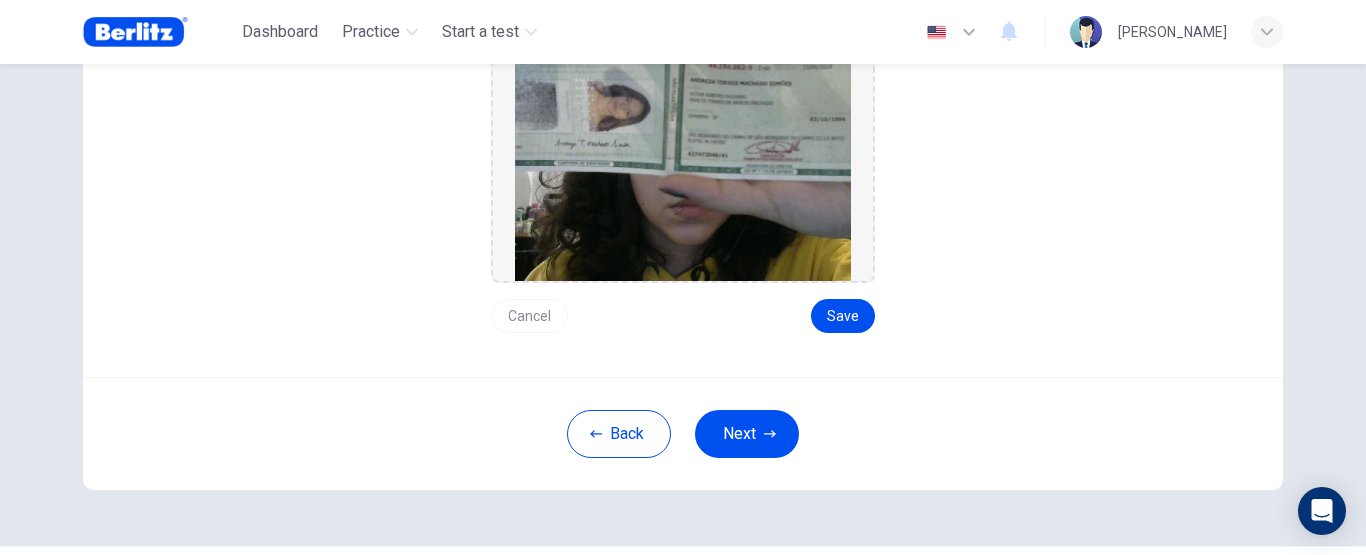 scroll, scrollTop: 388, scrollLeft: 0, axis: vertical 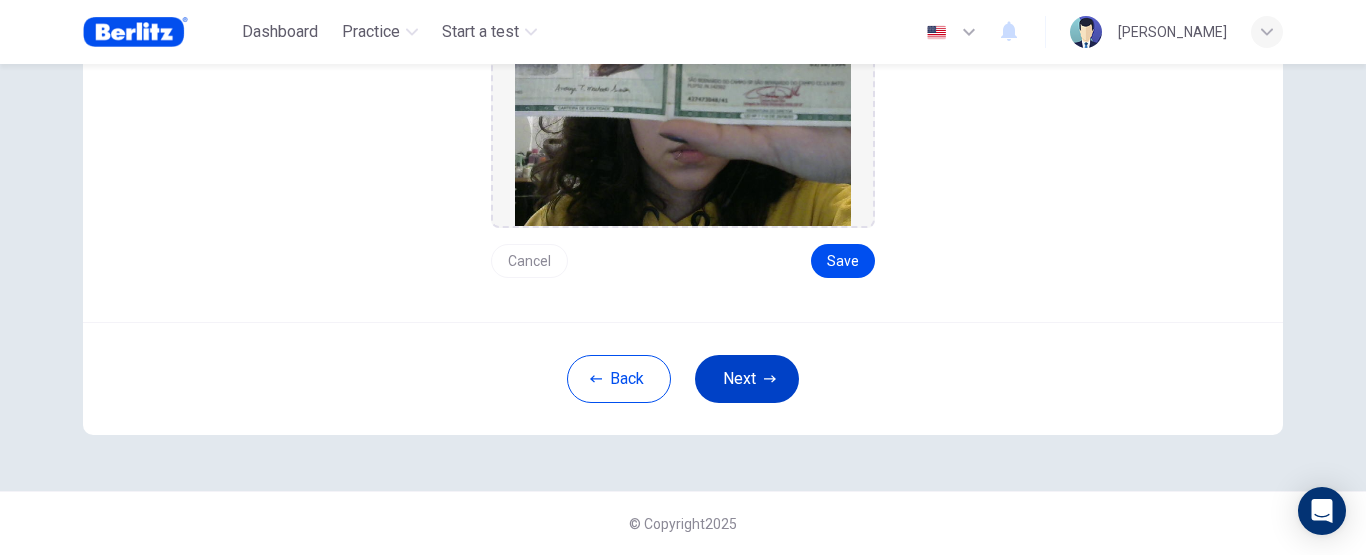 click on "Next" at bounding box center (747, 379) 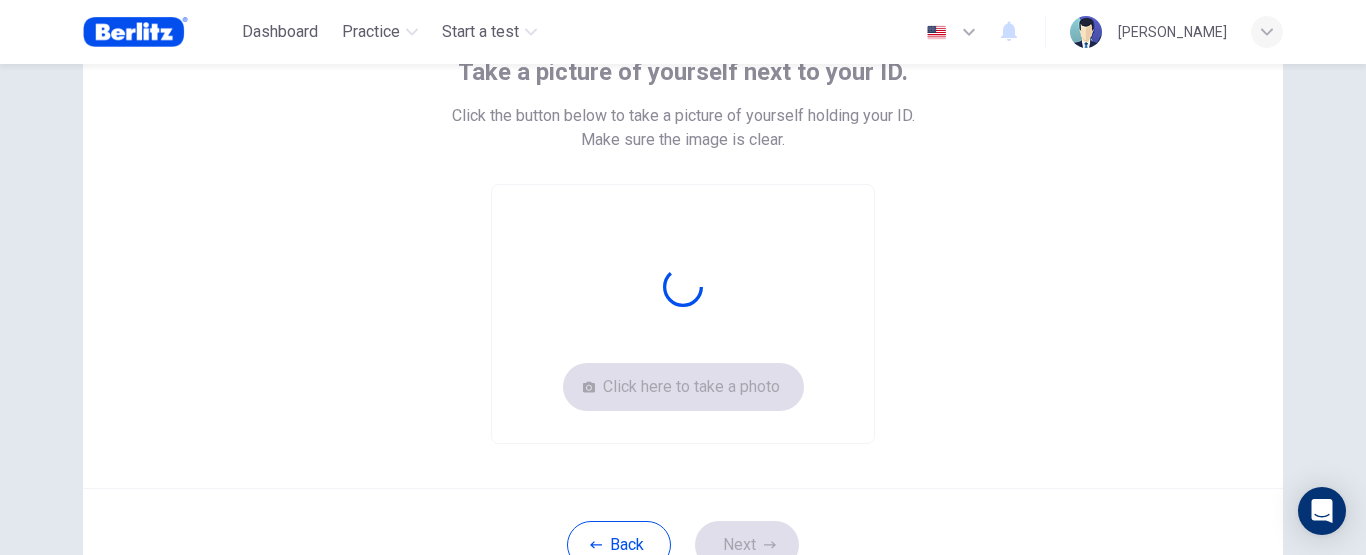 scroll, scrollTop: 110, scrollLeft: 0, axis: vertical 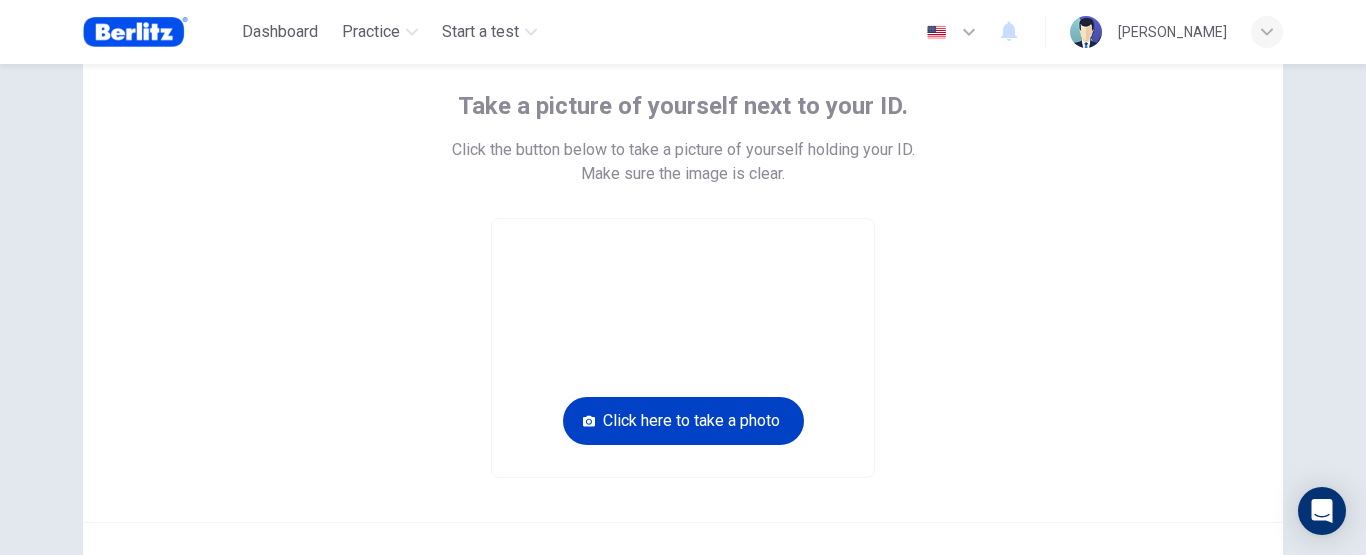 click on "Click here to take a photo" at bounding box center (683, 421) 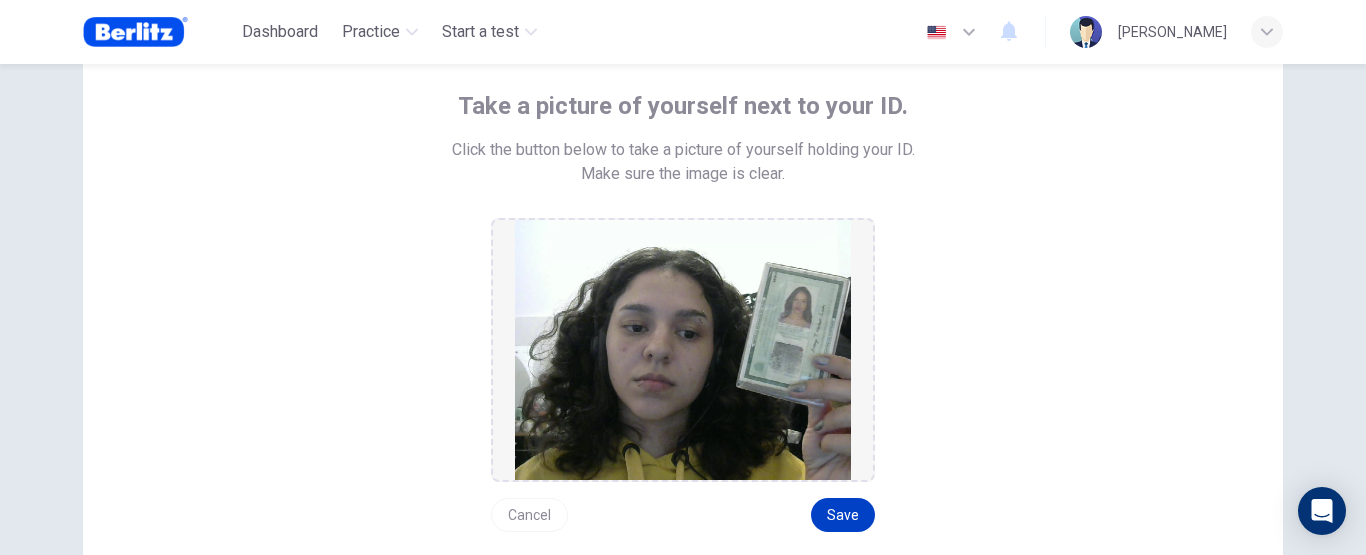 click on "Save" at bounding box center [843, 515] 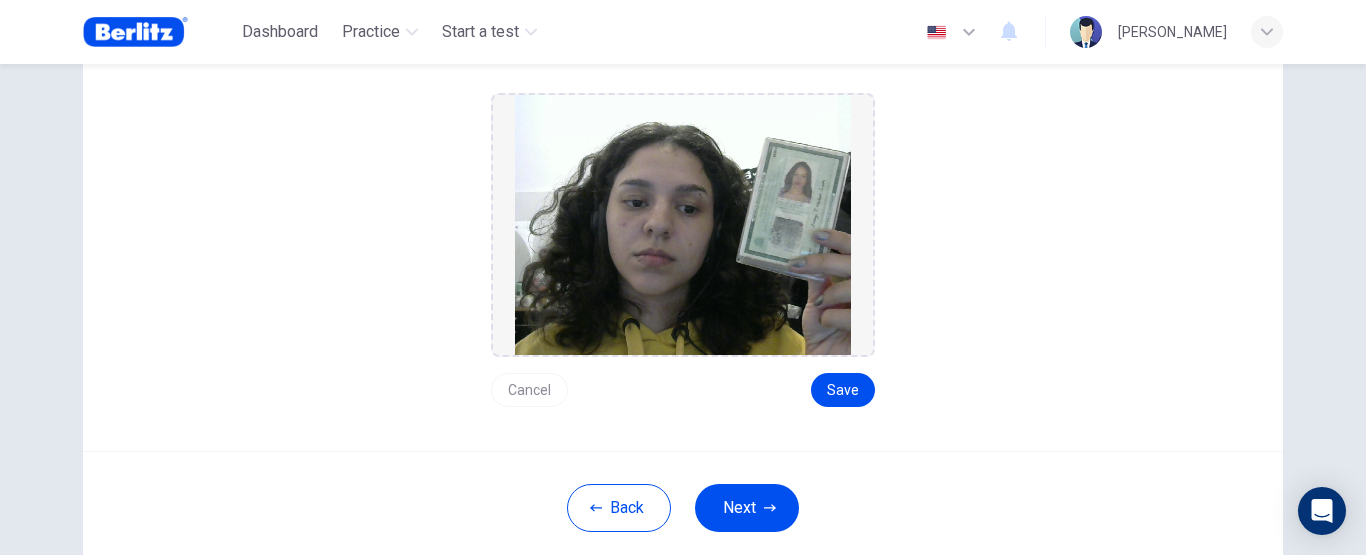 scroll, scrollTop: 164, scrollLeft: 0, axis: vertical 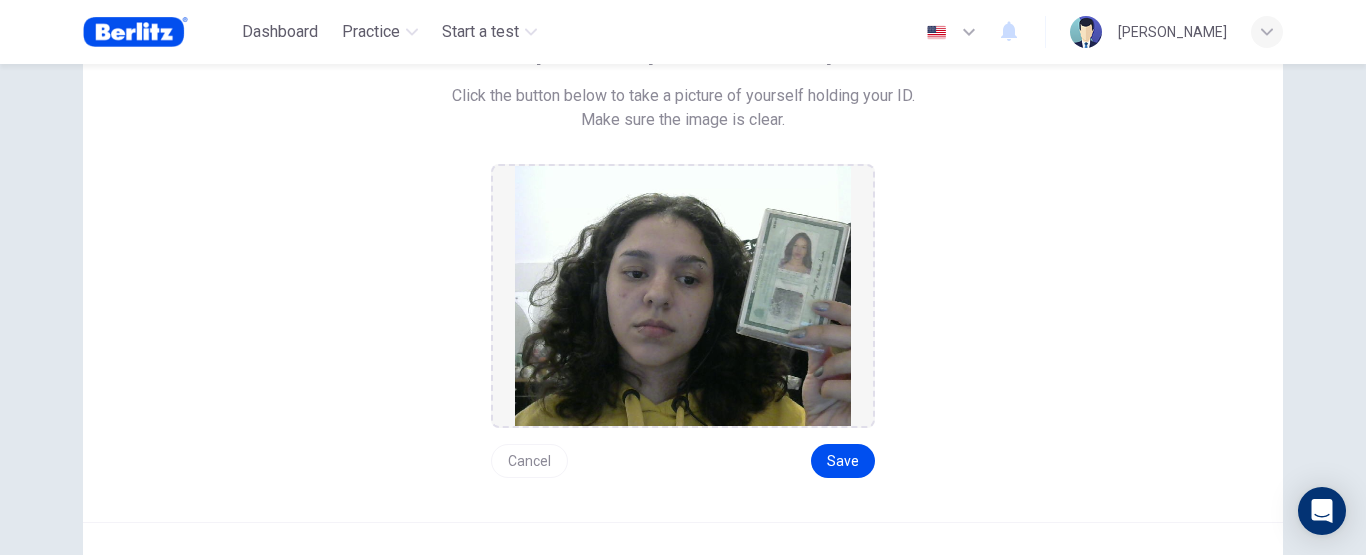 click on "Cancel" at bounding box center [529, 461] 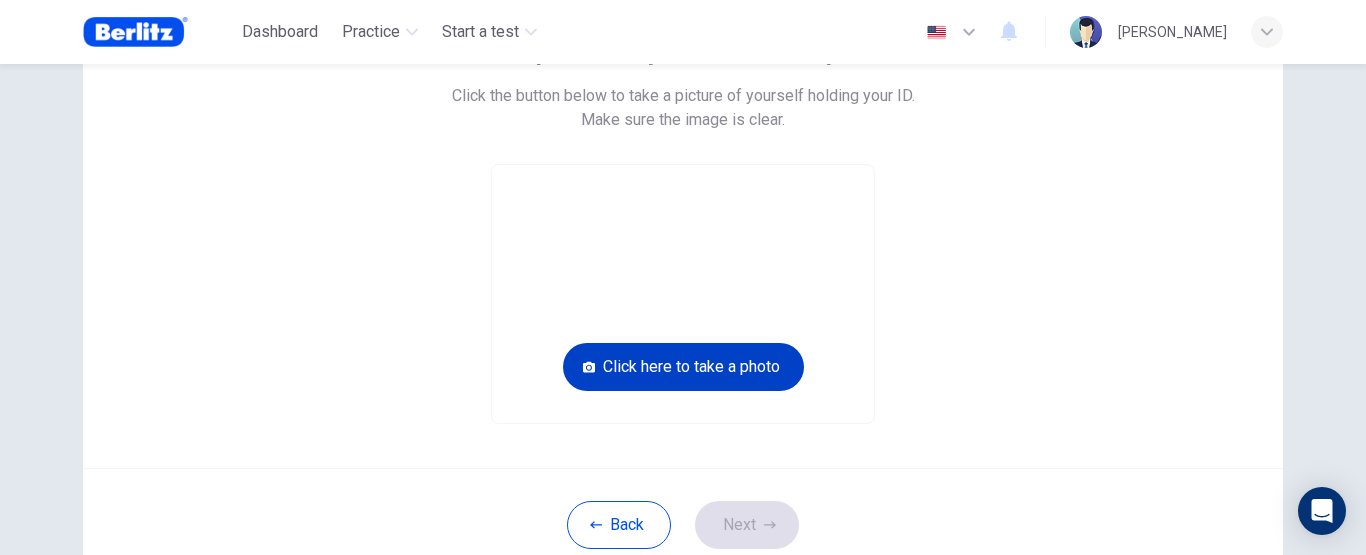 click on "Click here to take a photo" at bounding box center (683, 367) 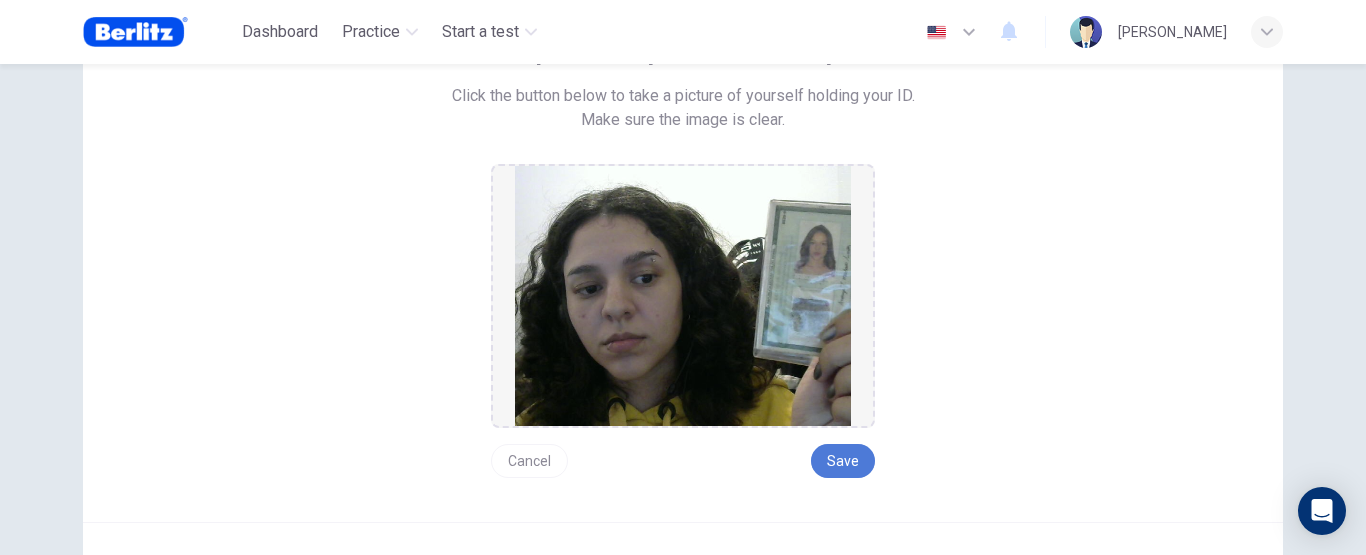 click on "Save" at bounding box center [843, 461] 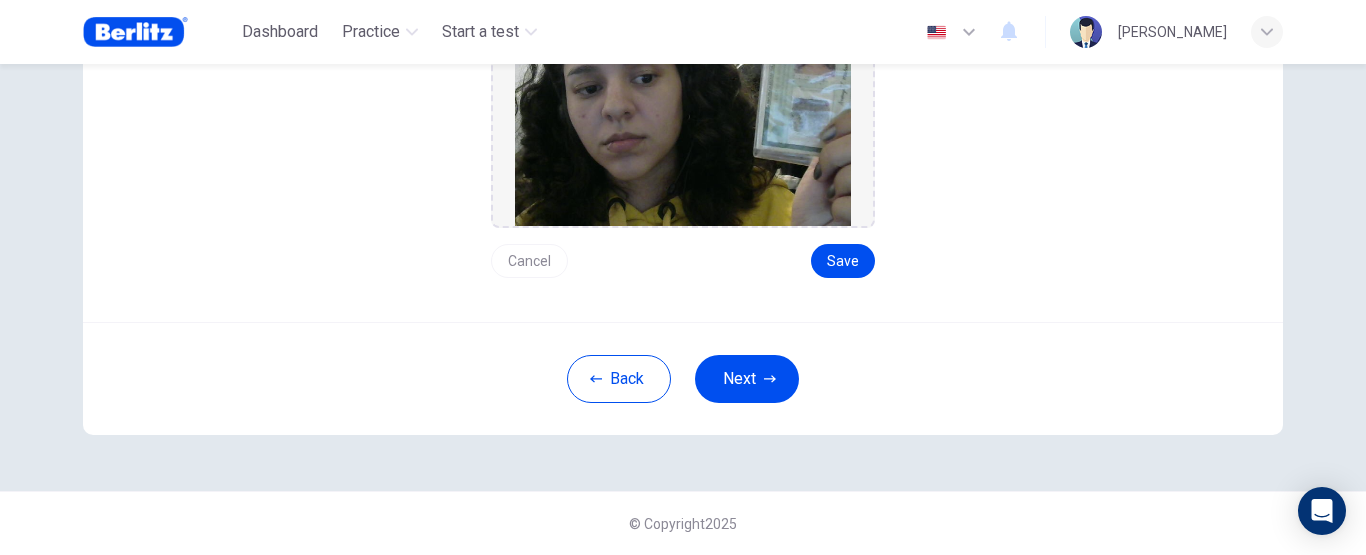 scroll, scrollTop: 264, scrollLeft: 0, axis: vertical 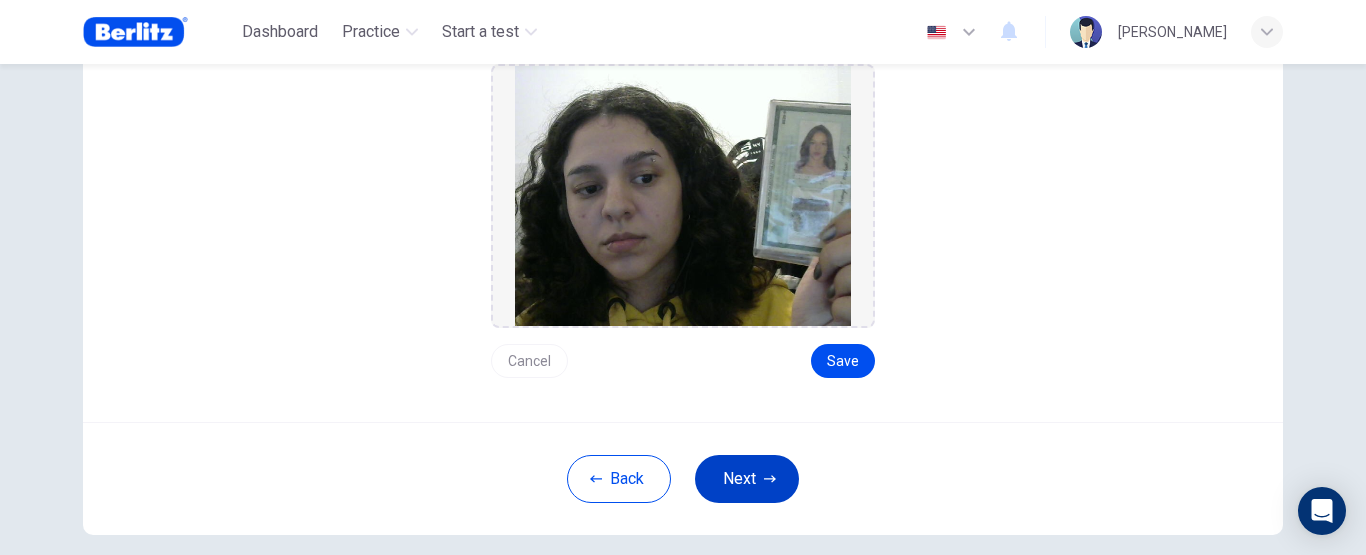click on "Next" at bounding box center (747, 479) 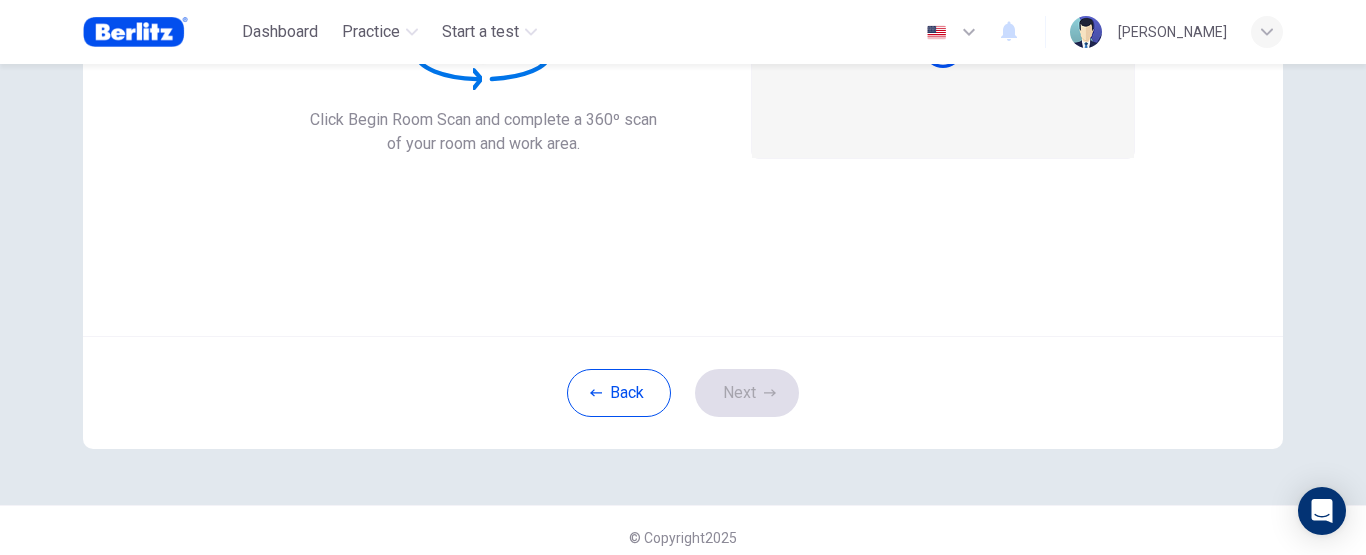 scroll, scrollTop: 64, scrollLeft: 0, axis: vertical 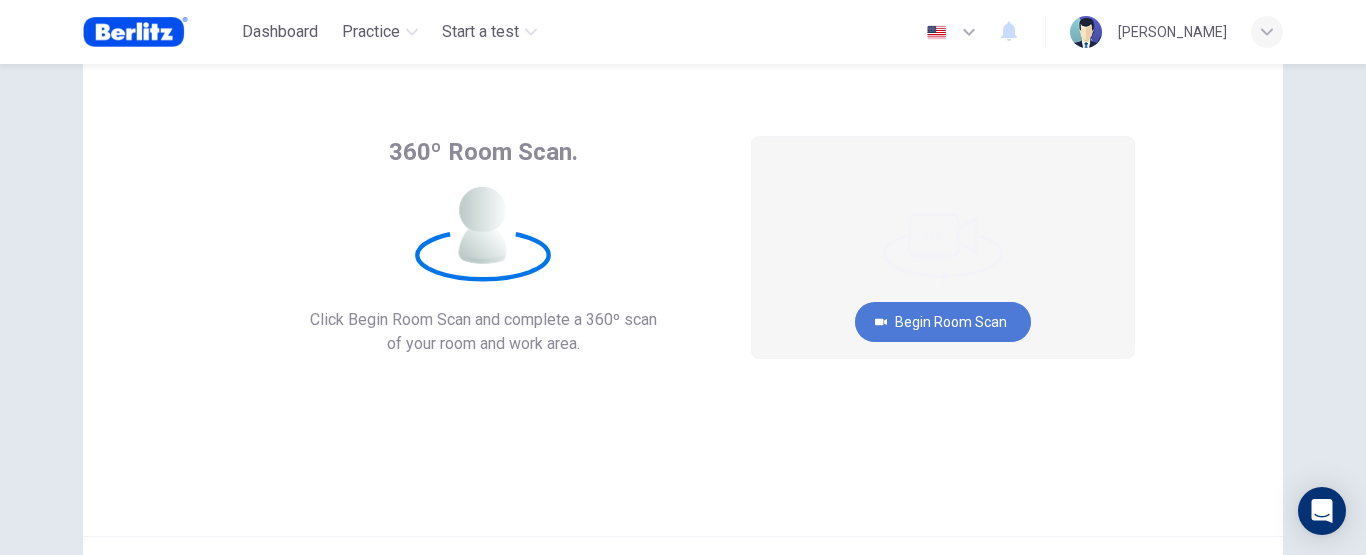 click on "Begin Room Scan" at bounding box center [943, 322] 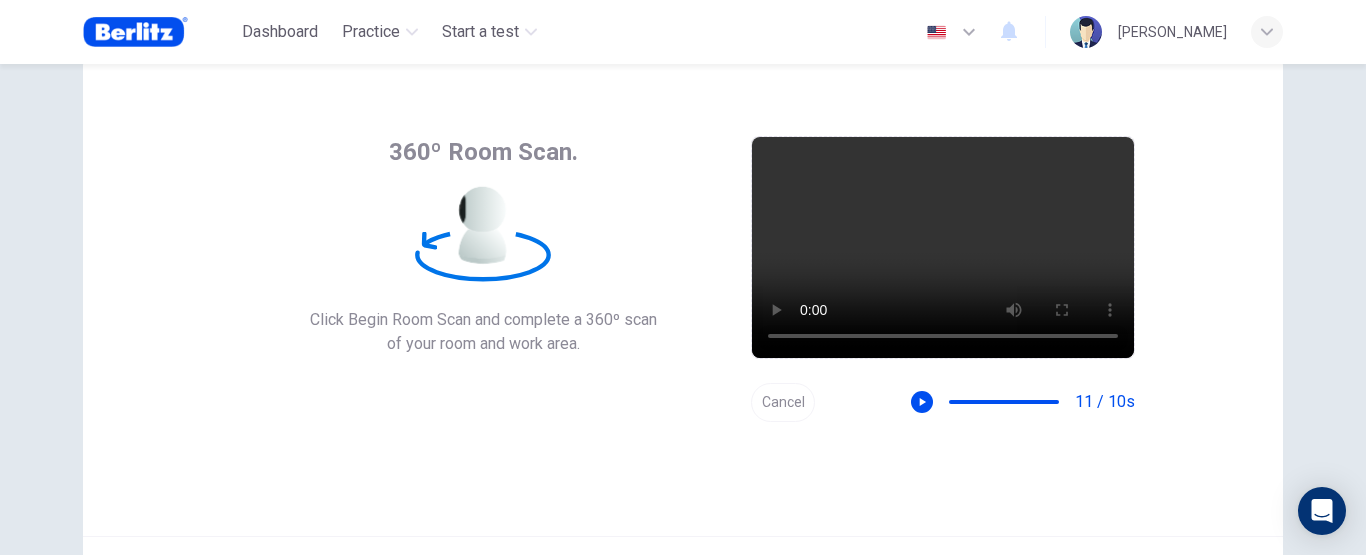 click on "Cancel" at bounding box center (783, 402) 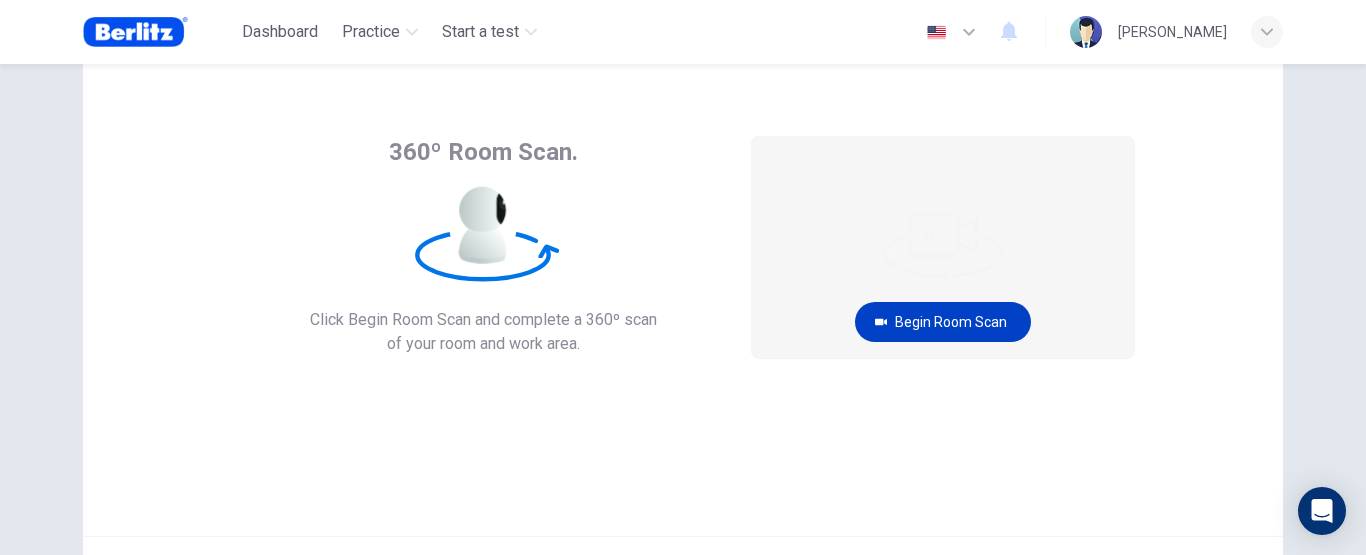 click on "Begin Room Scan" at bounding box center (943, 322) 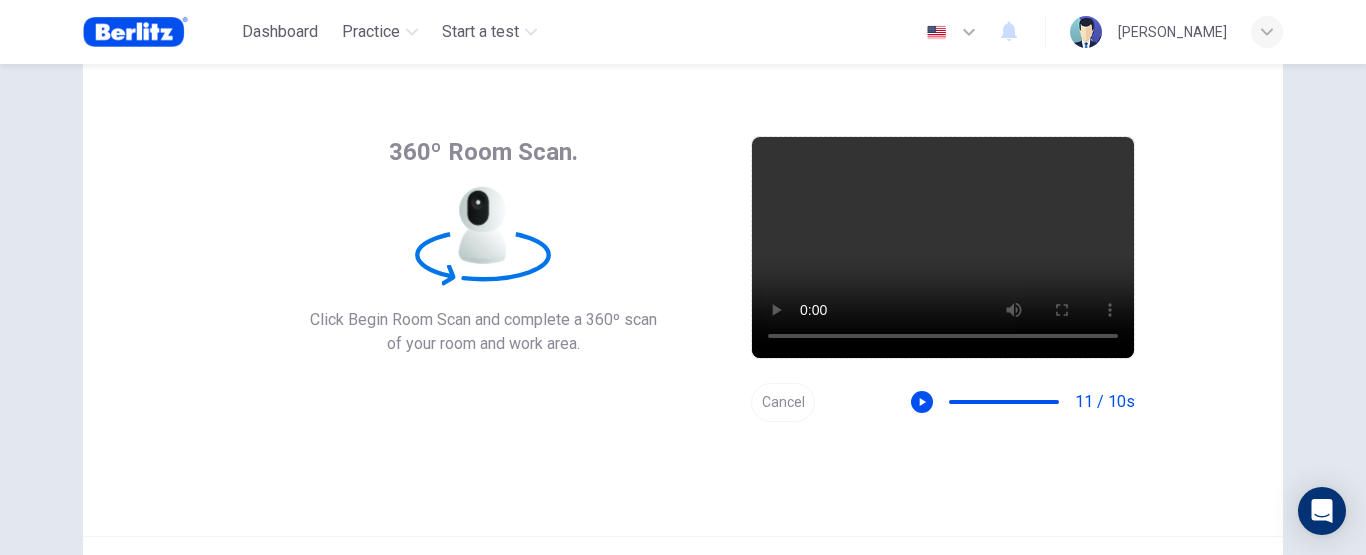 click on "Cancel" at bounding box center (783, 402) 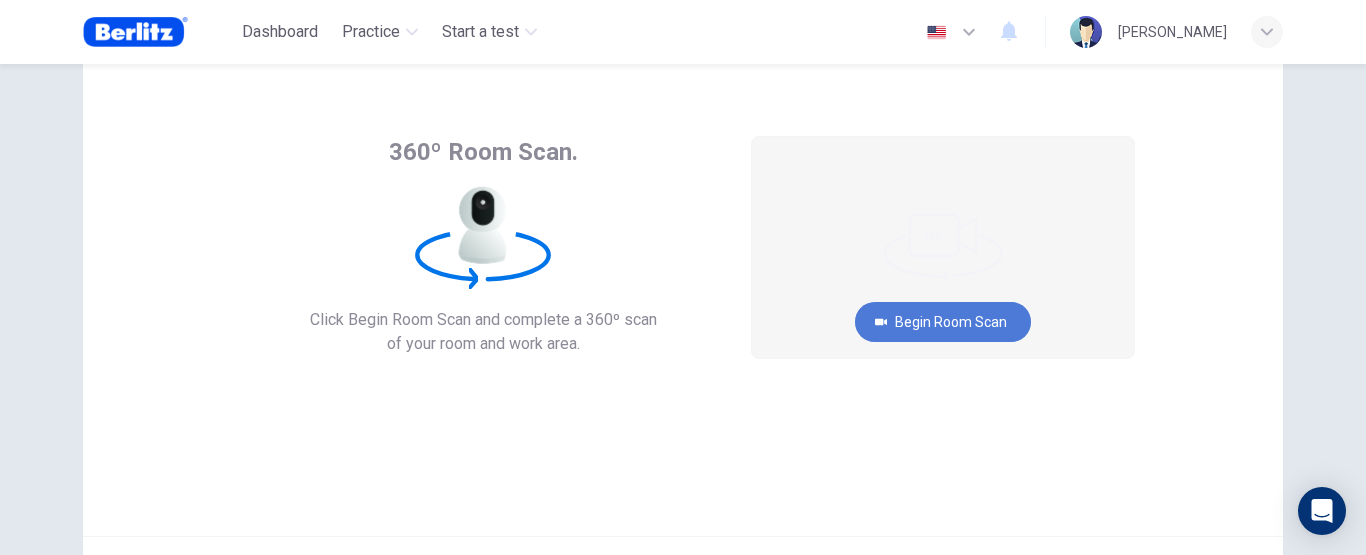 click on "Begin Room Scan" at bounding box center [943, 322] 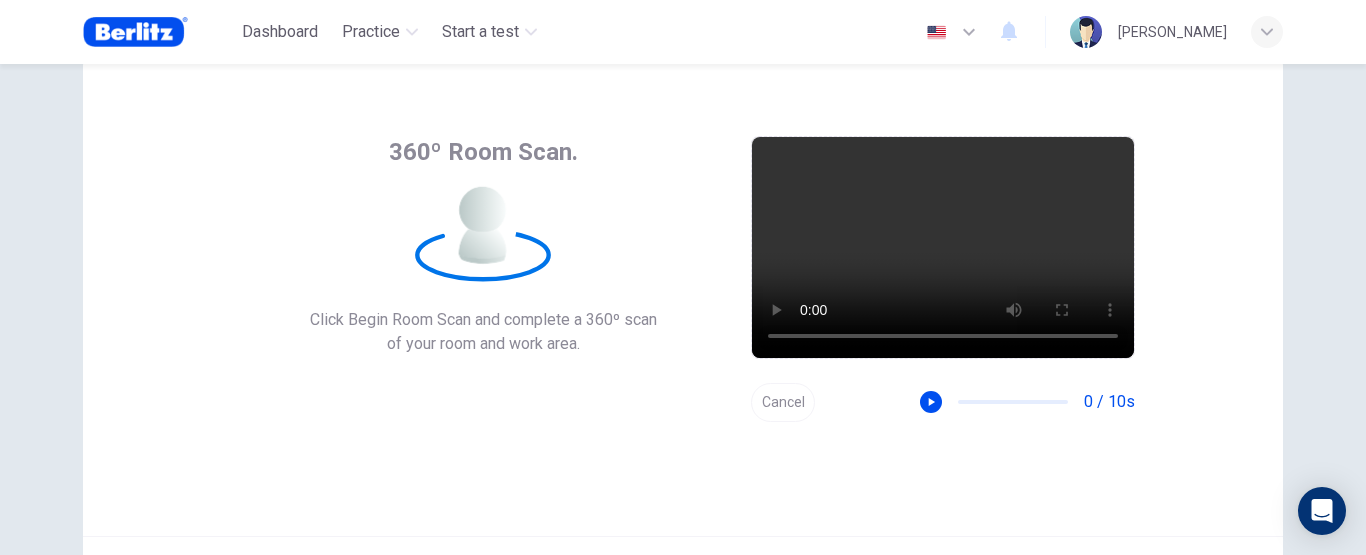 click on "Cancel" at bounding box center (783, 402) 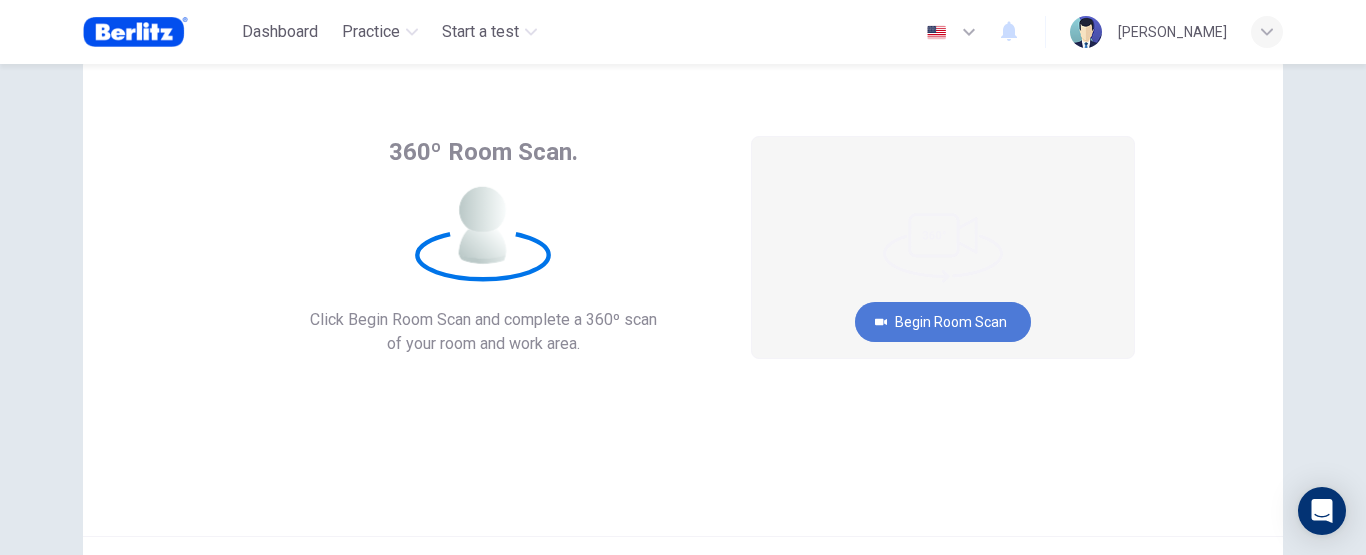 click on "Begin Room Scan" at bounding box center (943, 322) 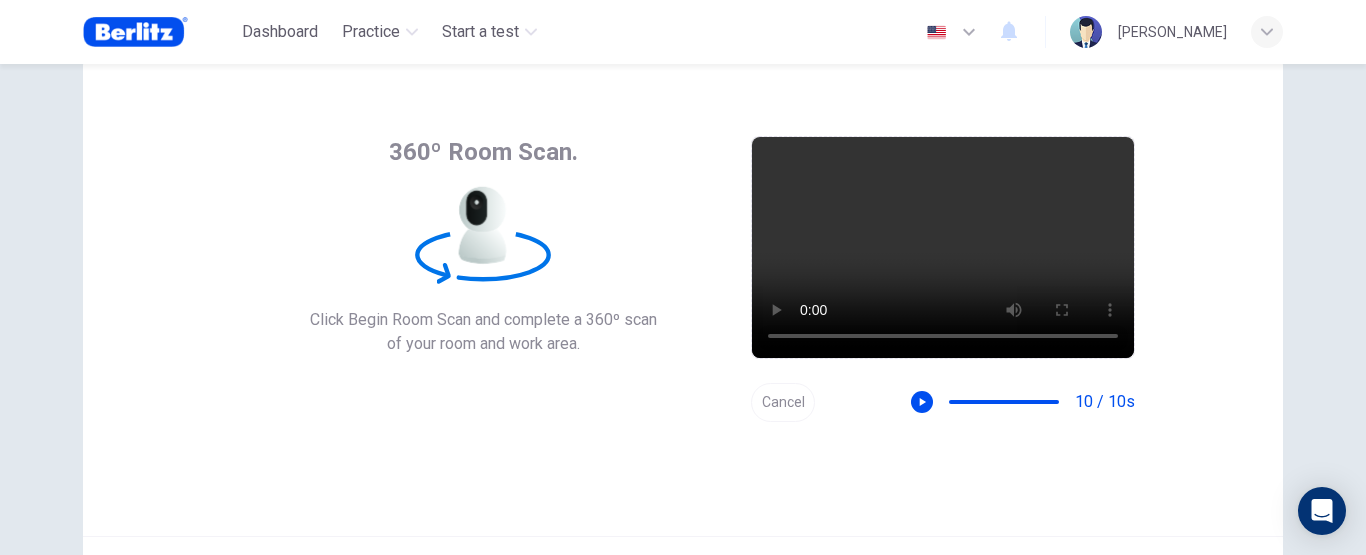 click on "Cancel" at bounding box center [783, 402] 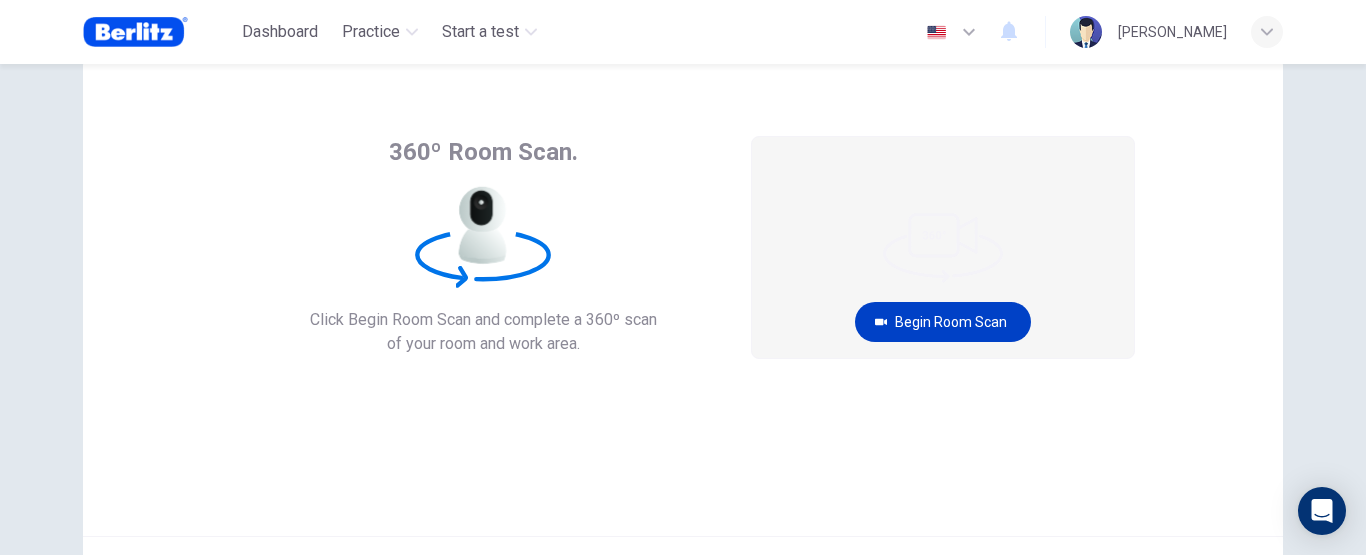click on "Begin Room Scan" at bounding box center (943, 322) 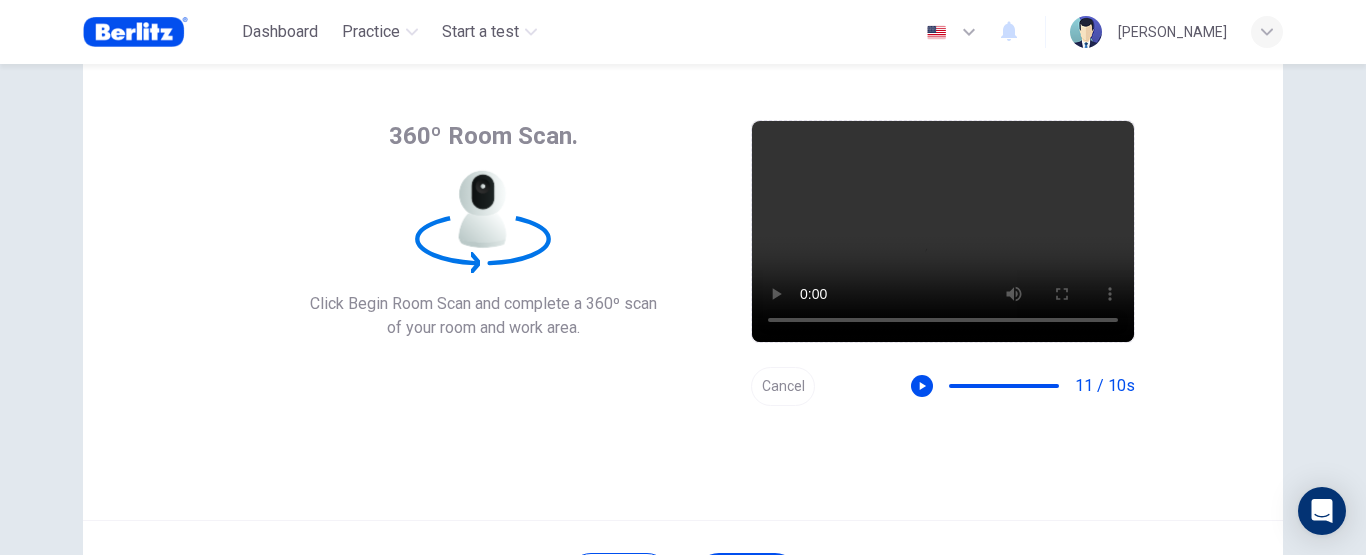 scroll, scrollTop: 78, scrollLeft: 0, axis: vertical 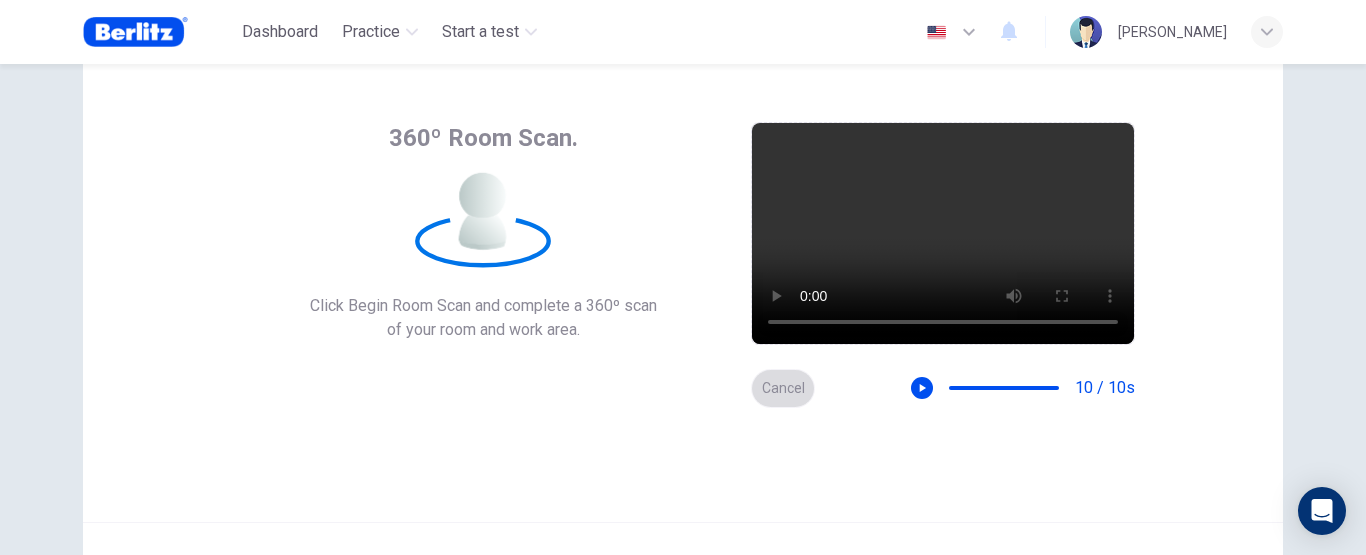 click on "Cancel" at bounding box center [783, 388] 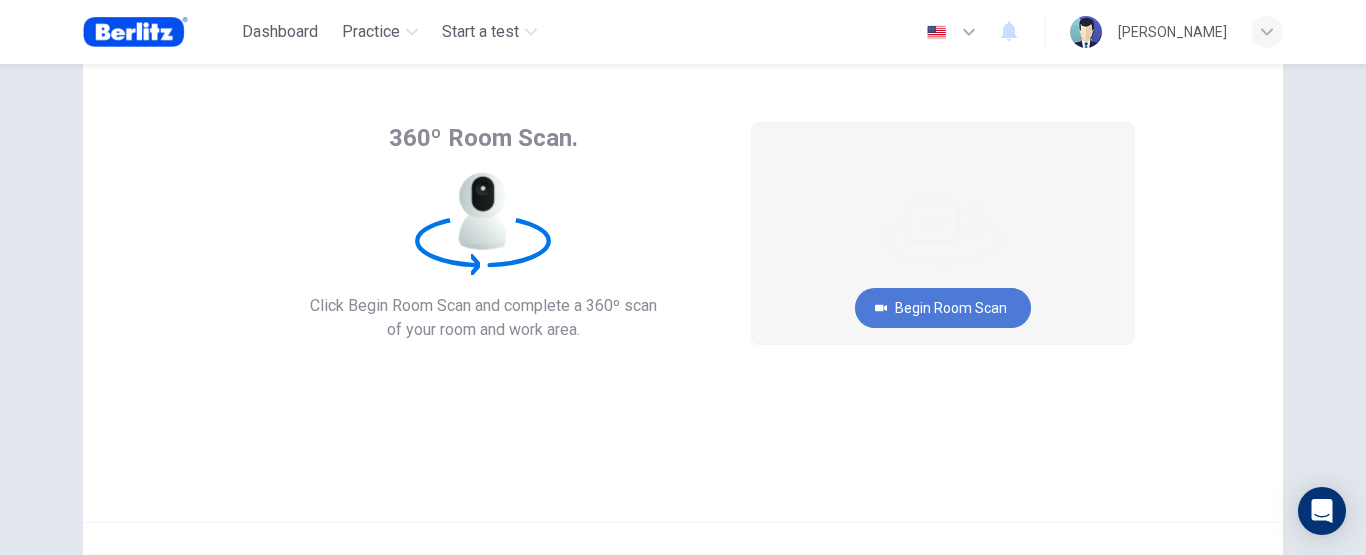 click on "Begin Room Scan" at bounding box center (943, 308) 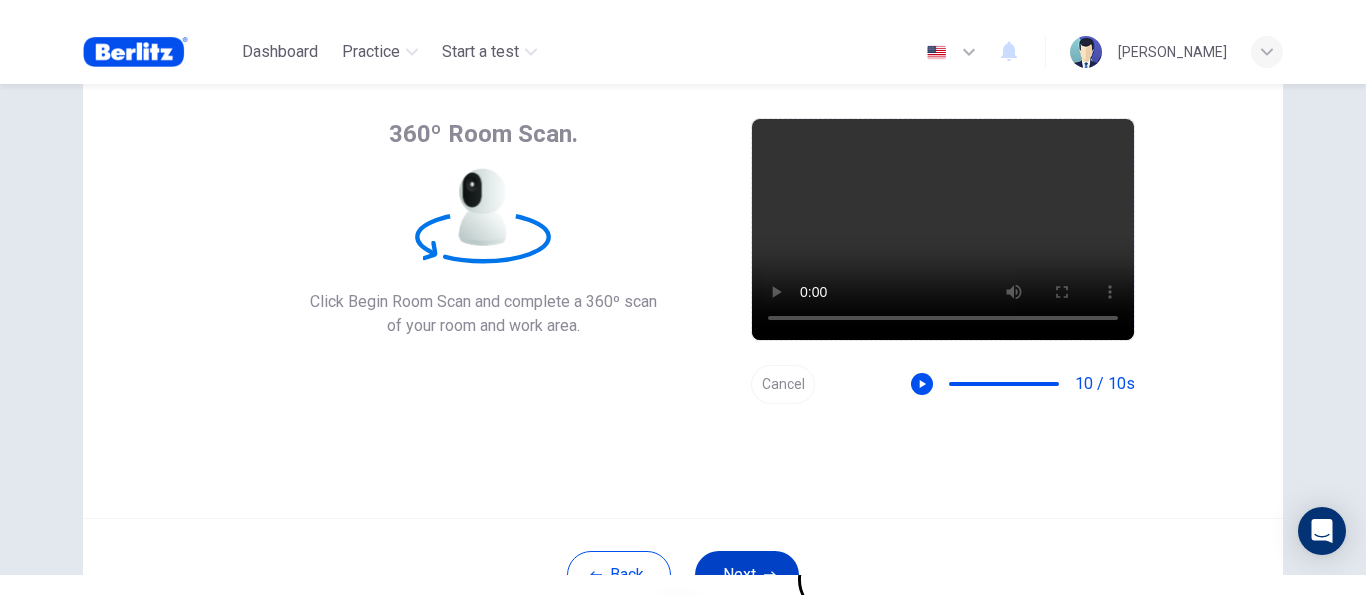 scroll, scrollTop: 178, scrollLeft: 0, axis: vertical 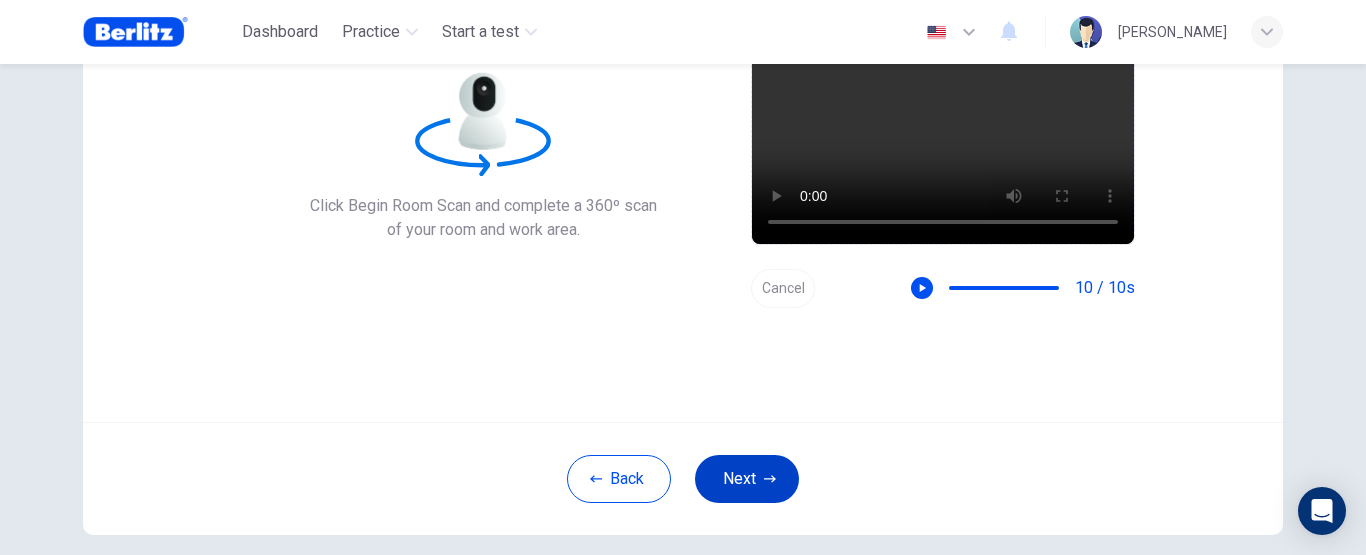 click 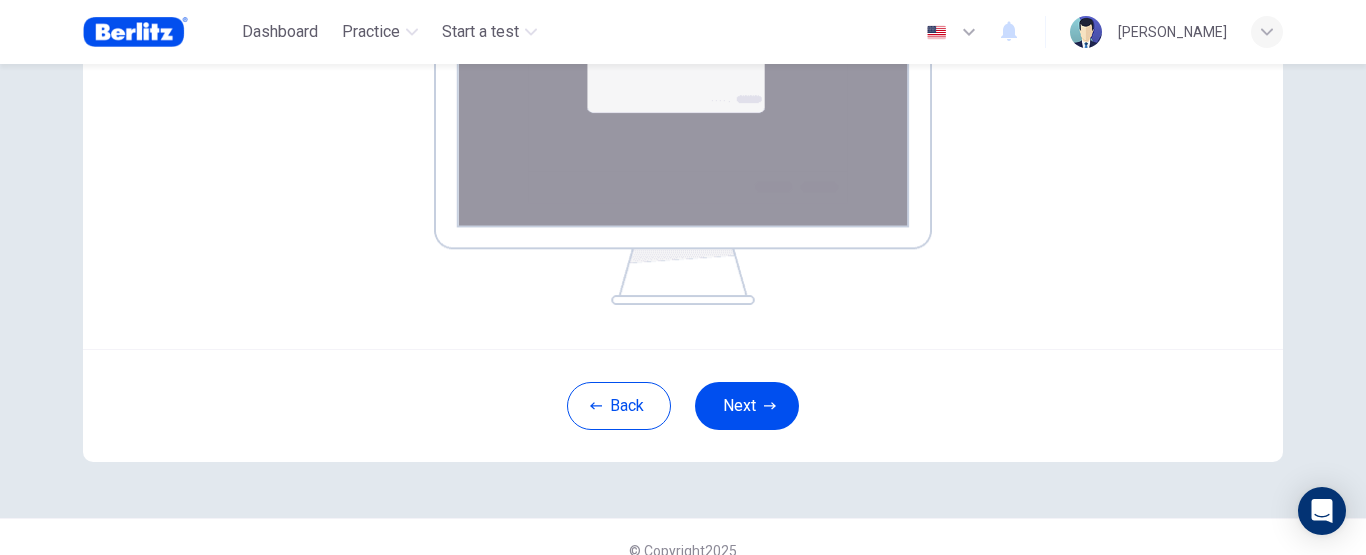 scroll, scrollTop: 482, scrollLeft: 0, axis: vertical 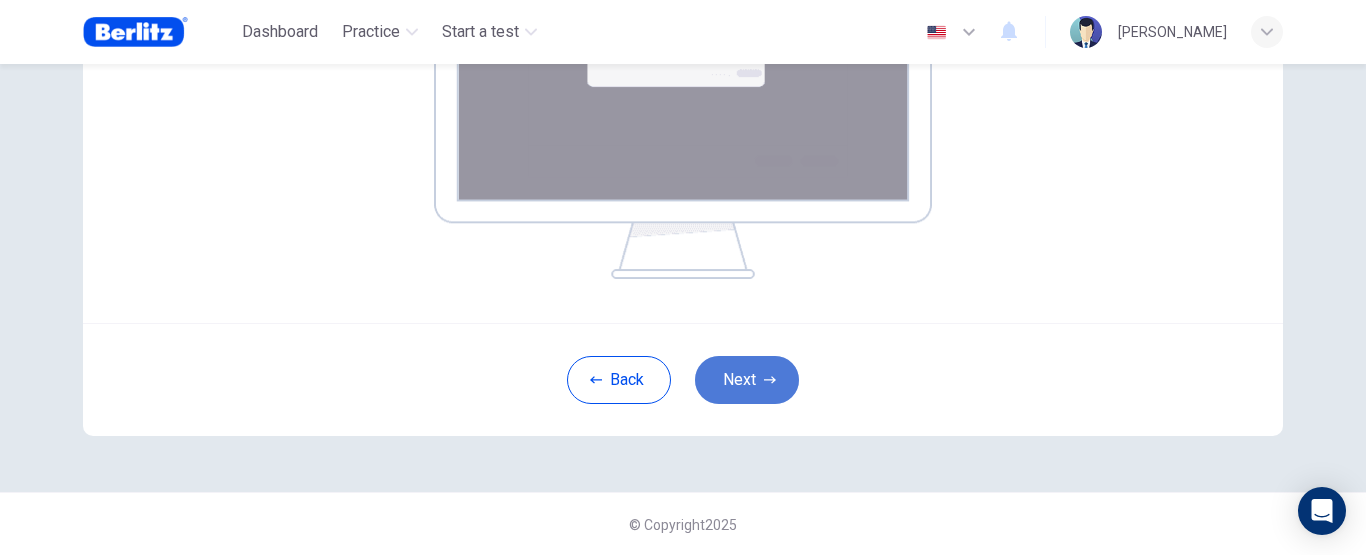 click on "Next" at bounding box center [747, 380] 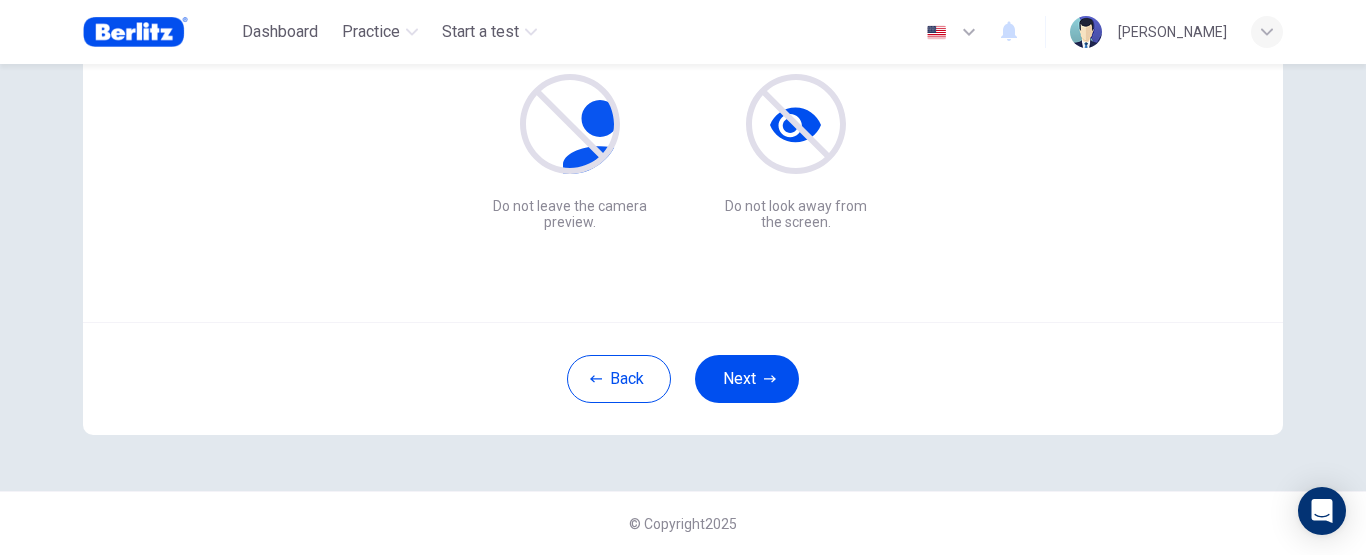 scroll, scrollTop: 278, scrollLeft: 0, axis: vertical 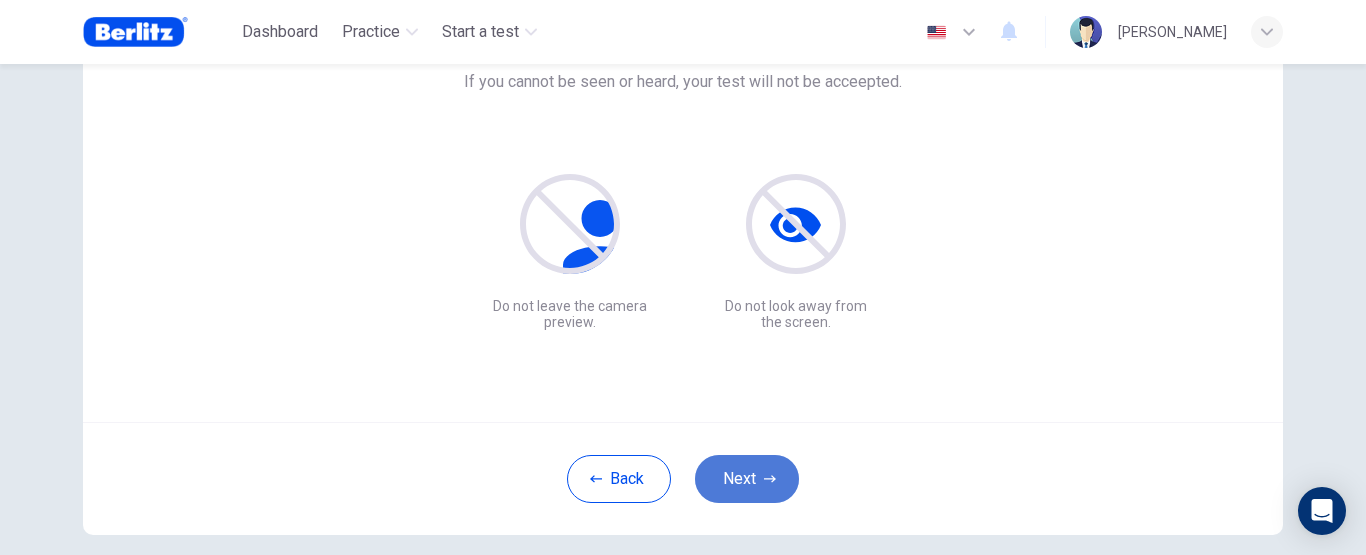 click on "Next" at bounding box center (747, 479) 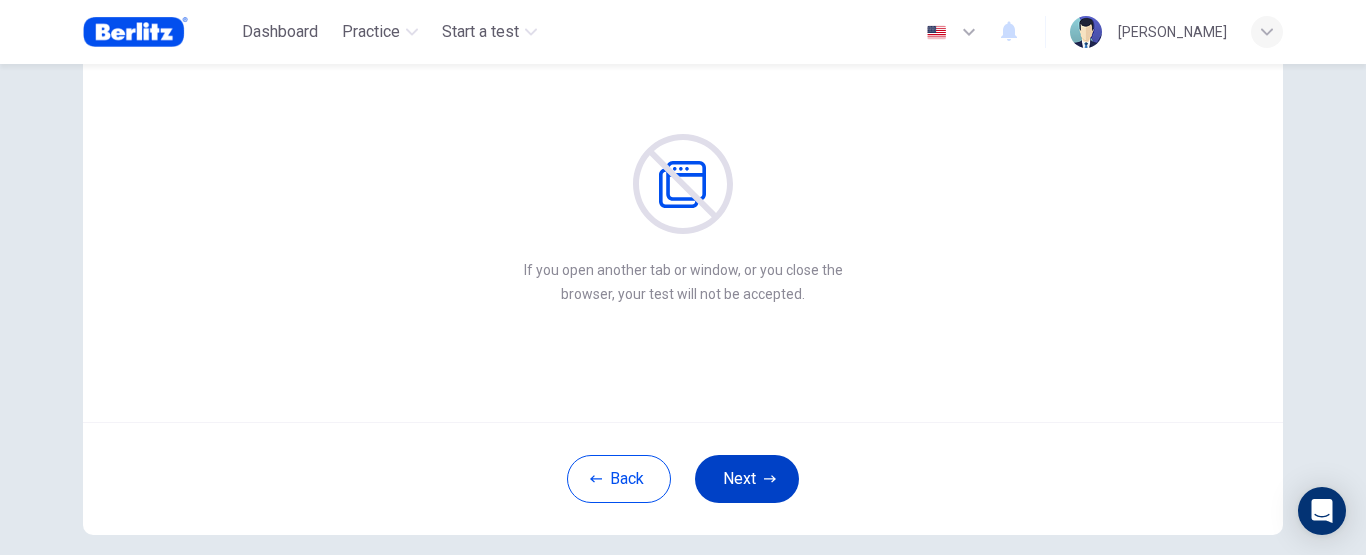 click on "Next" at bounding box center (747, 479) 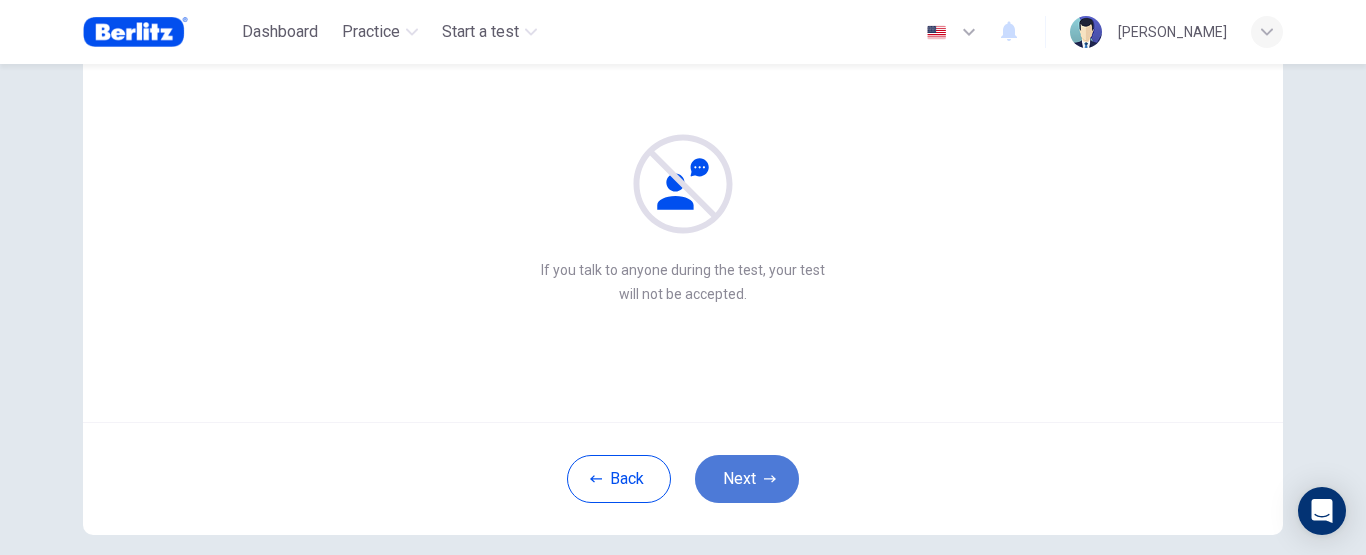 click on "Next" at bounding box center [747, 479] 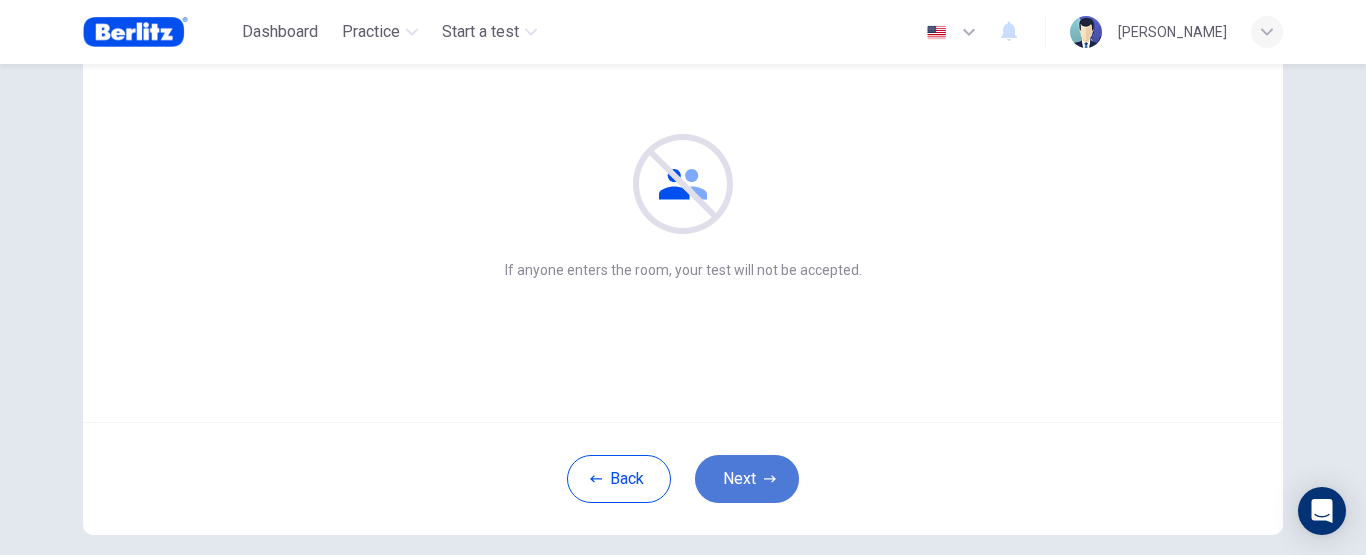 click on "Next" at bounding box center [747, 479] 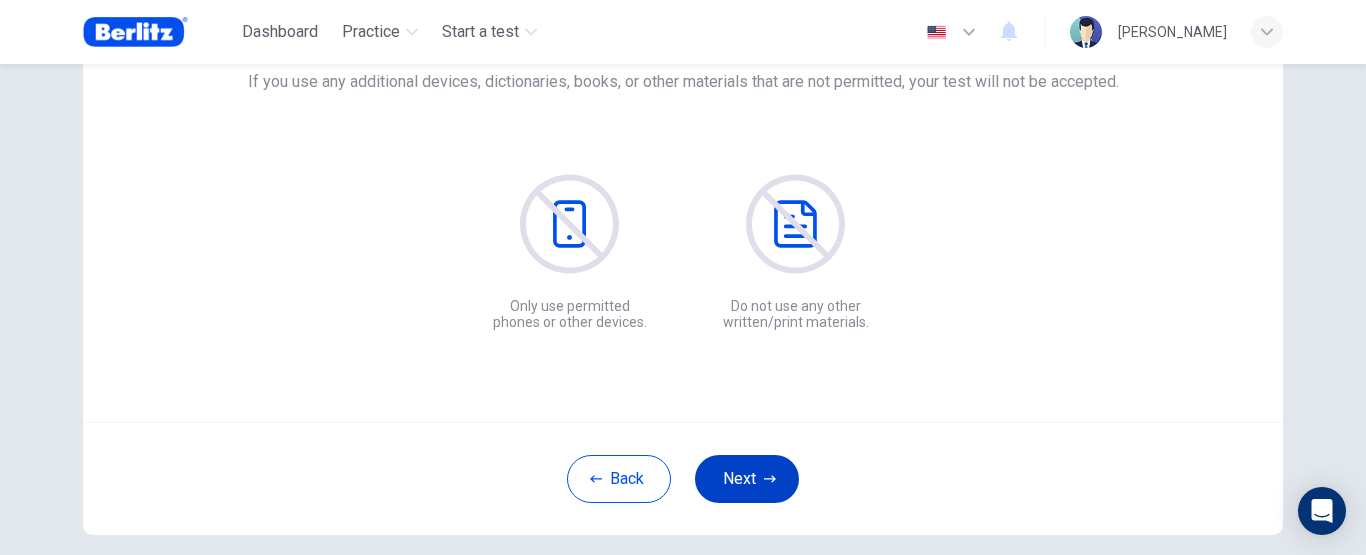 click on "Next" at bounding box center [747, 479] 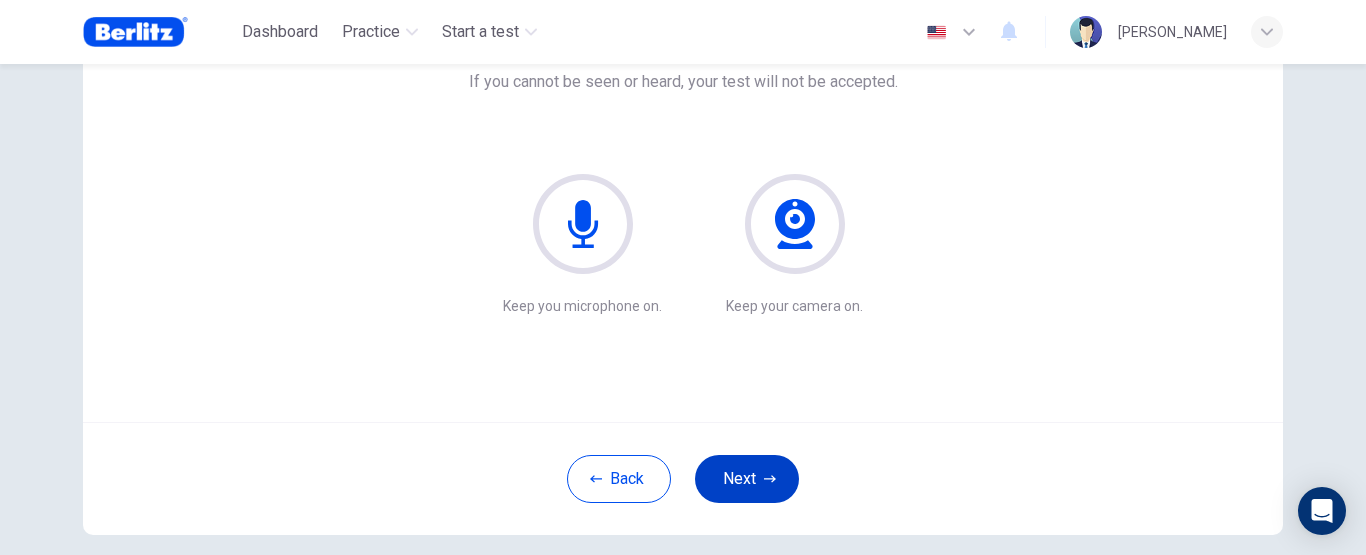 click on "Next" at bounding box center [747, 479] 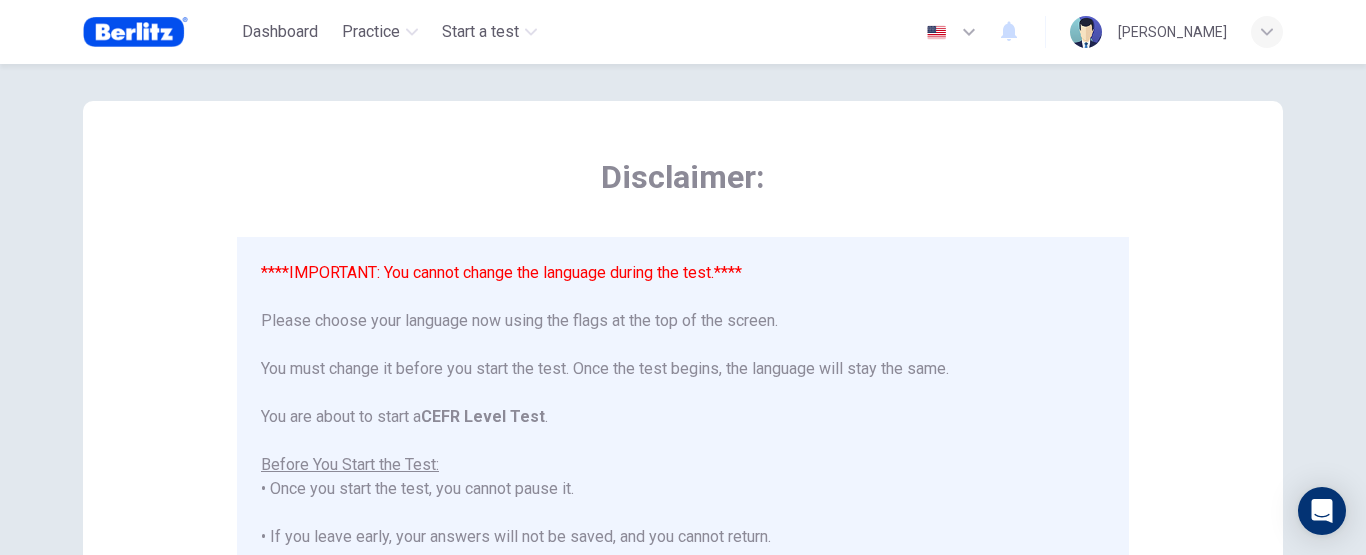scroll, scrollTop: 0, scrollLeft: 0, axis: both 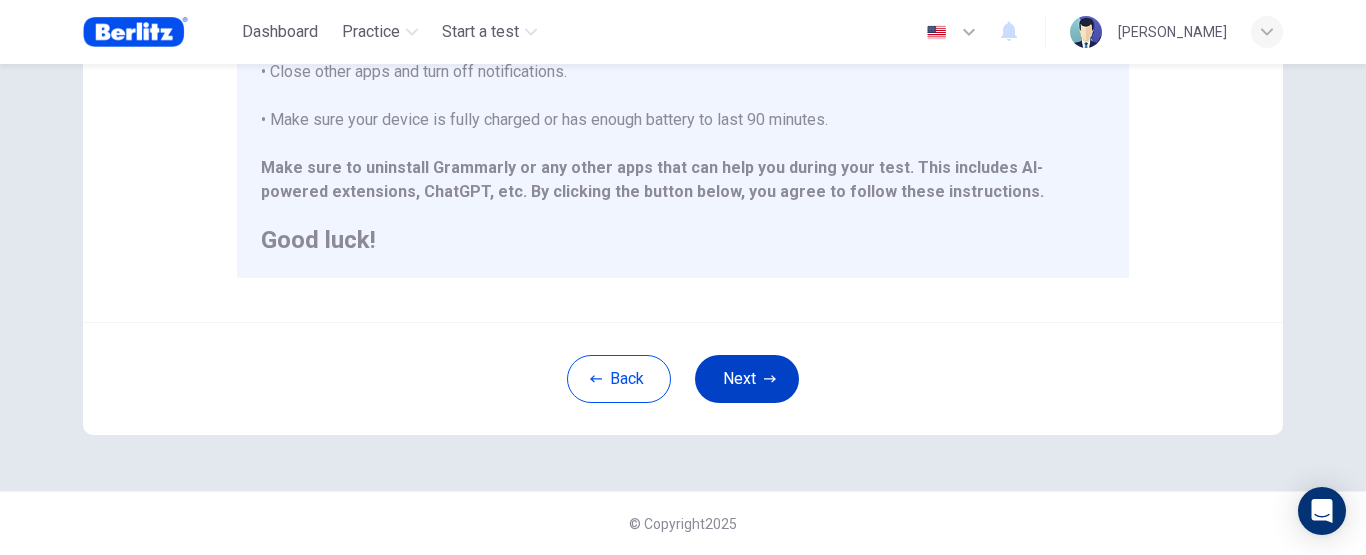 click on "Next" at bounding box center [747, 379] 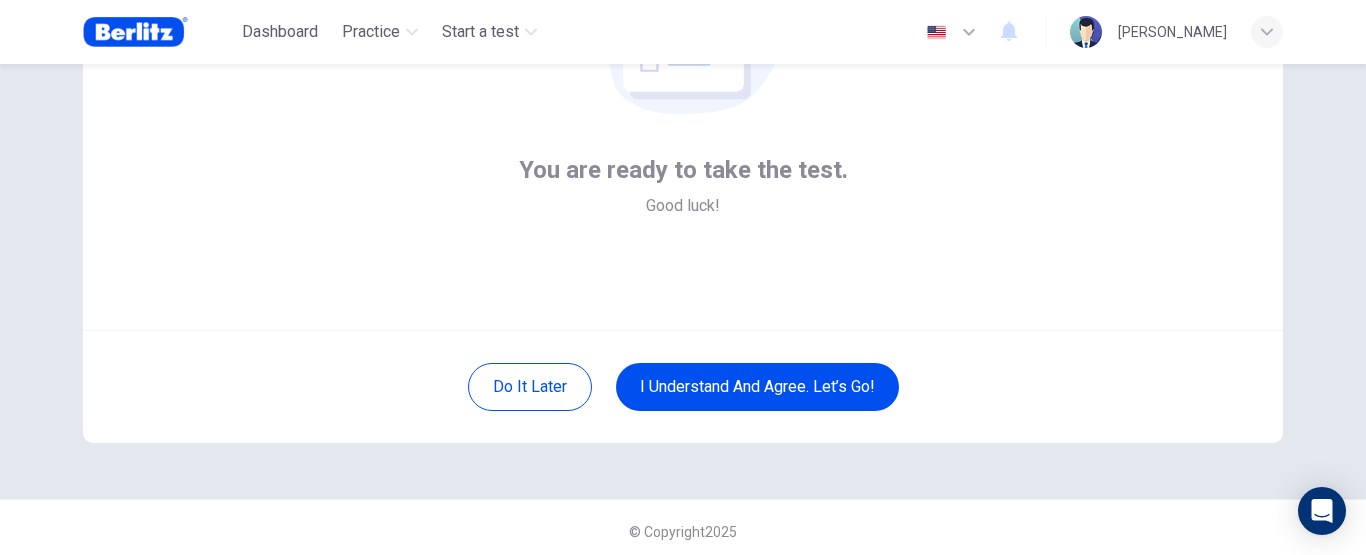 scroll, scrollTop: 278, scrollLeft: 0, axis: vertical 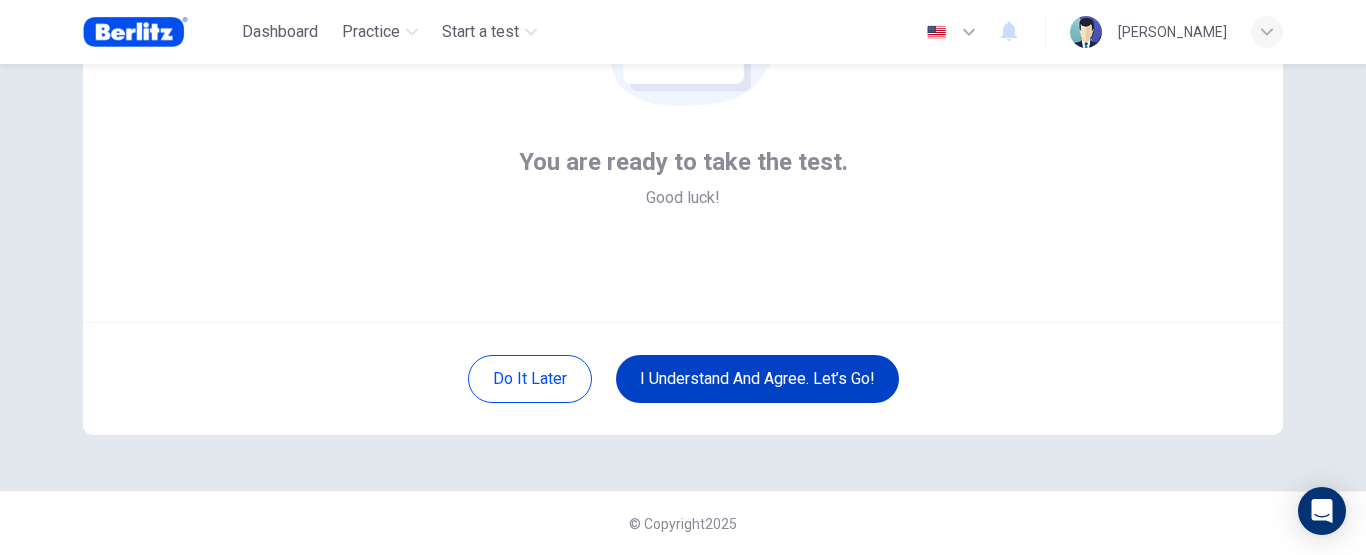 click on "I understand and agree. Let’s go!" at bounding box center [757, 379] 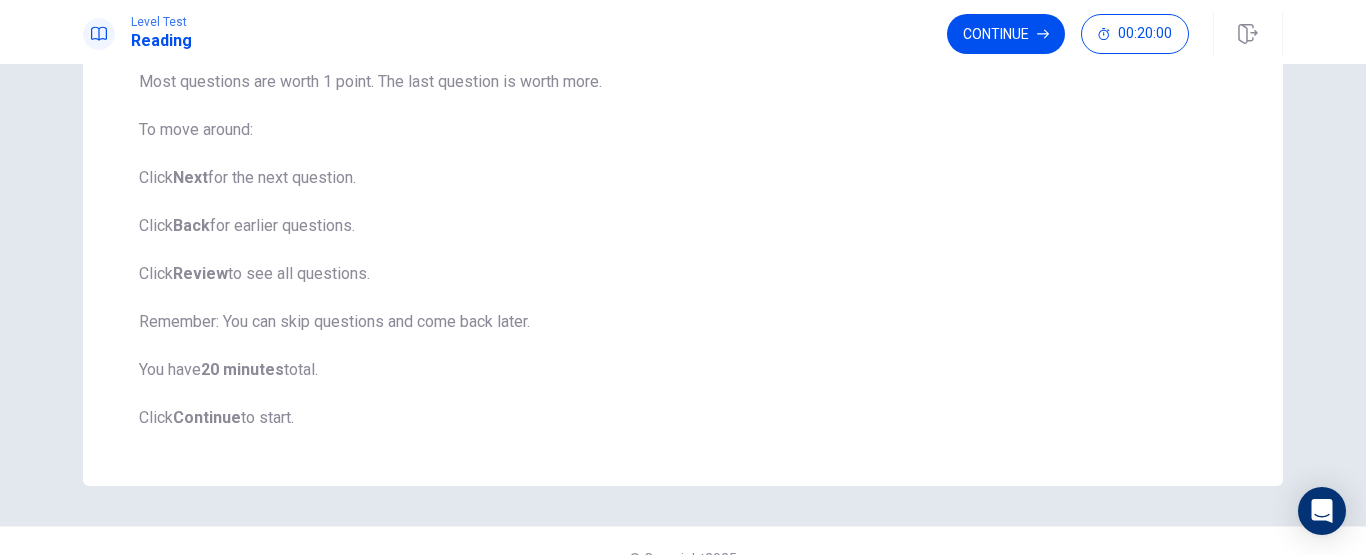scroll, scrollTop: 300, scrollLeft: 0, axis: vertical 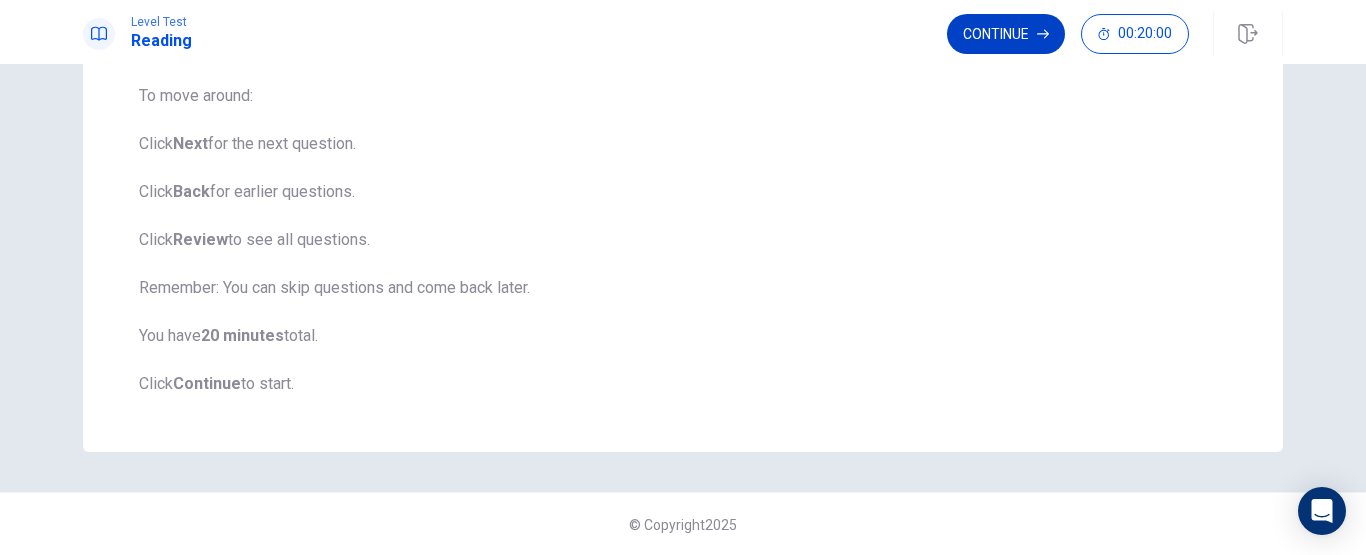 click on "Continue" at bounding box center [1006, 34] 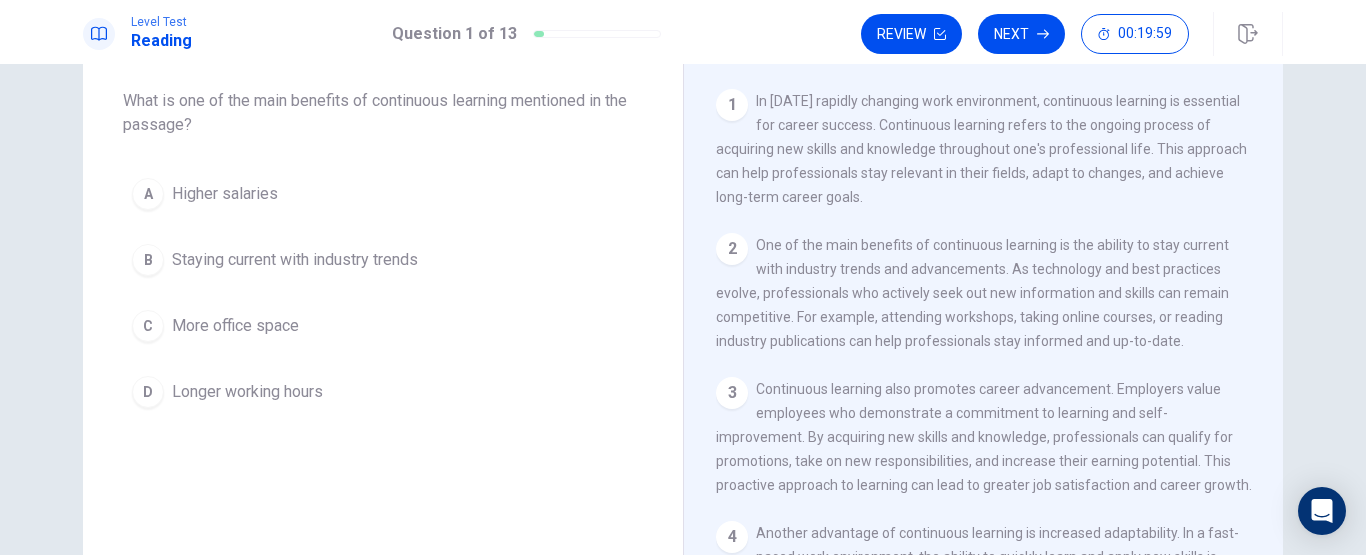 scroll, scrollTop: 0, scrollLeft: 0, axis: both 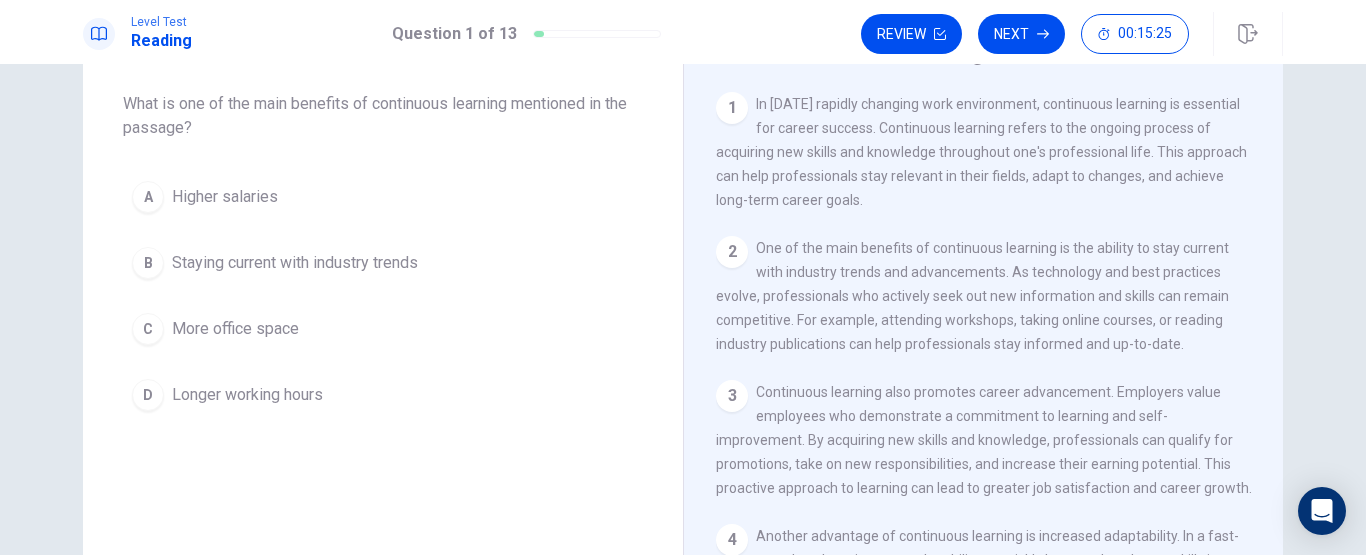 drag, startPoint x: 874, startPoint y: 254, endPoint x: 952, endPoint y: 266, distance: 78.91768 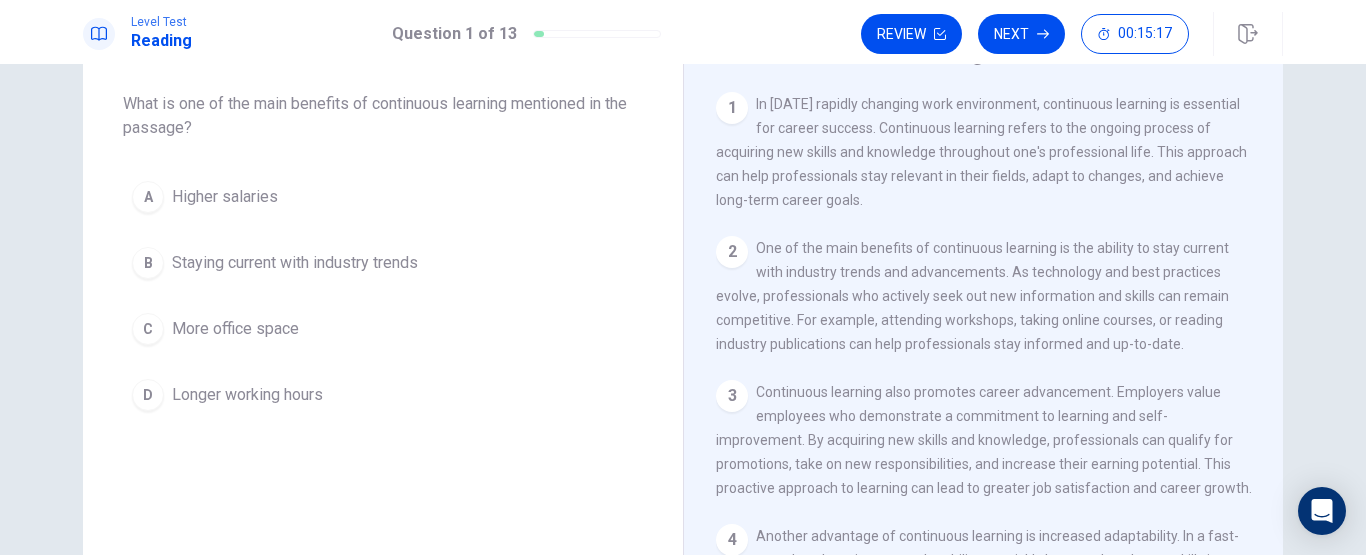 click on "Staying current with industry trends" at bounding box center [295, 263] 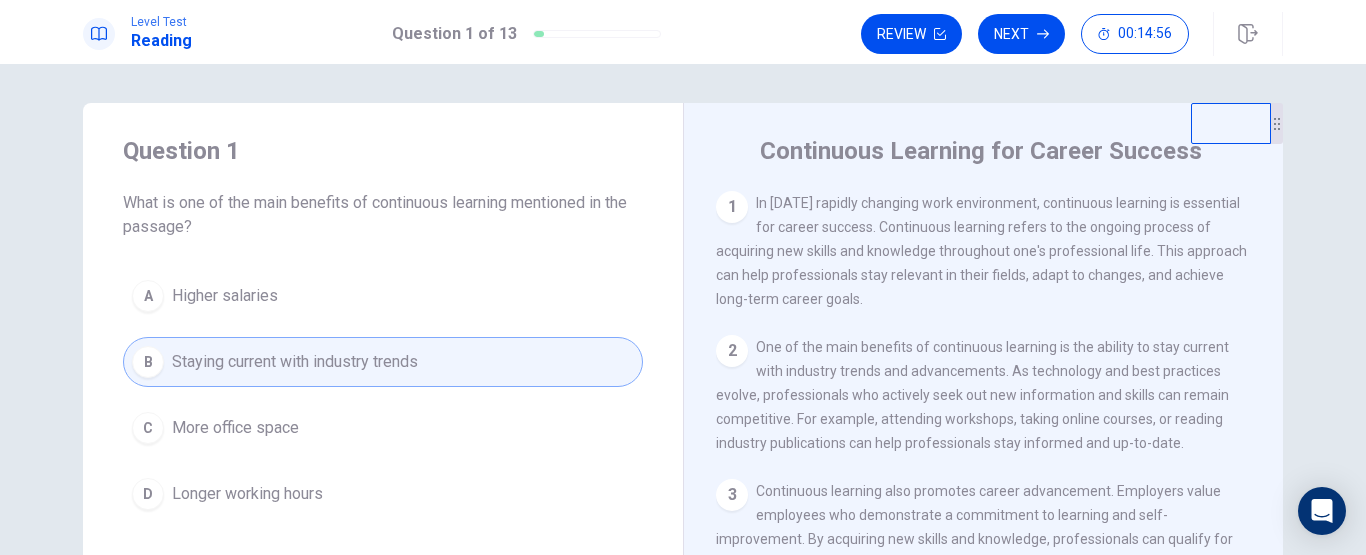 scroll, scrollTop: 0, scrollLeft: 0, axis: both 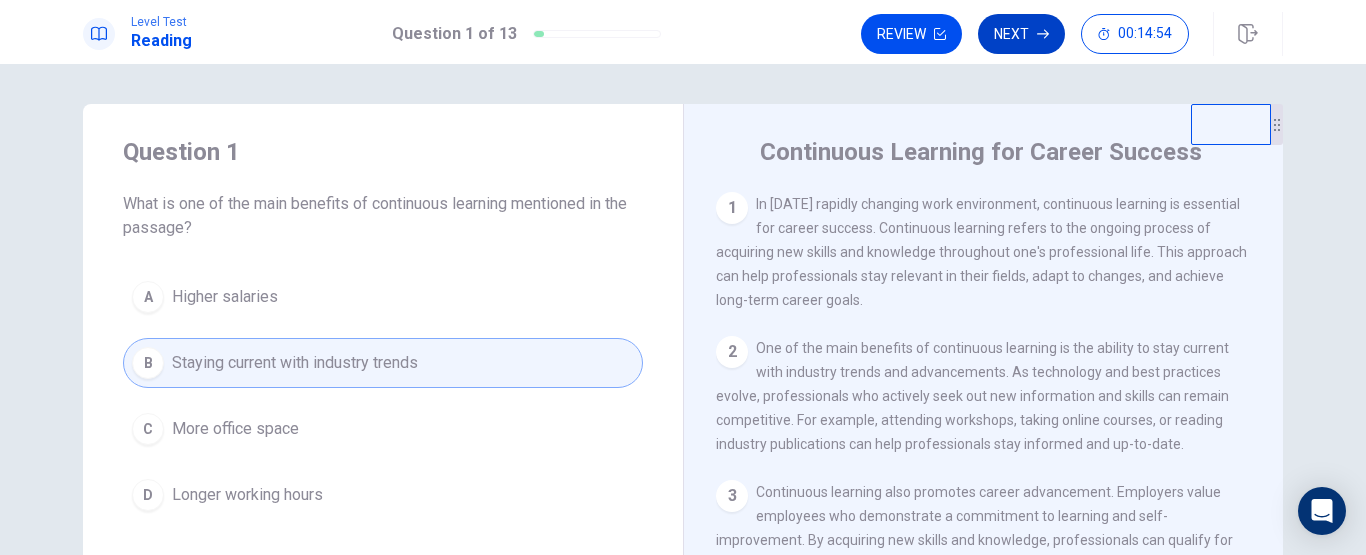 click on "Next" at bounding box center [1021, 34] 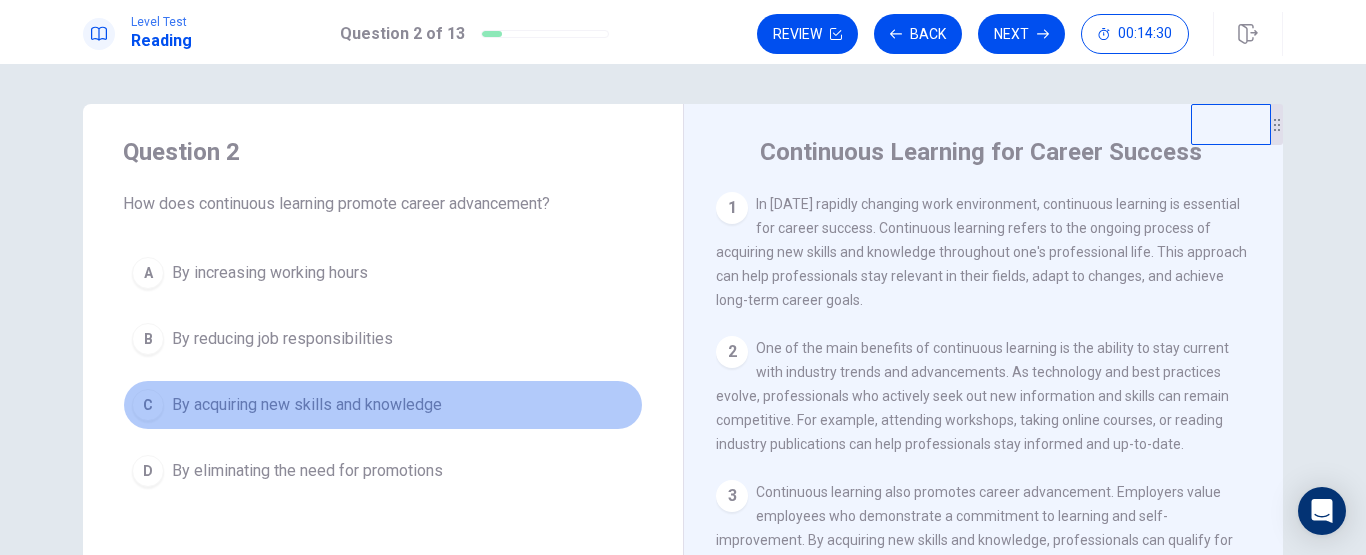 click on "C By acquiring new skills and knowledge" at bounding box center [383, 405] 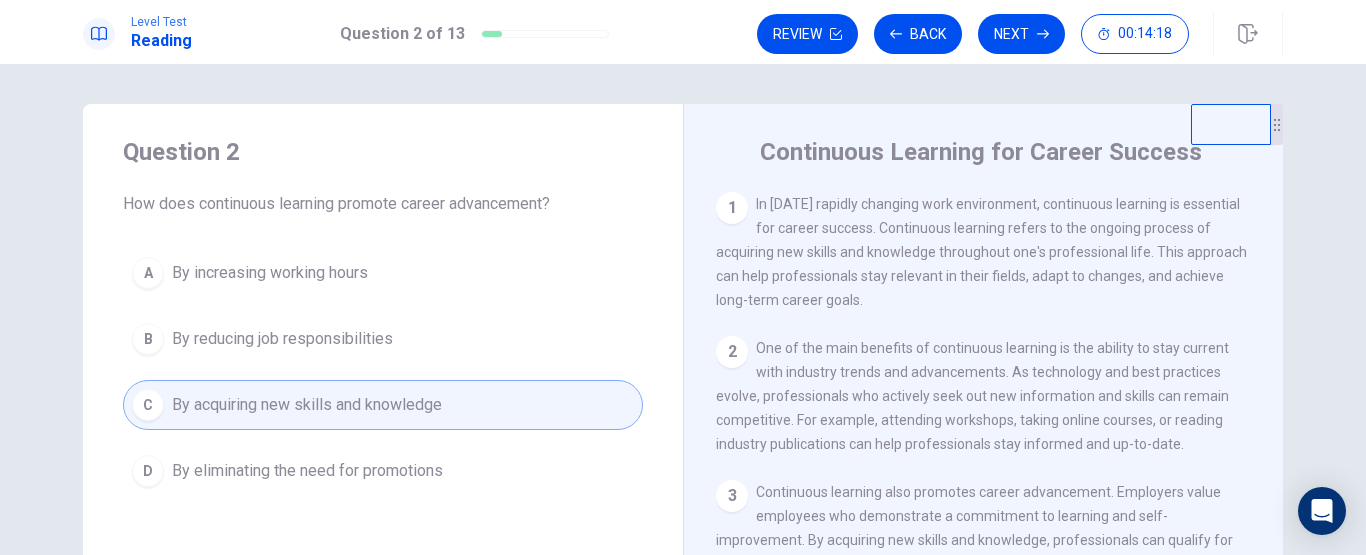 click on "Next" at bounding box center (1021, 34) 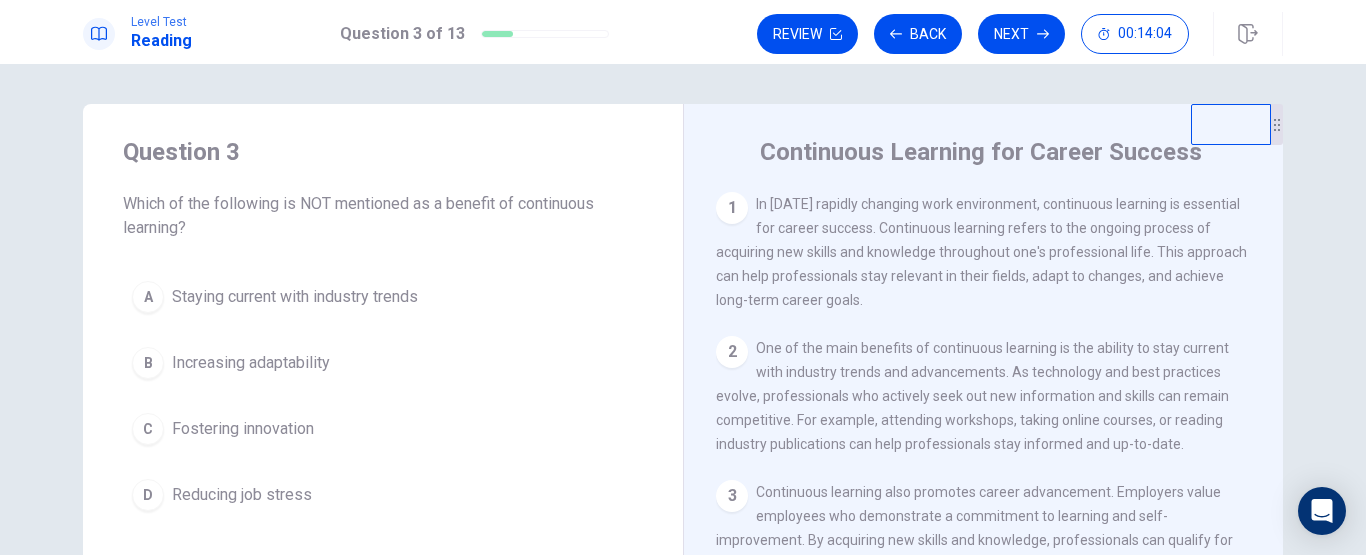 click on "Reducing job stress" at bounding box center [242, 495] 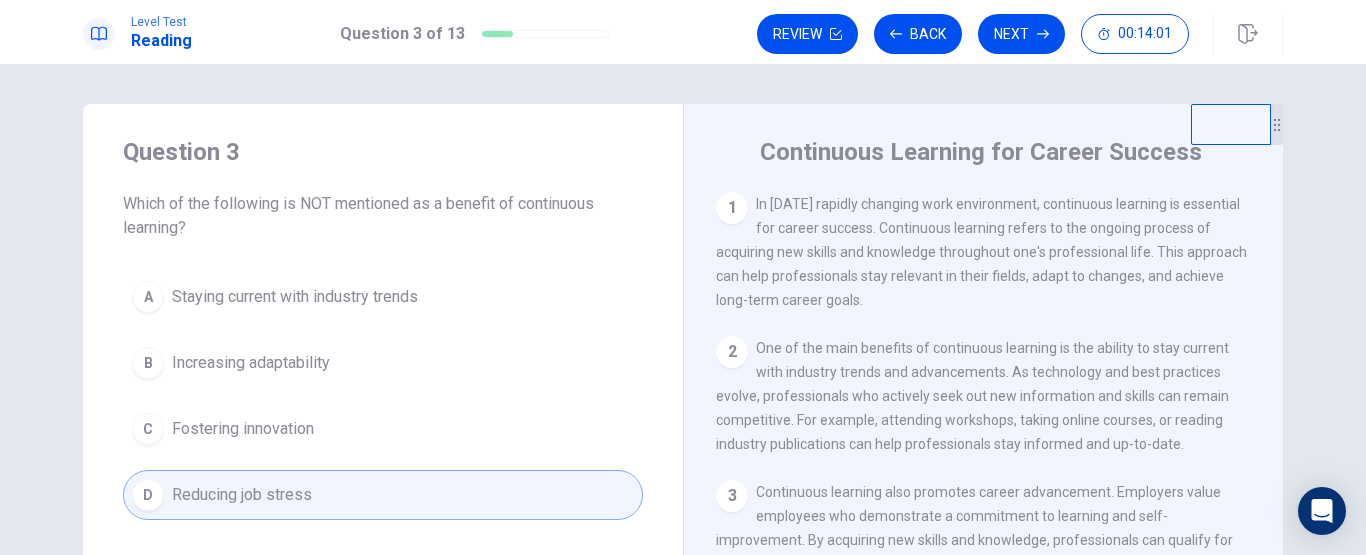 scroll, scrollTop: 100, scrollLeft: 0, axis: vertical 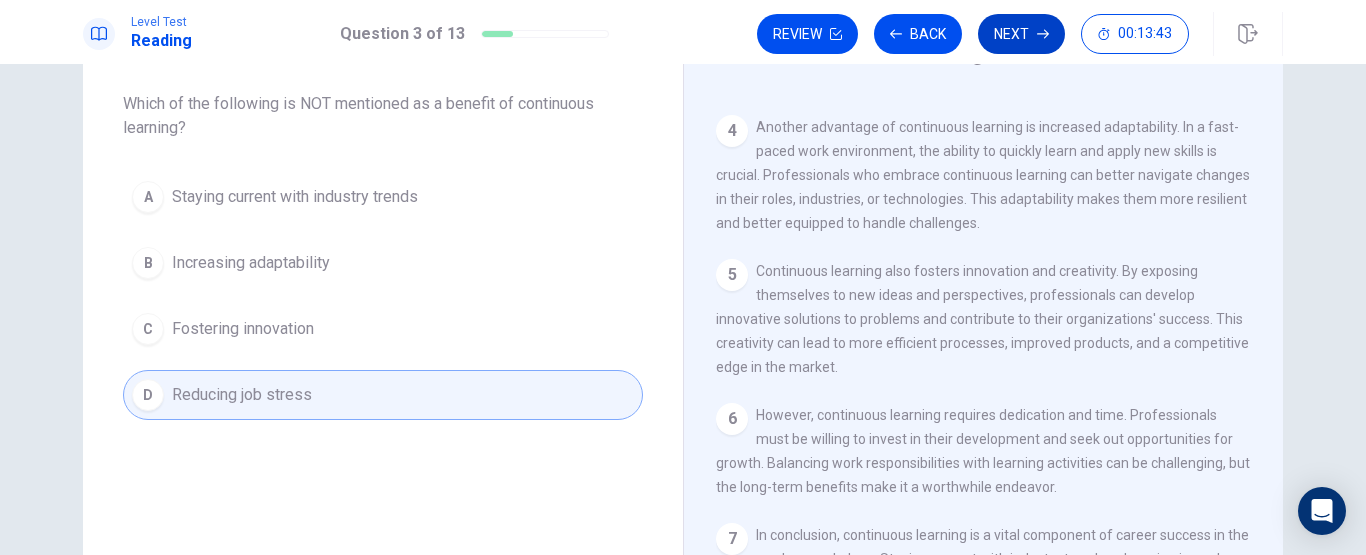 click on "Next" at bounding box center [1021, 34] 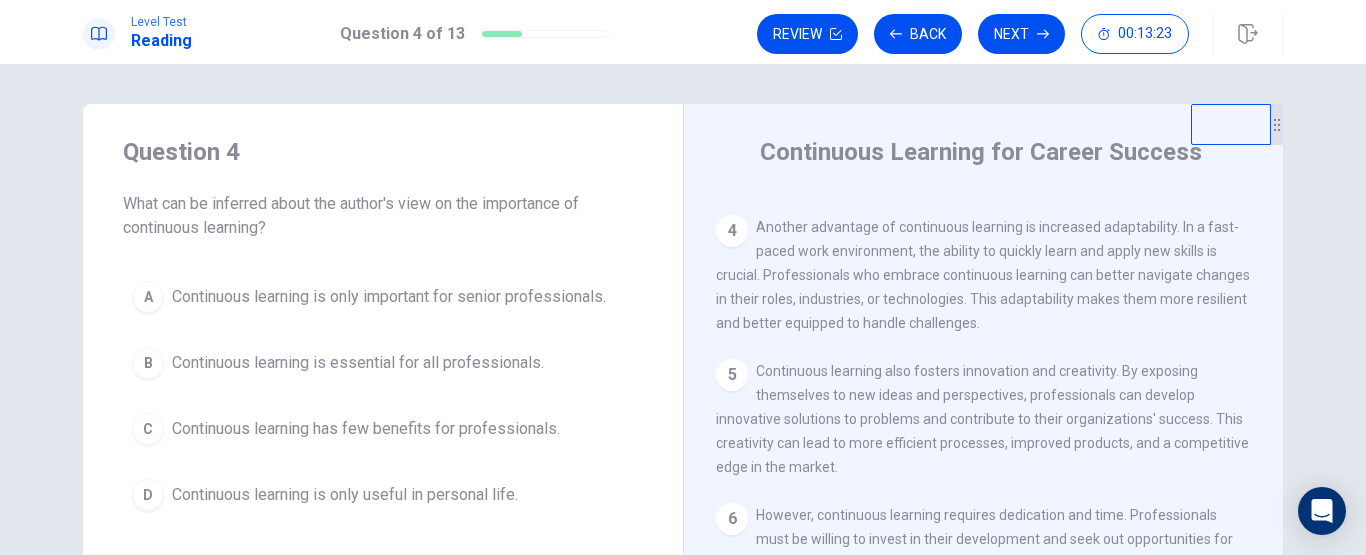 scroll, scrollTop: 100, scrollLeft: 0, axis: vertical 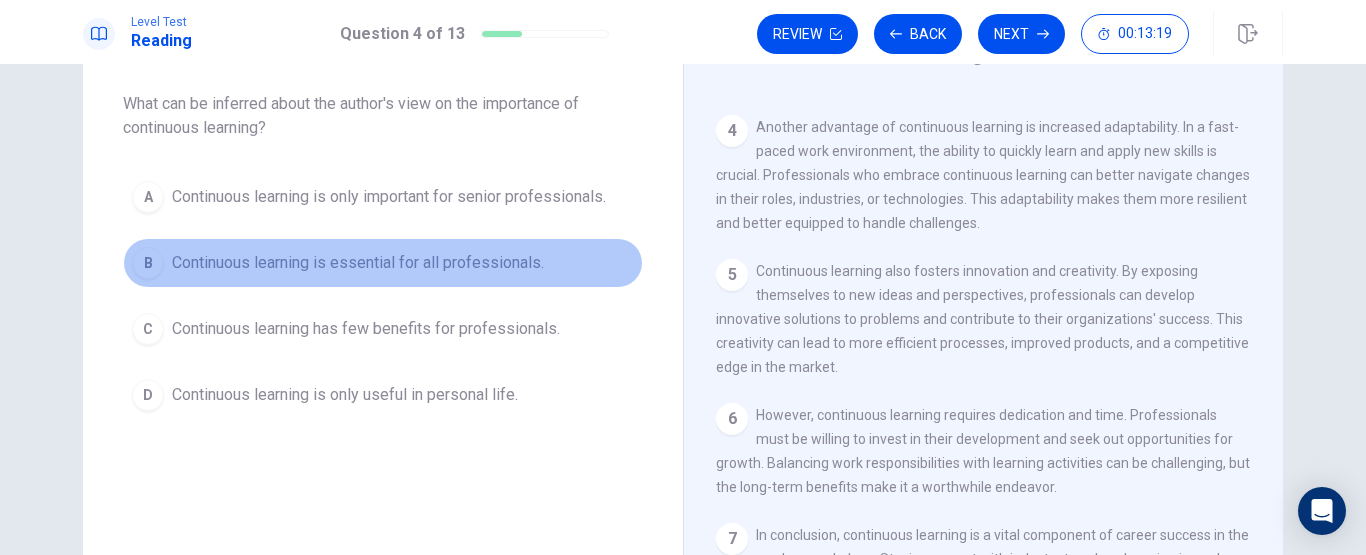 click on "Continuous learning is essential for all professionals." at bounding box center [358, 263] 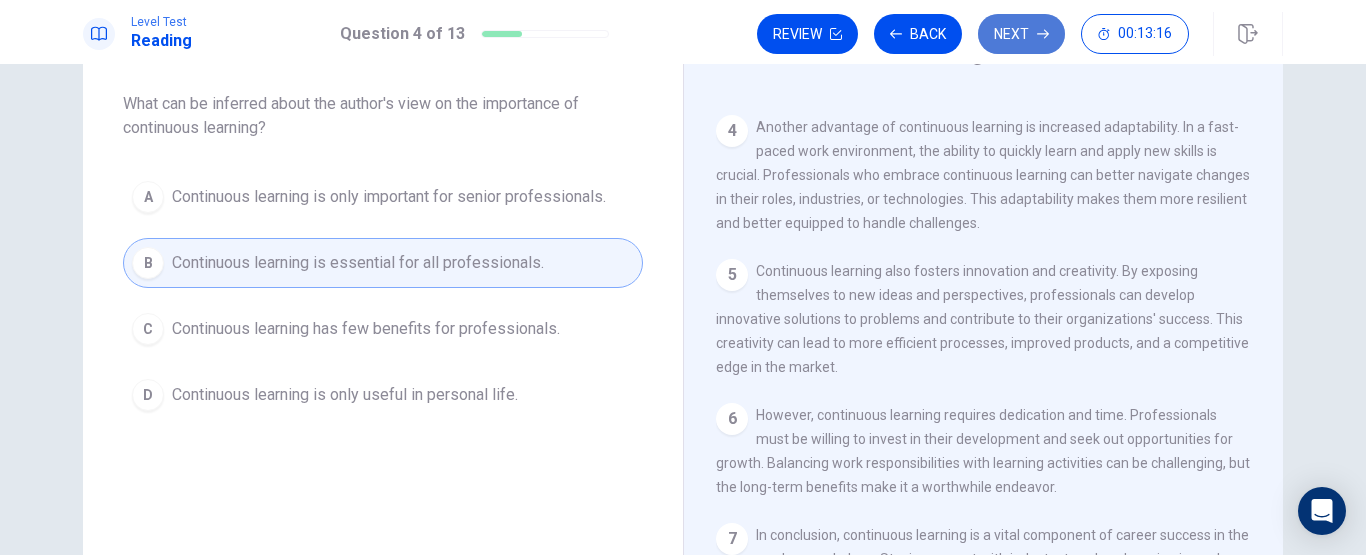 click on "Next" at bounding box center [1021, 34] 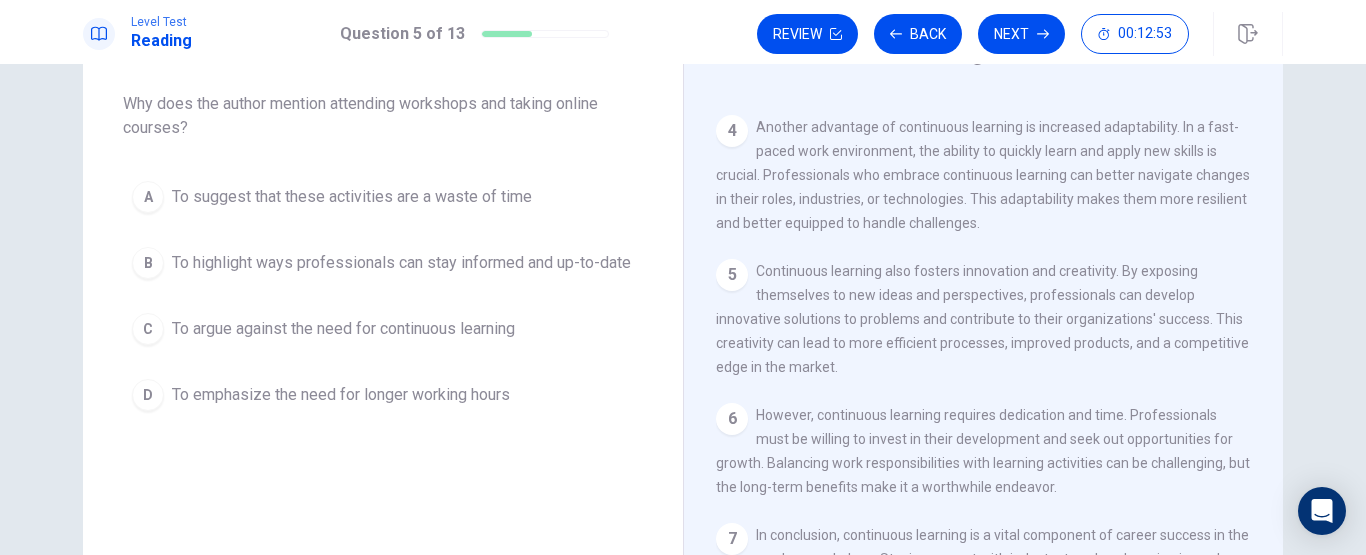 scroll, scrollTop: 300, scrollLeft: 0, axis: vertical 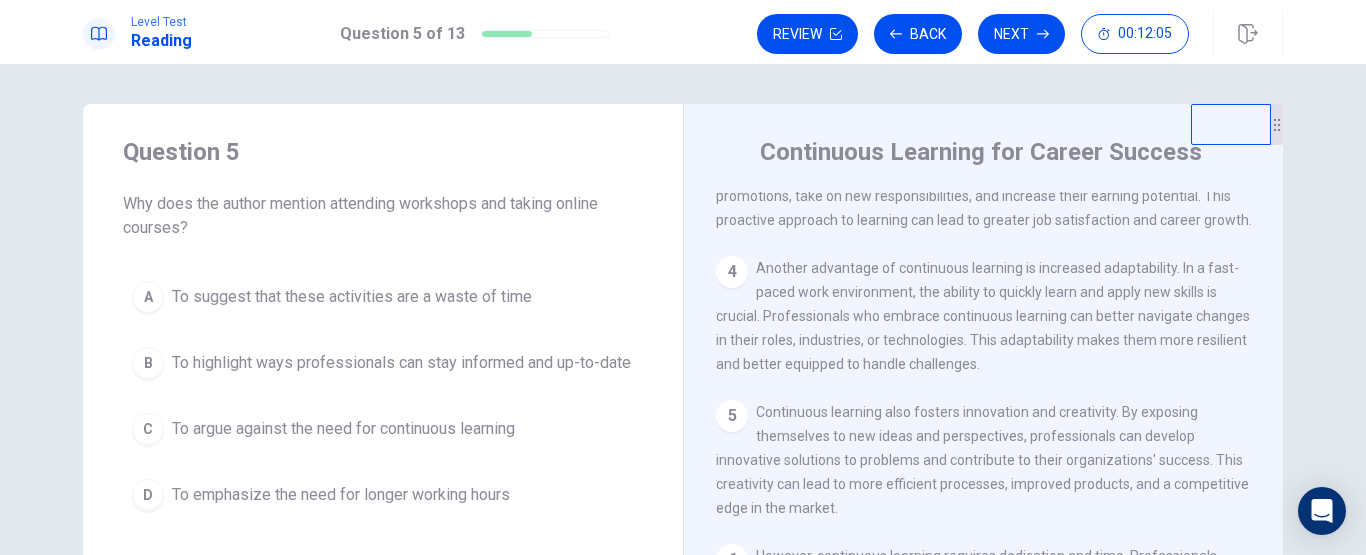 click on "To highlight ways professionals can stay informed and up-to-date" at bounding box center (401, 363) 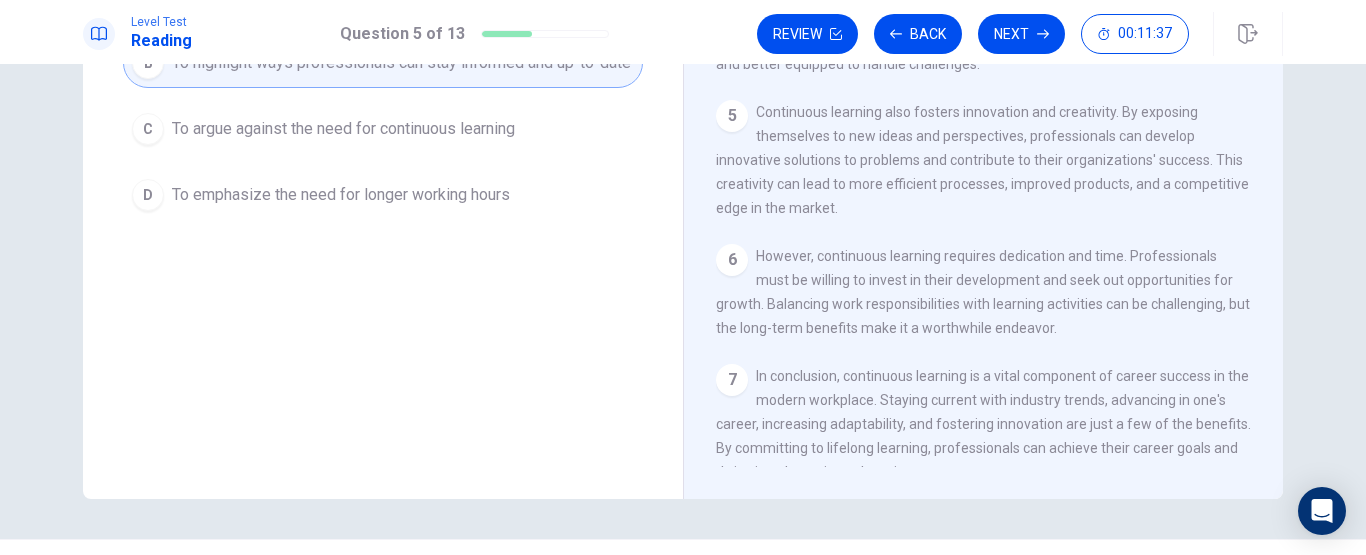scroll, scrollTop: 100, scrollLeft: 0, axis: vertical 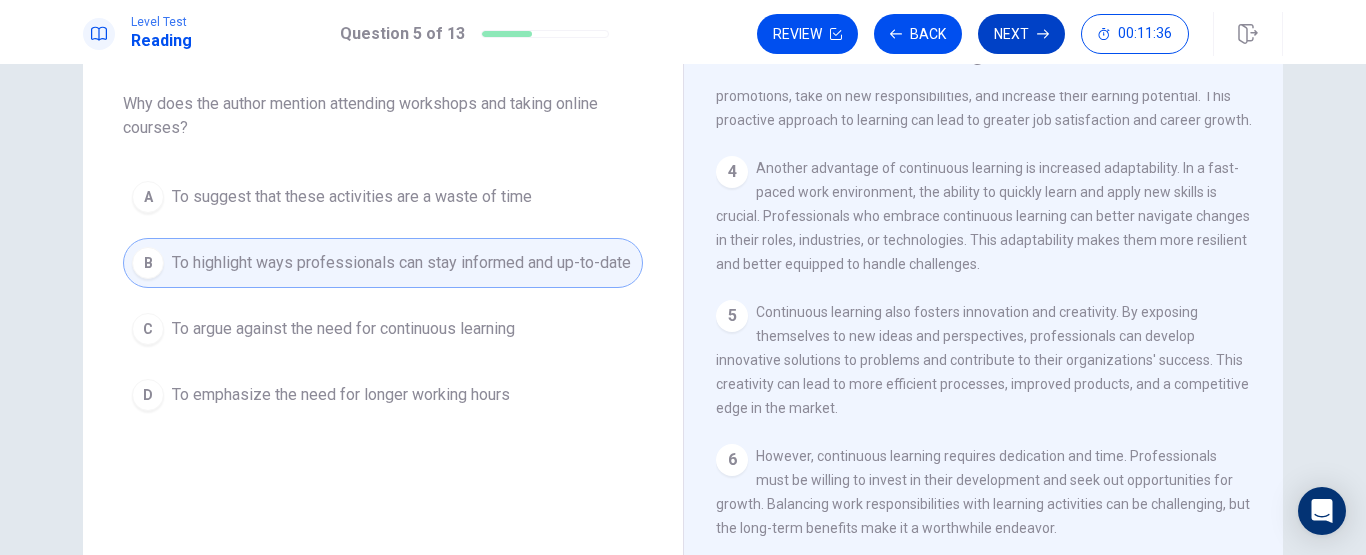 click on "Next" at bounding box center (1021, 34) 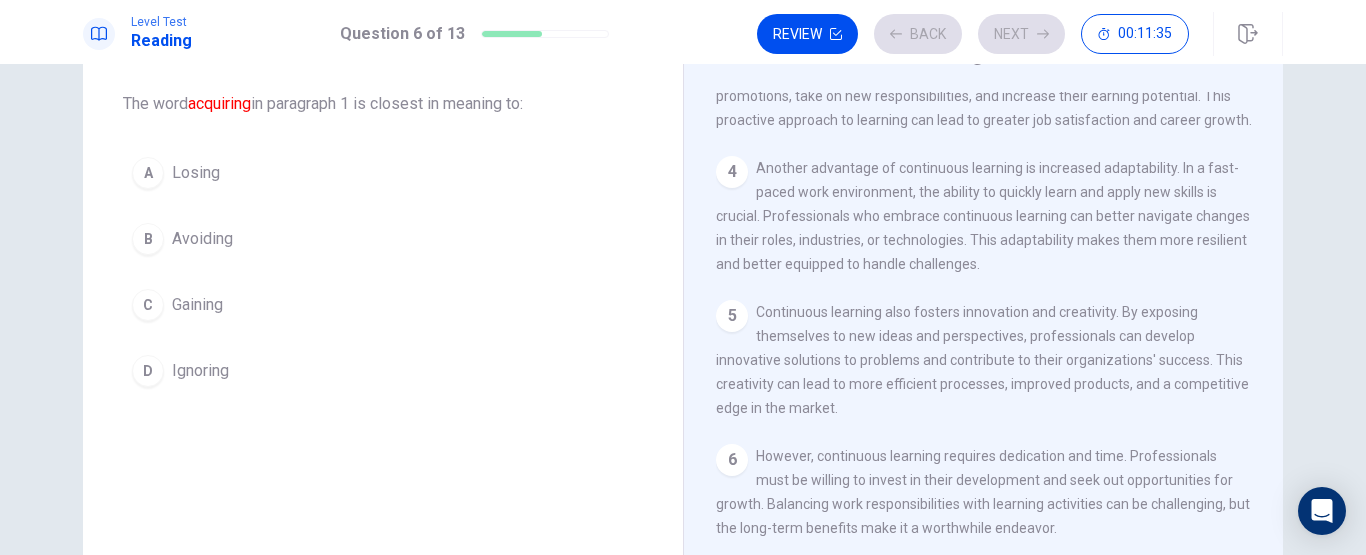 scroll, scrollTop: 0, scrollLeft: 0, axis: both 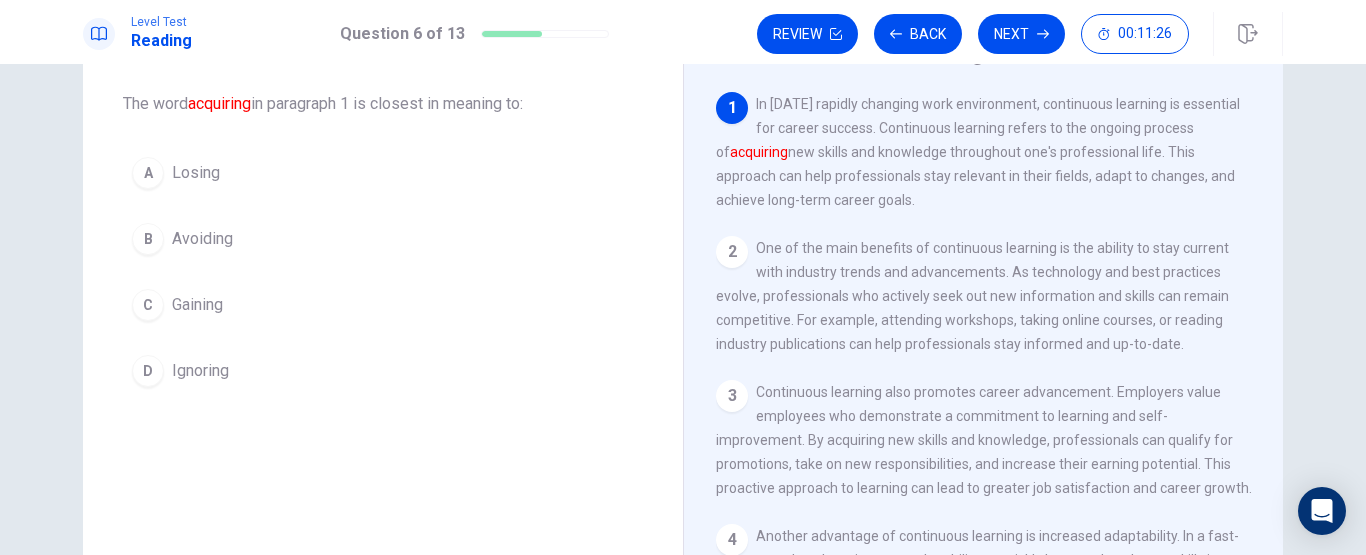 click on "Gaining" at bounding box center [197, 305] 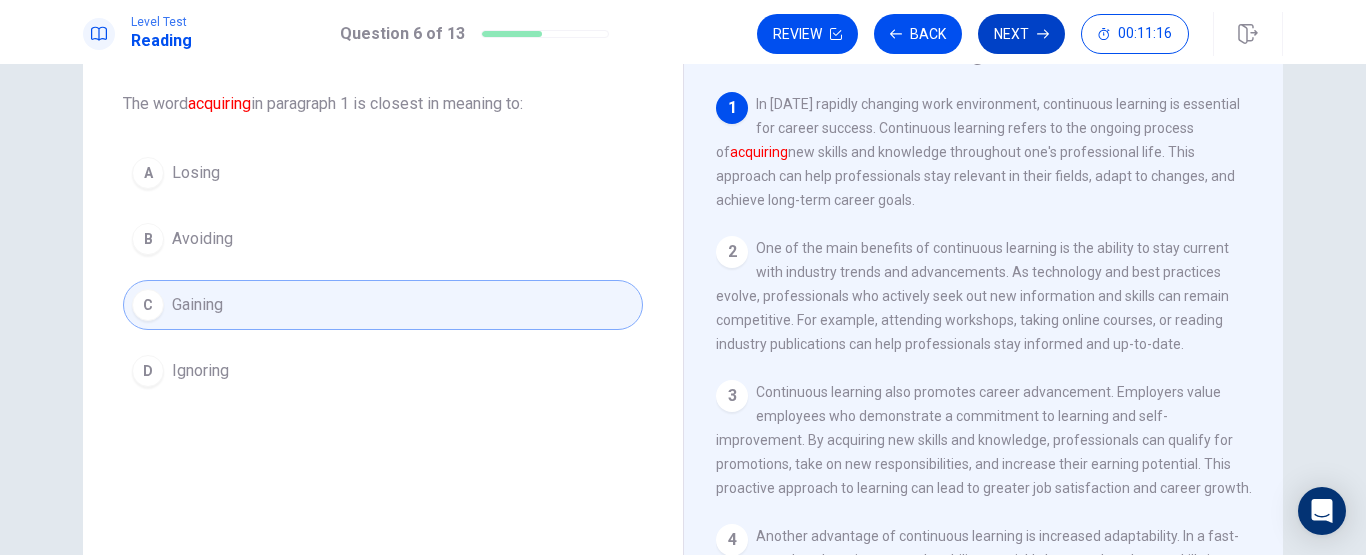 click on "Next" at bounding box center (1021, 34) 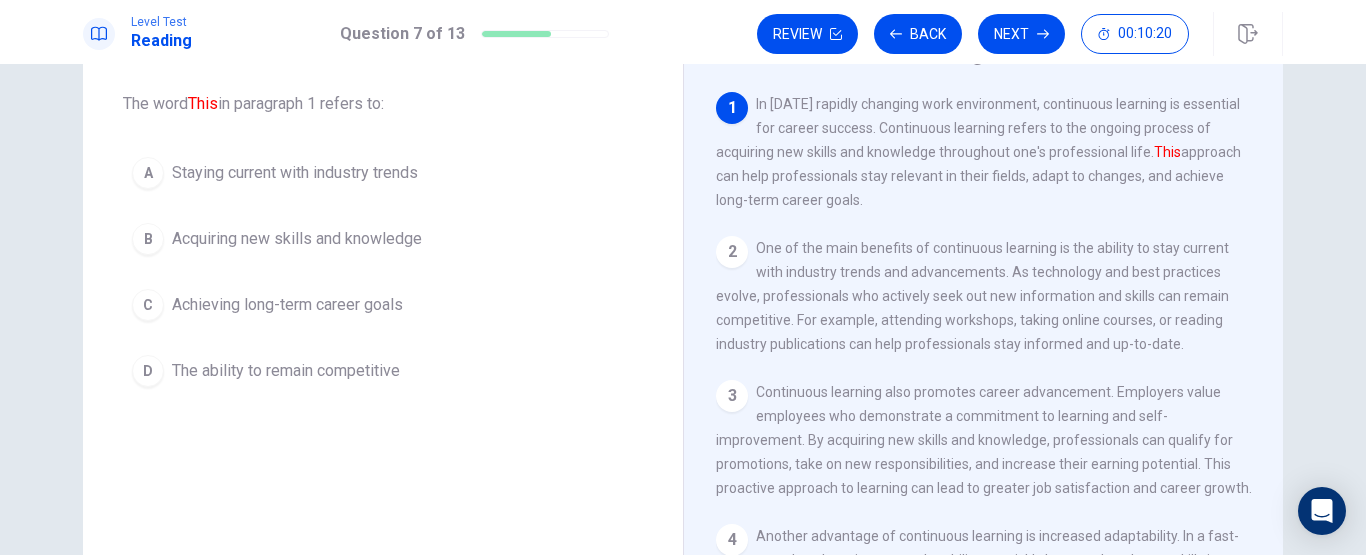 click on "Achieving long-term career goals" at bounding box center (287, 305) 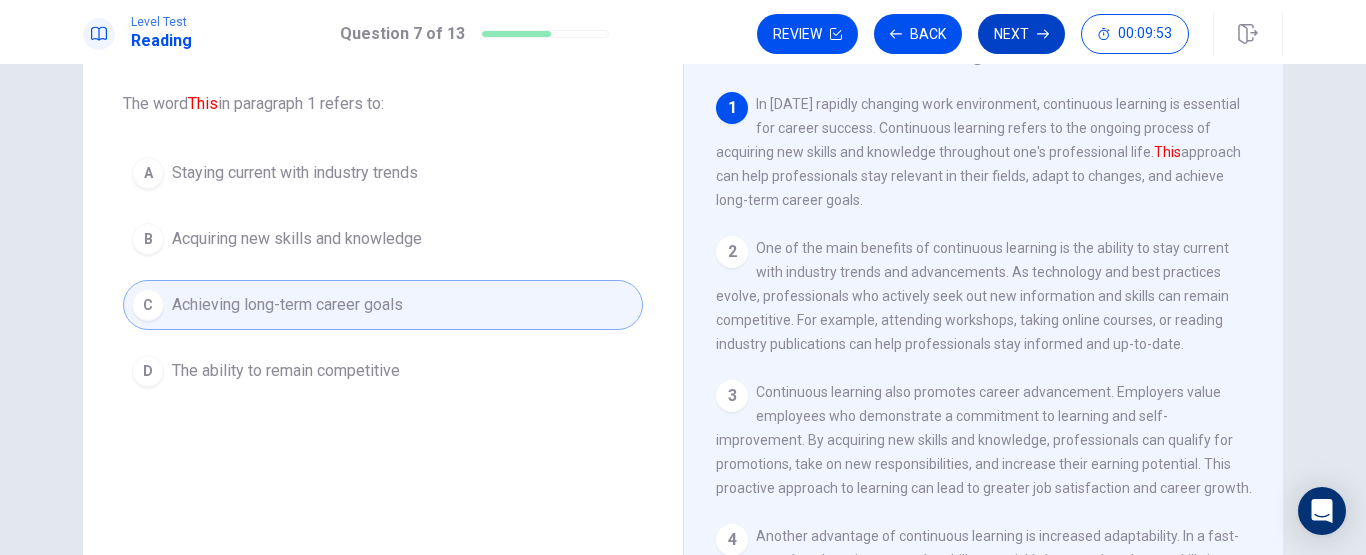 click on "Next" at bounding box center (1021, 34) 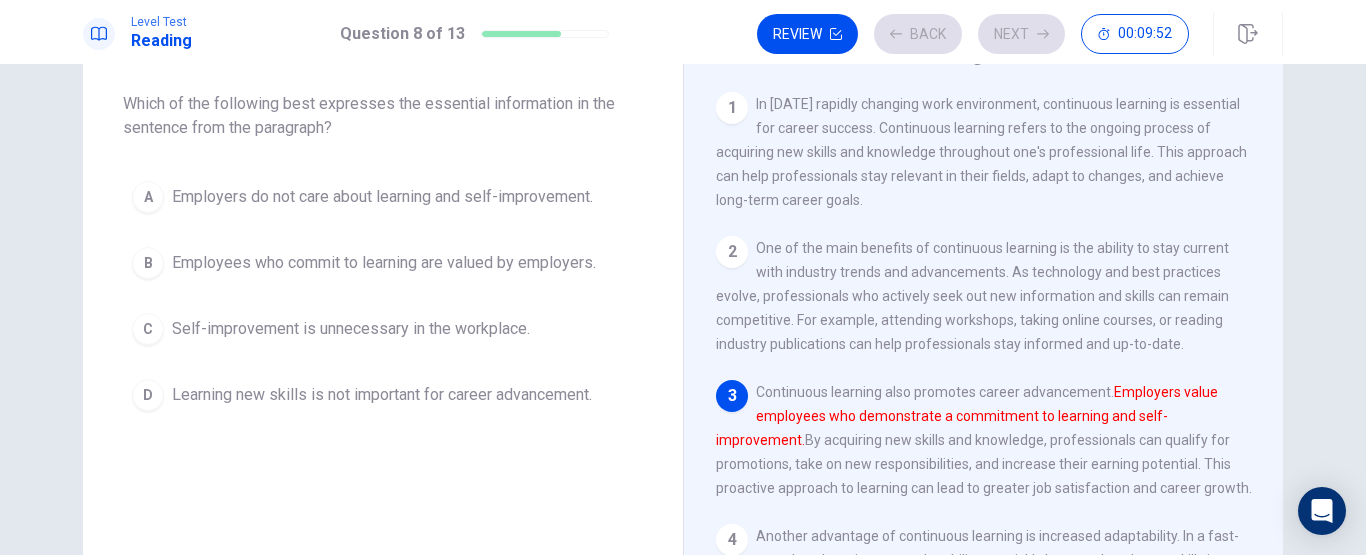 scroll, scrollTop: 73, scrollLeft: 0, axis: vertical 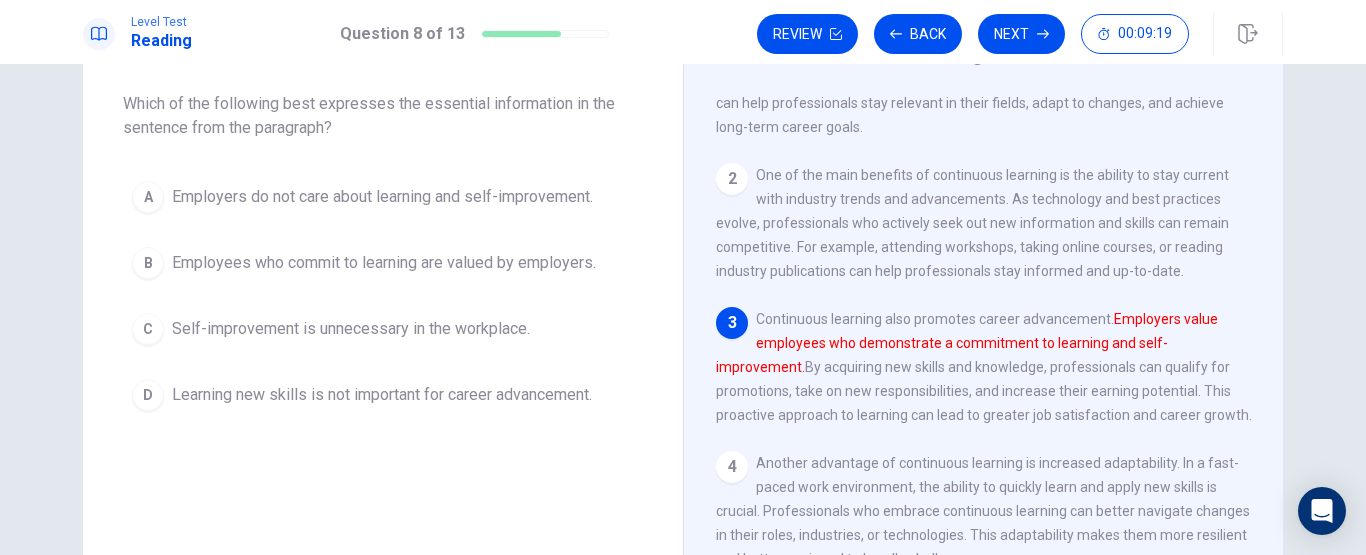 click on "Employees who commit to learning are valued by employers." at bounding box center (384, 263) 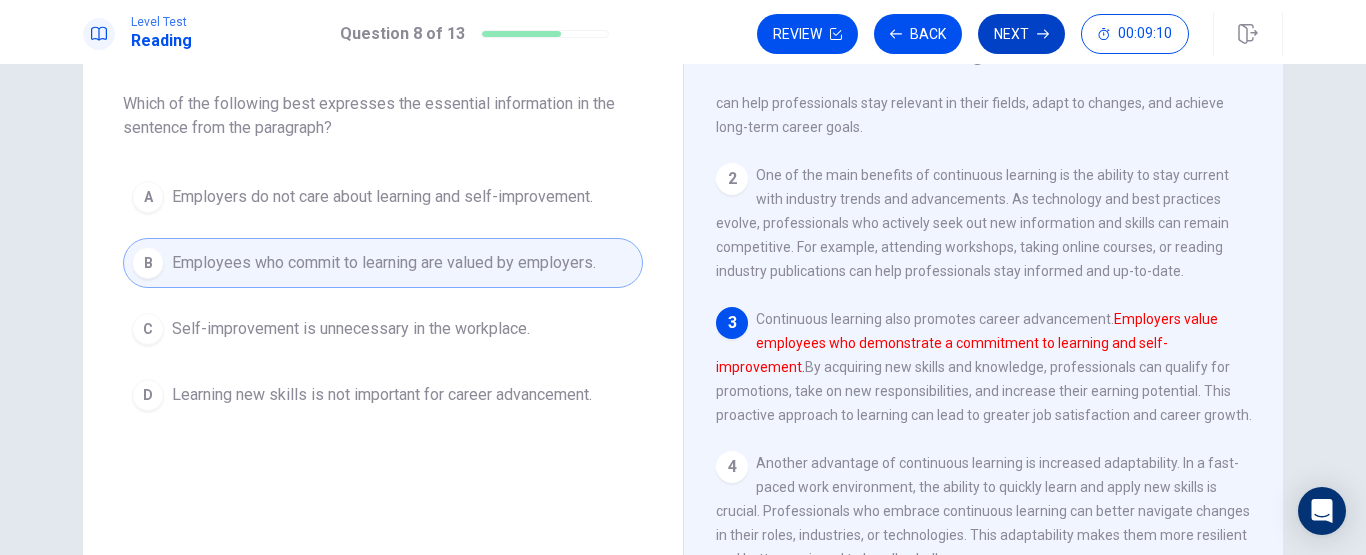 click on "Next" at bounding box center (1021, 34) 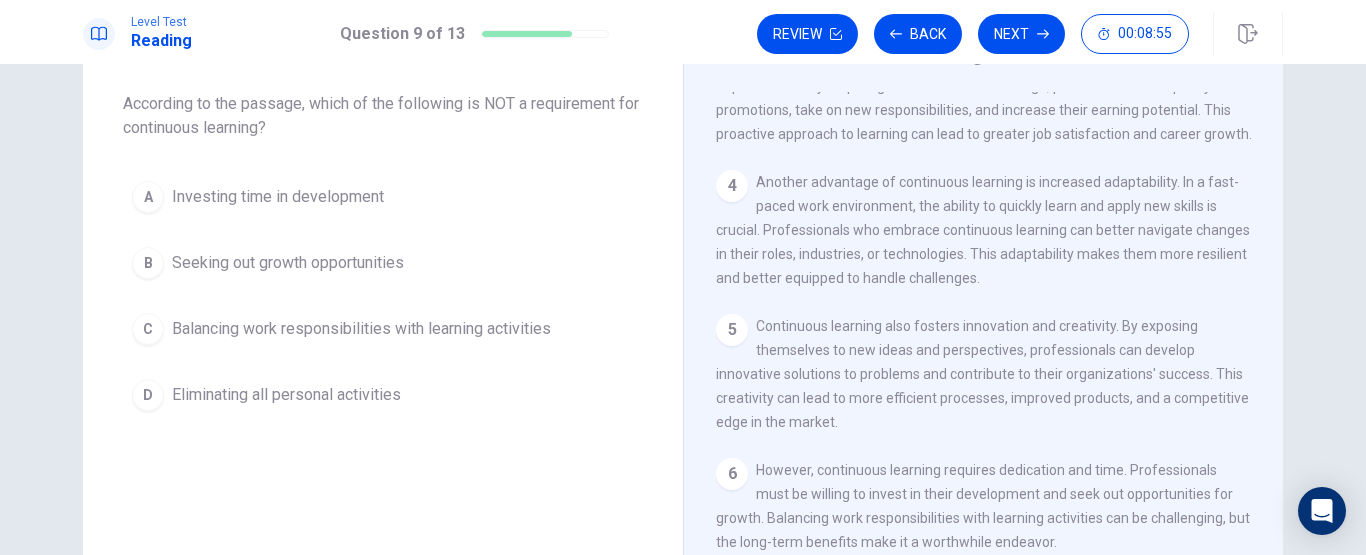 scroll, scrollTop: 0, scrollLeft: 0, axis: both 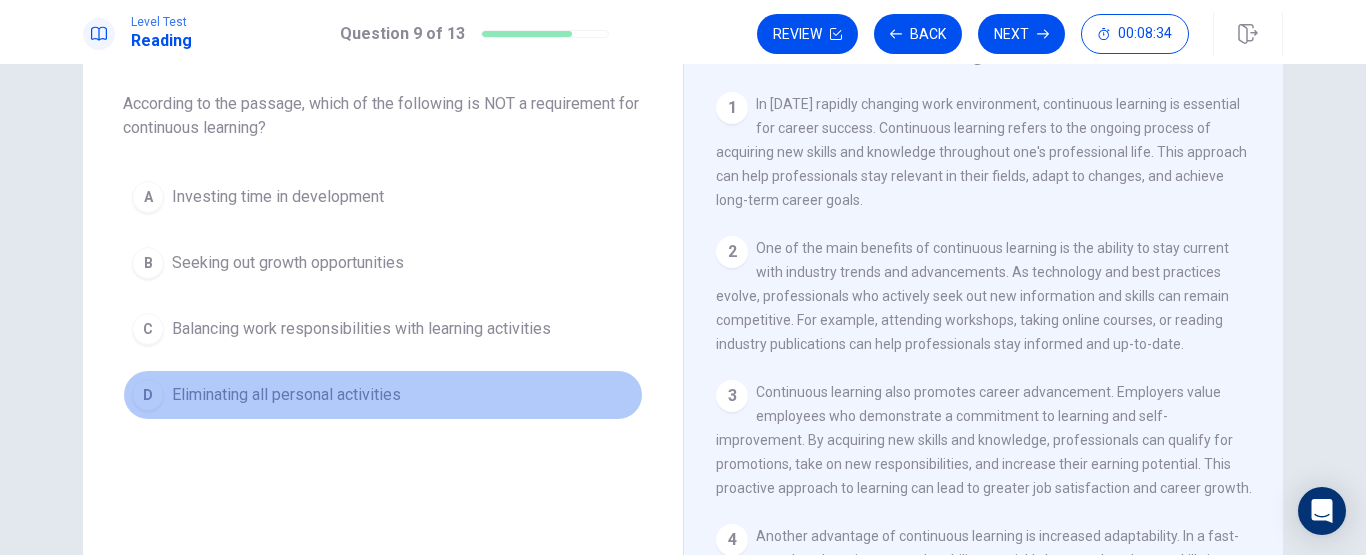 click on "Eliminating all personal activities" at bounding box center (286, 395) 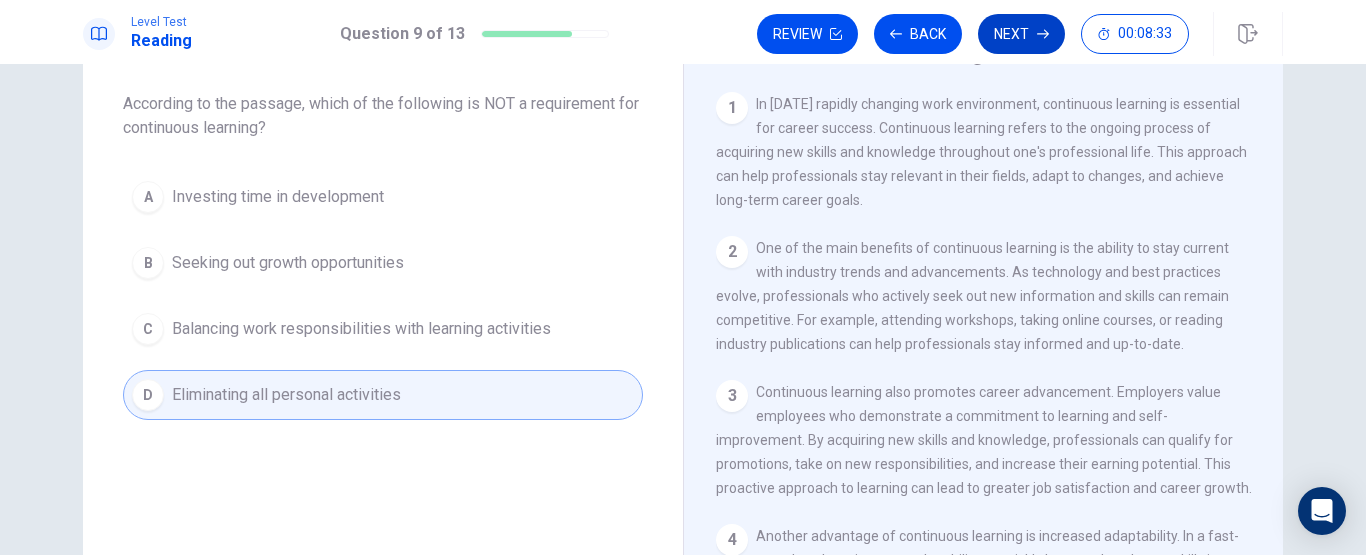 click 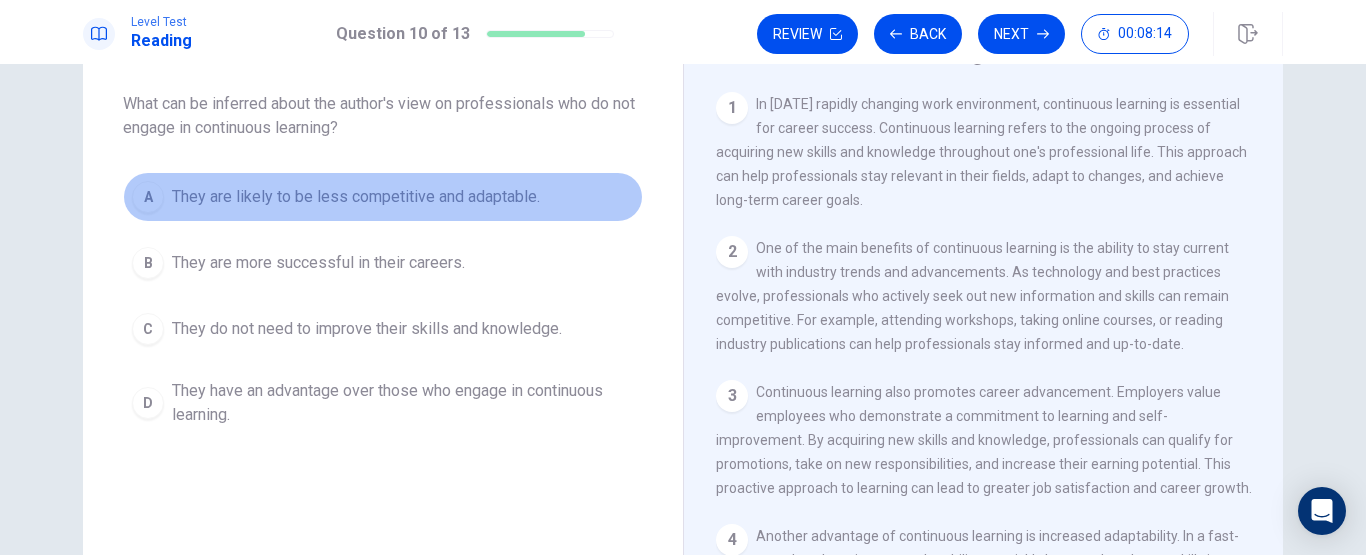 click on "They are likely to be less competitive and adaptable." at bounding box center [356, 197] 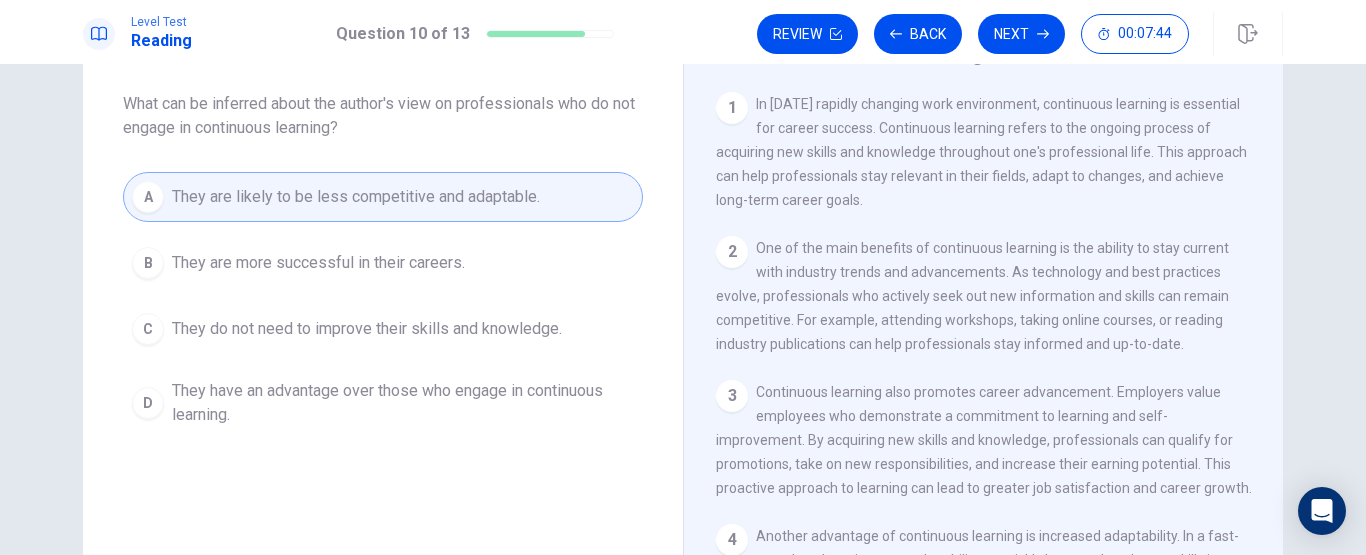 click on "Next" at bounding box center [1021, 34] 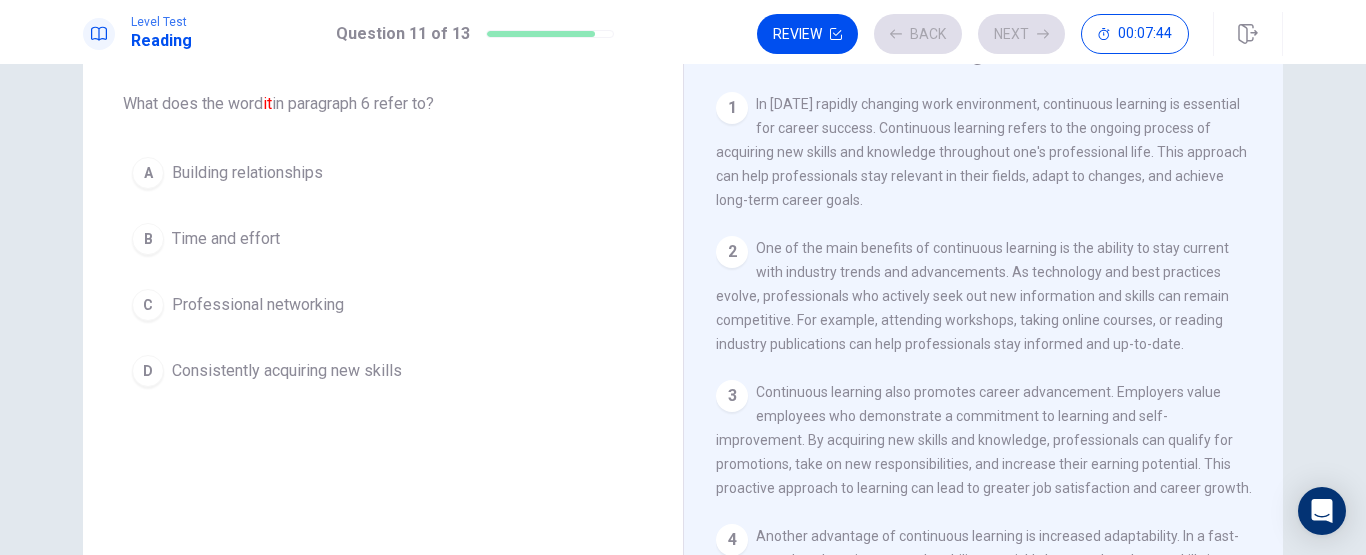 scroll, scrollTop: 468, scrollLeft: 0, axis: vertical 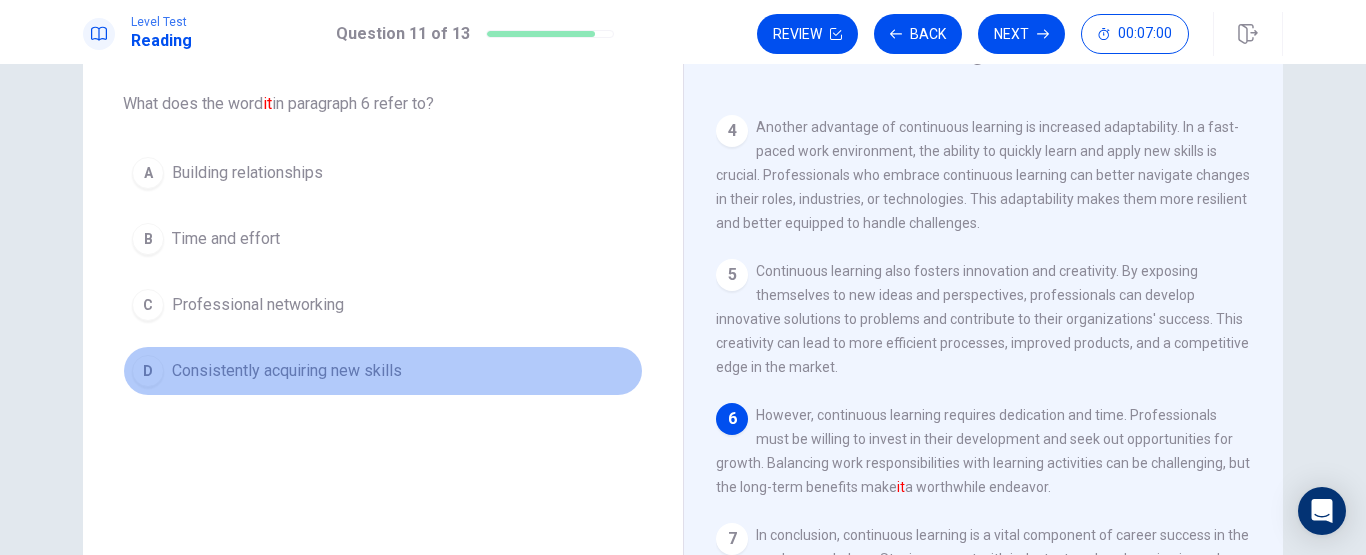 click on "Consistently acquiring new skills" at bounding box center [287, 371] 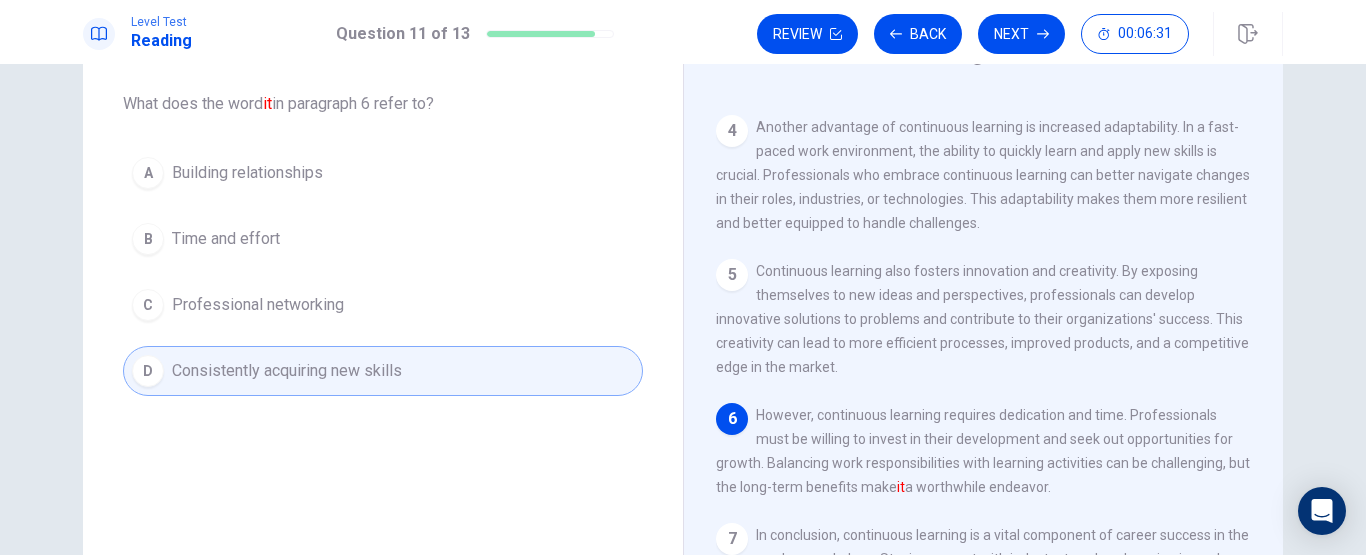 click on "B Time and effort" at bounding box center (383, 239) 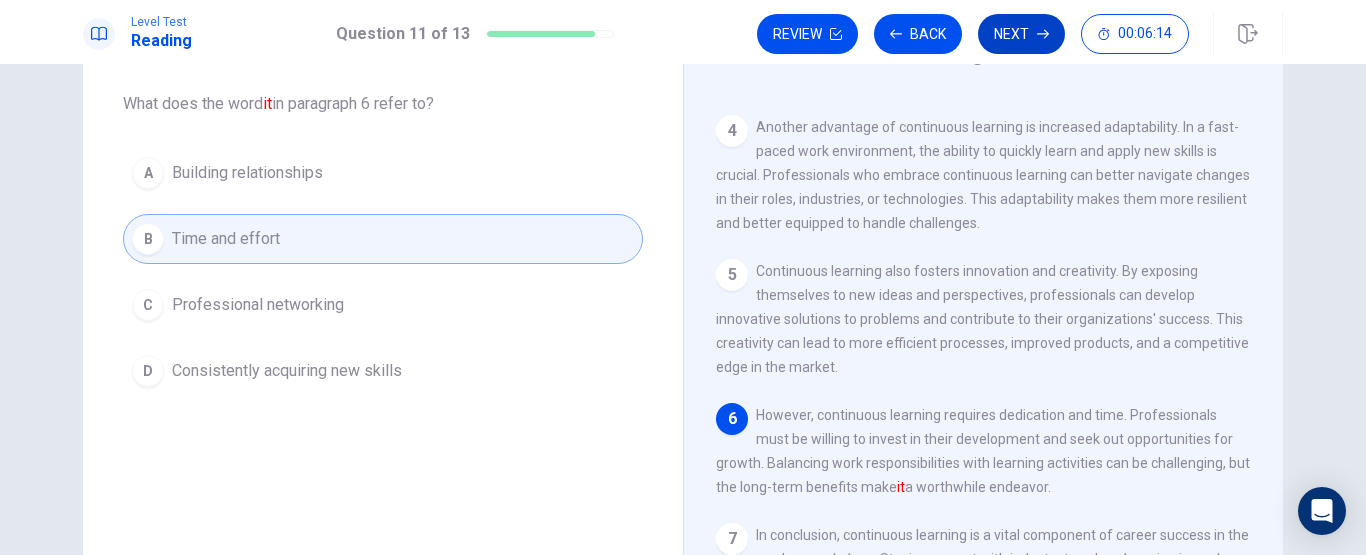 click on "Next" at bounding box center [1021, 34] 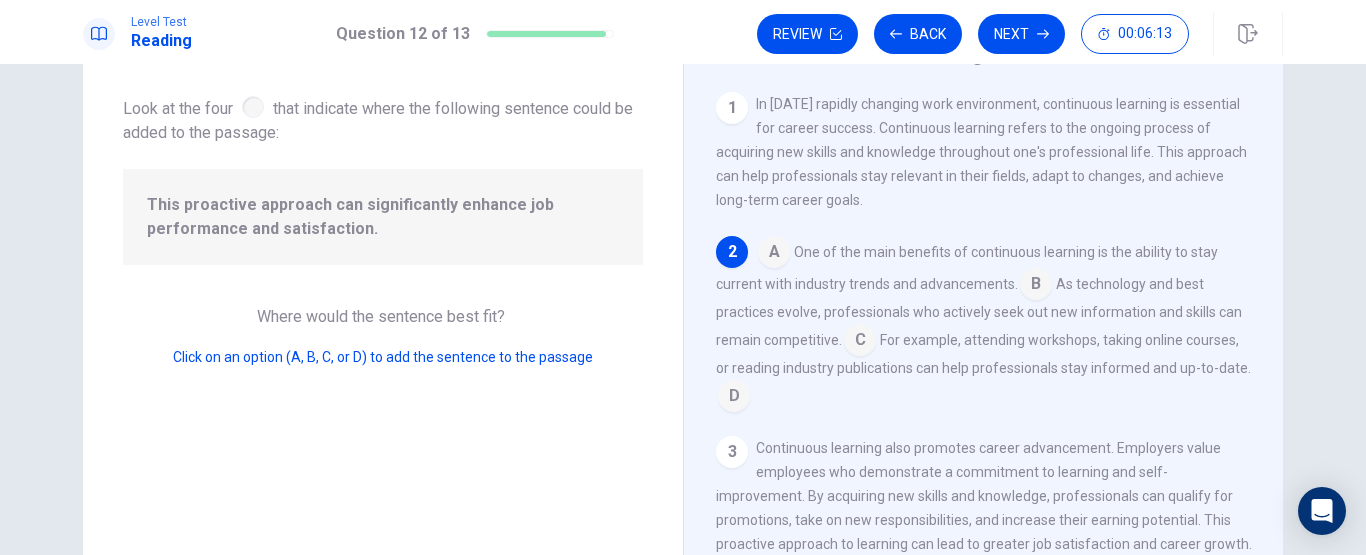 scroll, scrollTop: 149, scrollLeft: 0, axis: vertical 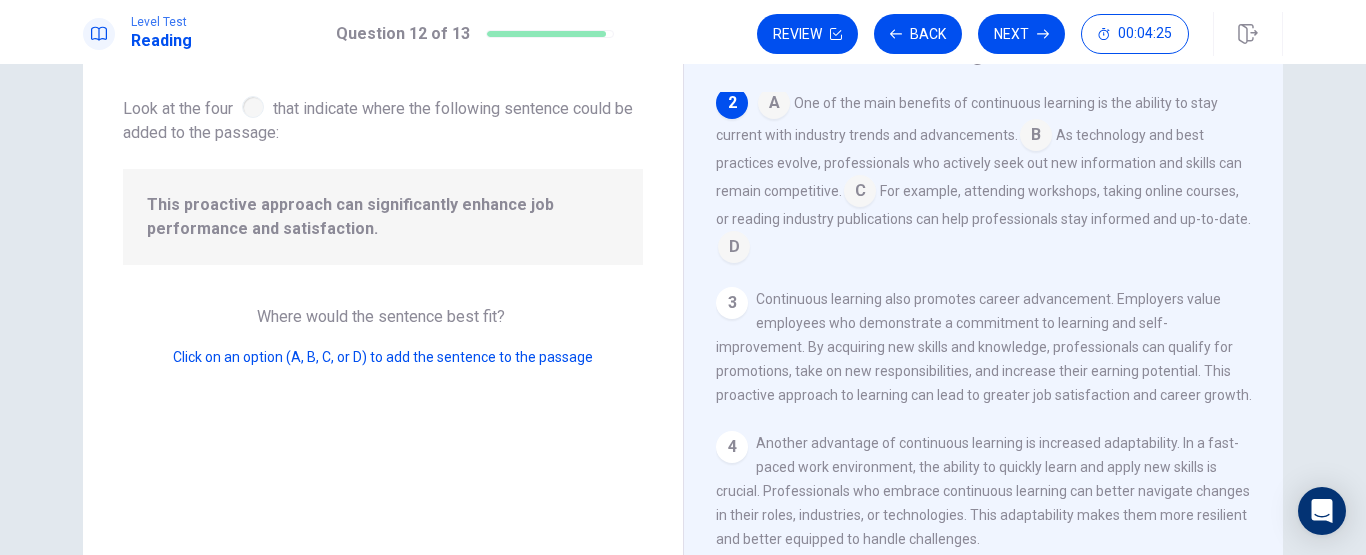click at bounding box center [734, 249] 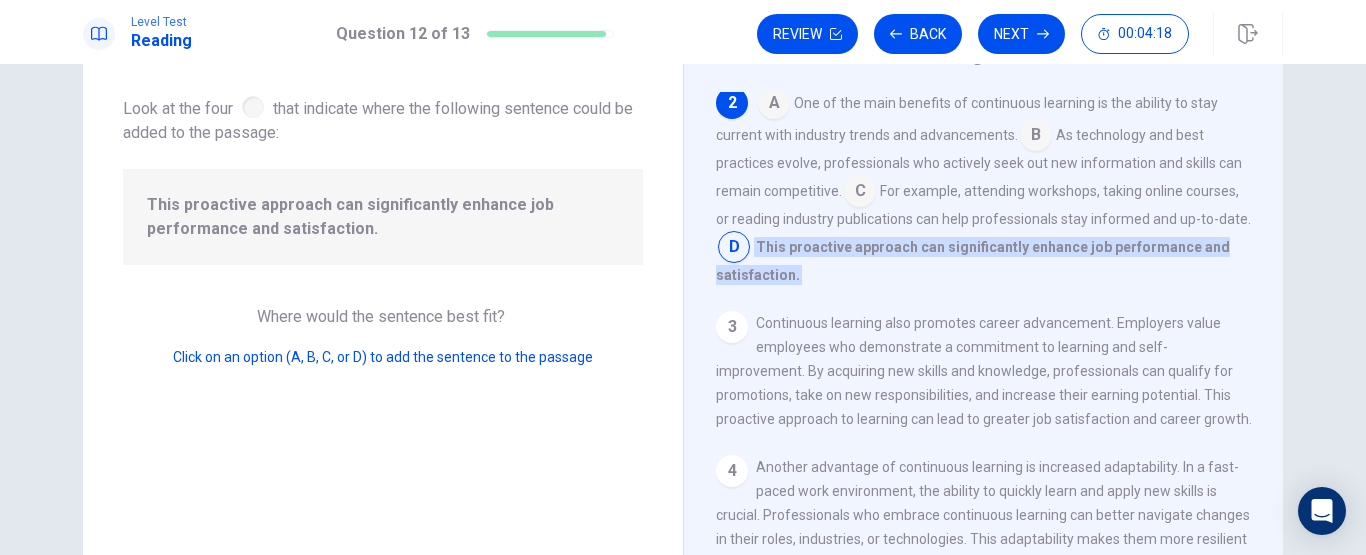 click at bounding box center (860, 193) 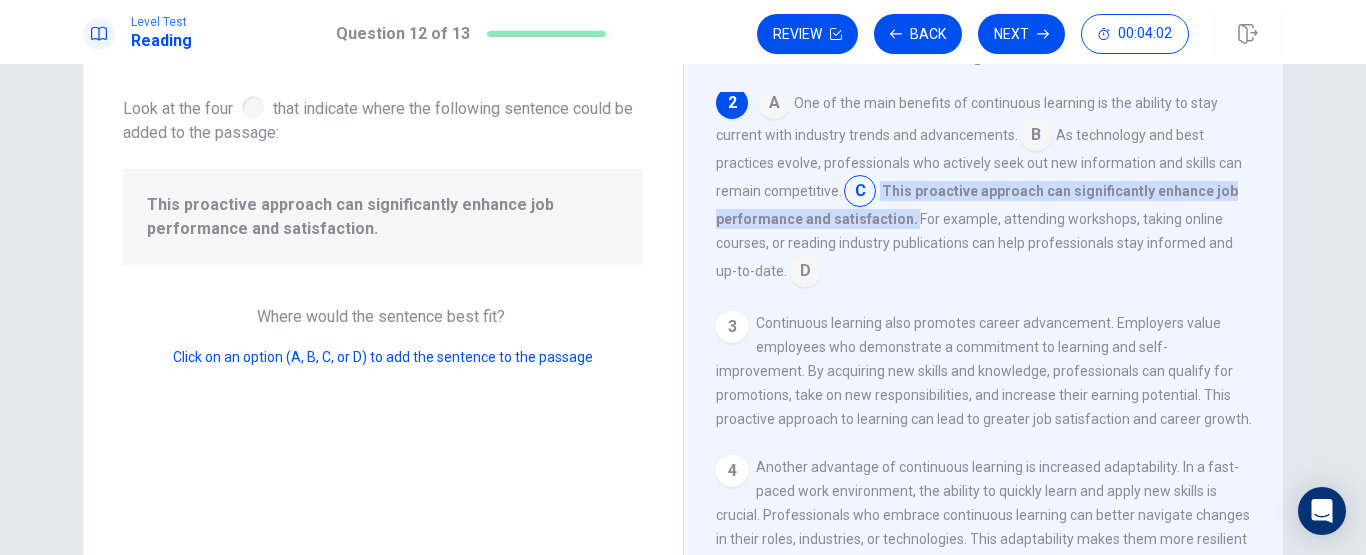 click at bounding box center [805, 273] 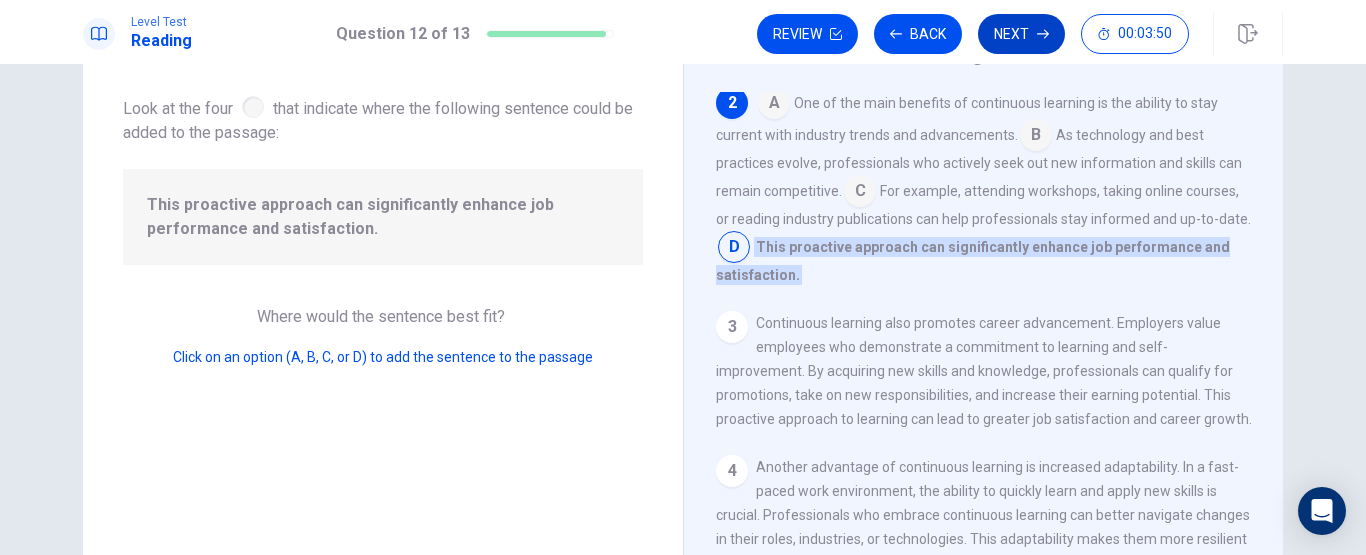 click 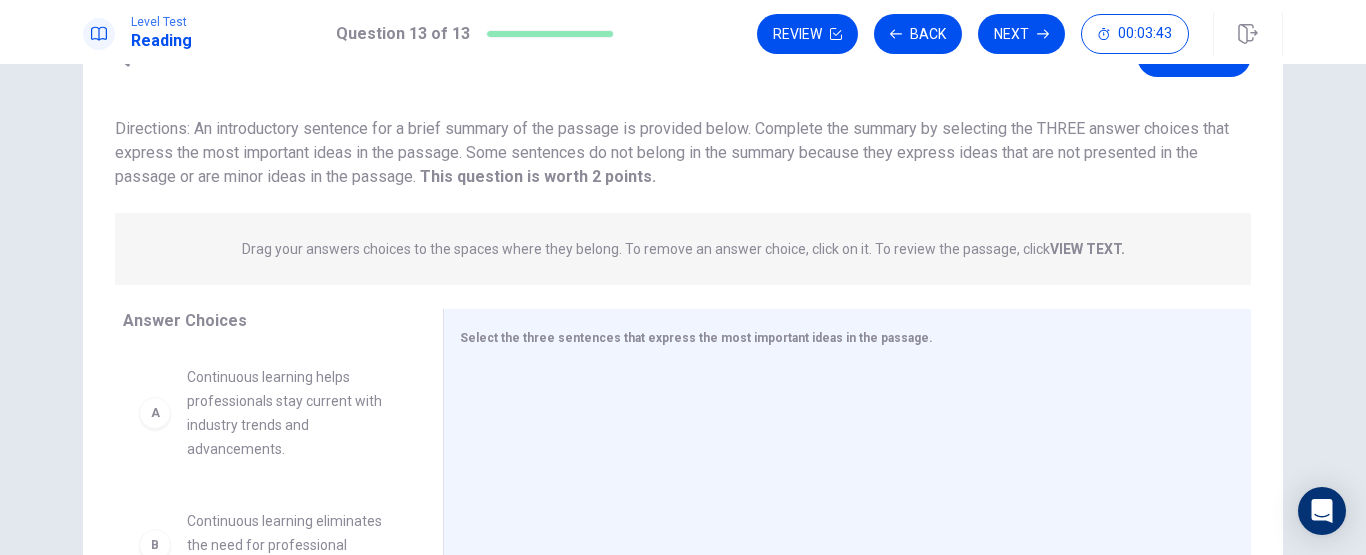 scroll, scrollTop: 200, scrollLeft: 0, axis: vertical 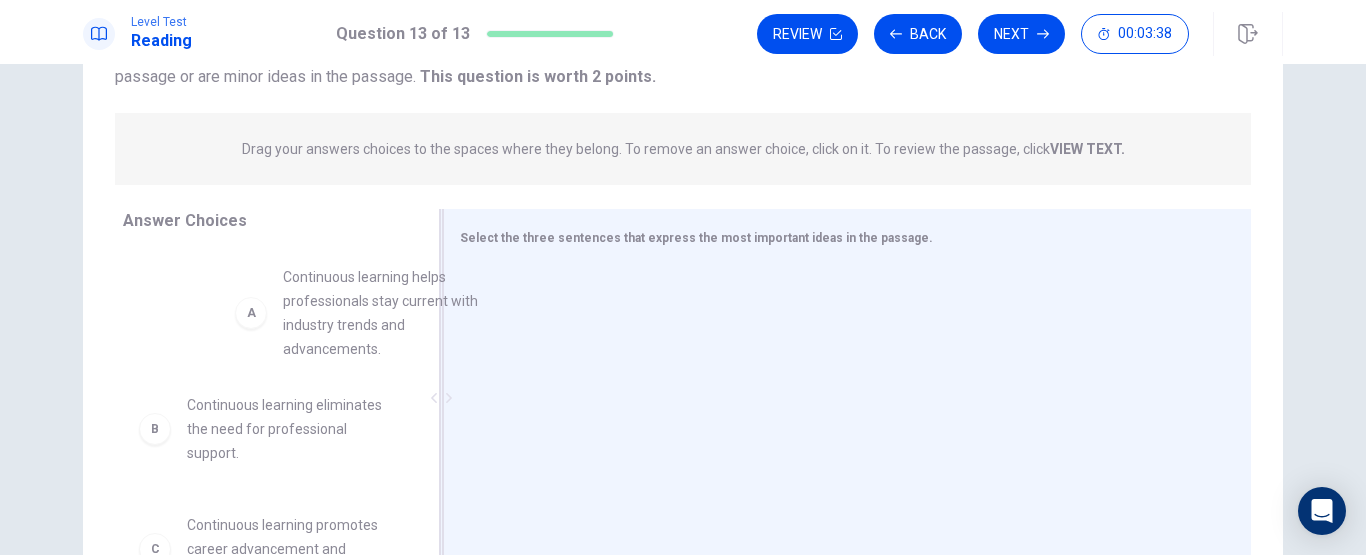 drag, startPoint x: 296, startPoint y: 321, endPoint x: 545, endPoint y: 311, distance: 249.20073 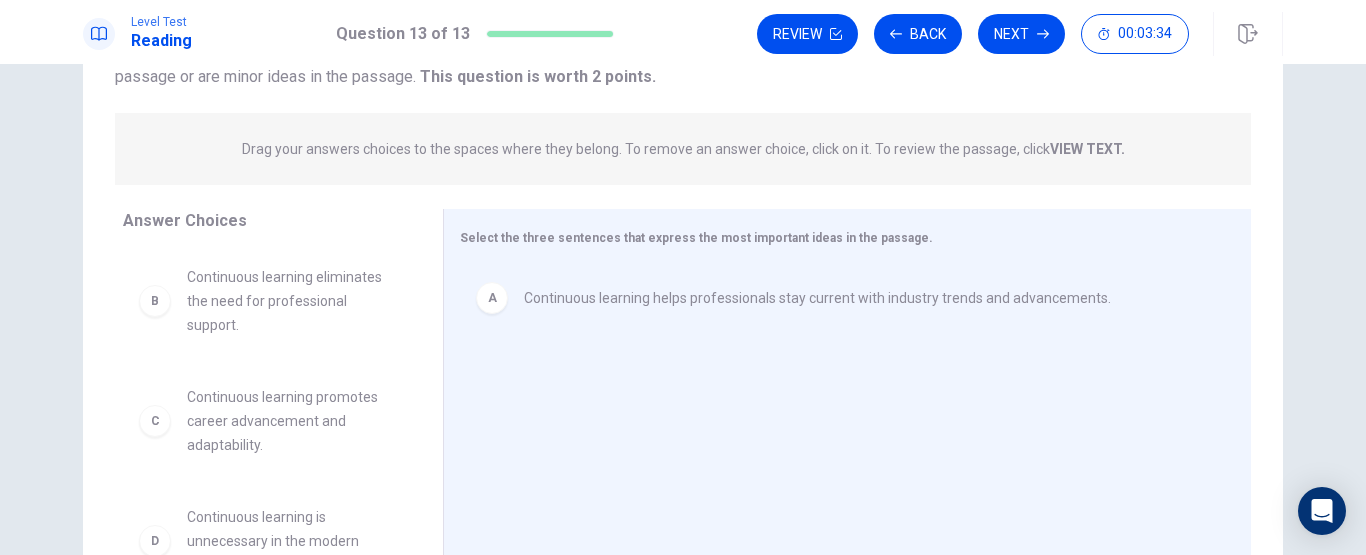 scroll, scrollTop: 100, scrollLeft: 0, axis: vertical 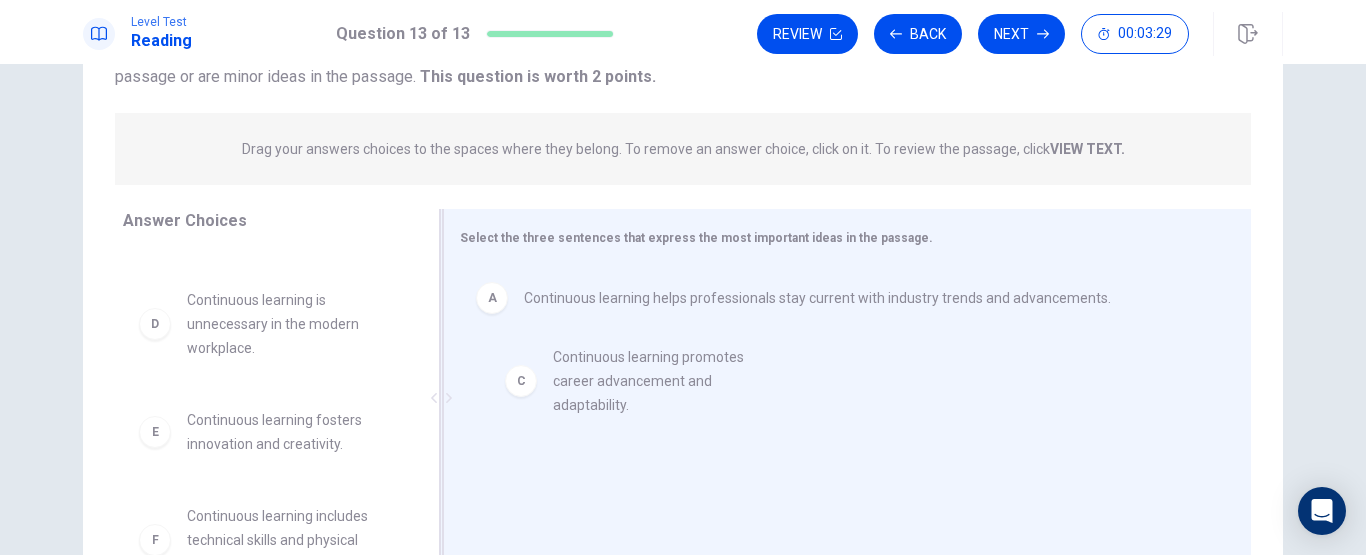 drag, startPoint x: 338, startPoint y: 317, endPoint x: 746, endPoint y: 377, distance: 412.38815 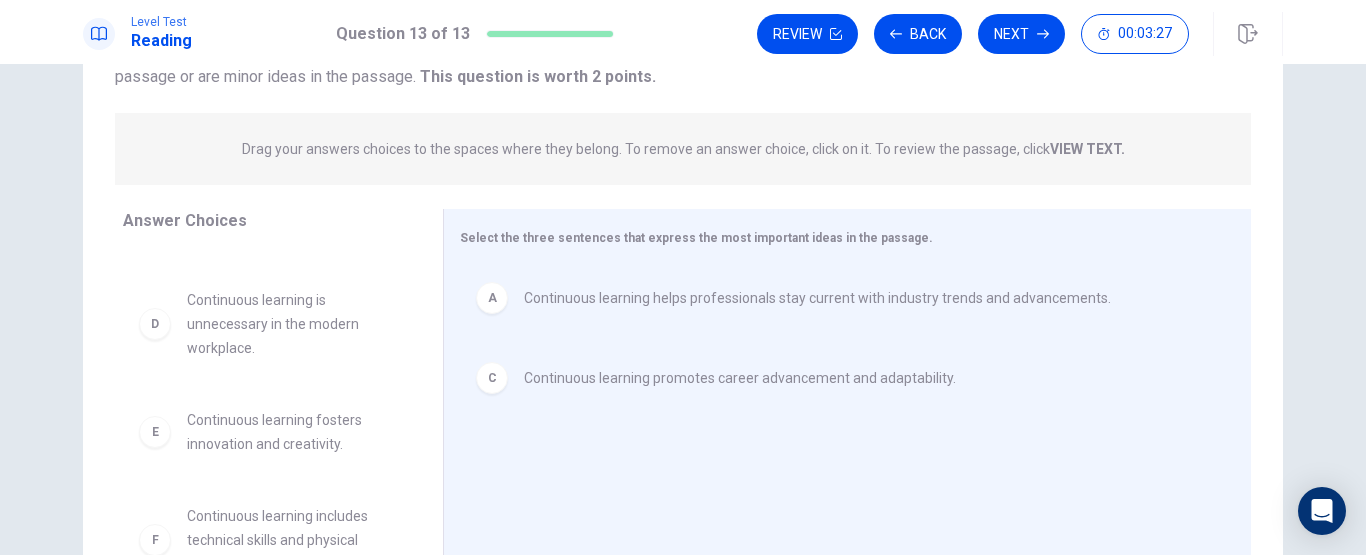 scroll, scrollTop: 132, scrollLeft: 0, axis: vertical 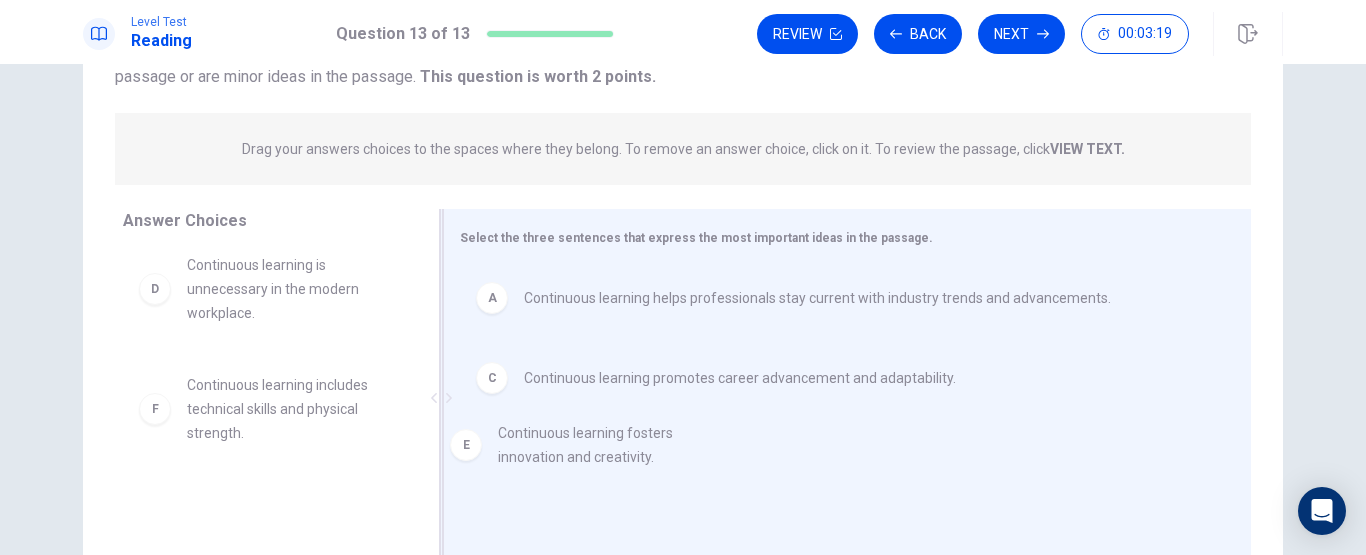 drag, startPoint x: 329, startPoint y: 402, endPoint x: 667, endPoint y: 454, distance: 341.9766 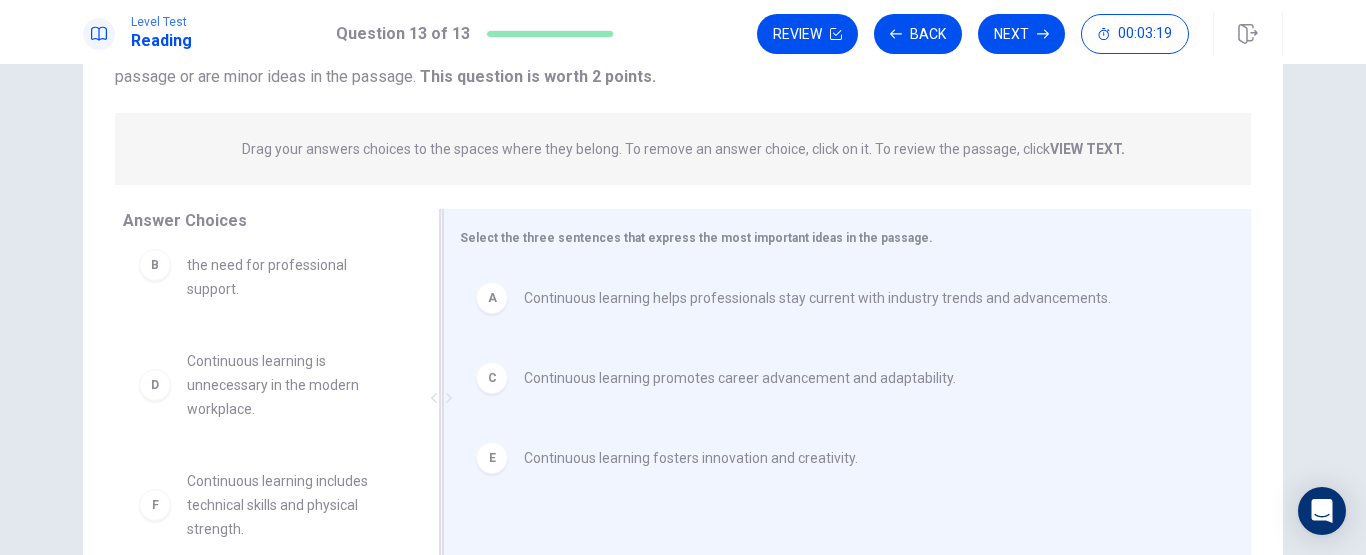 scroll, scrollTop: 36, scrollLeft: 0, axis: vertical 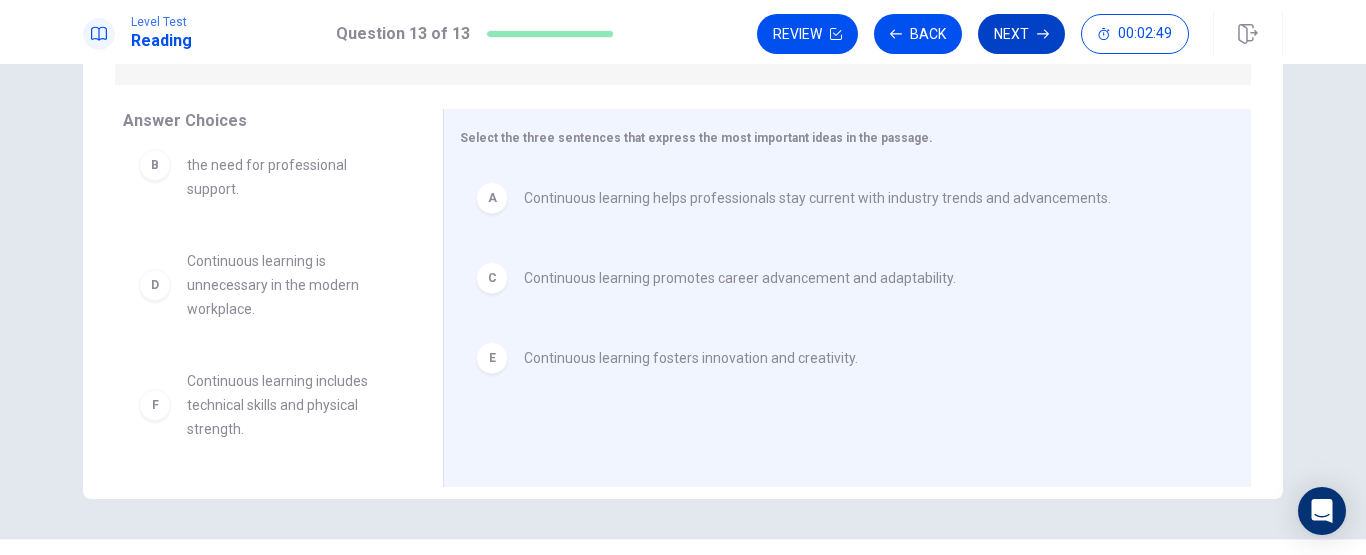 click on "Next" at bounding box center [1021, 34] 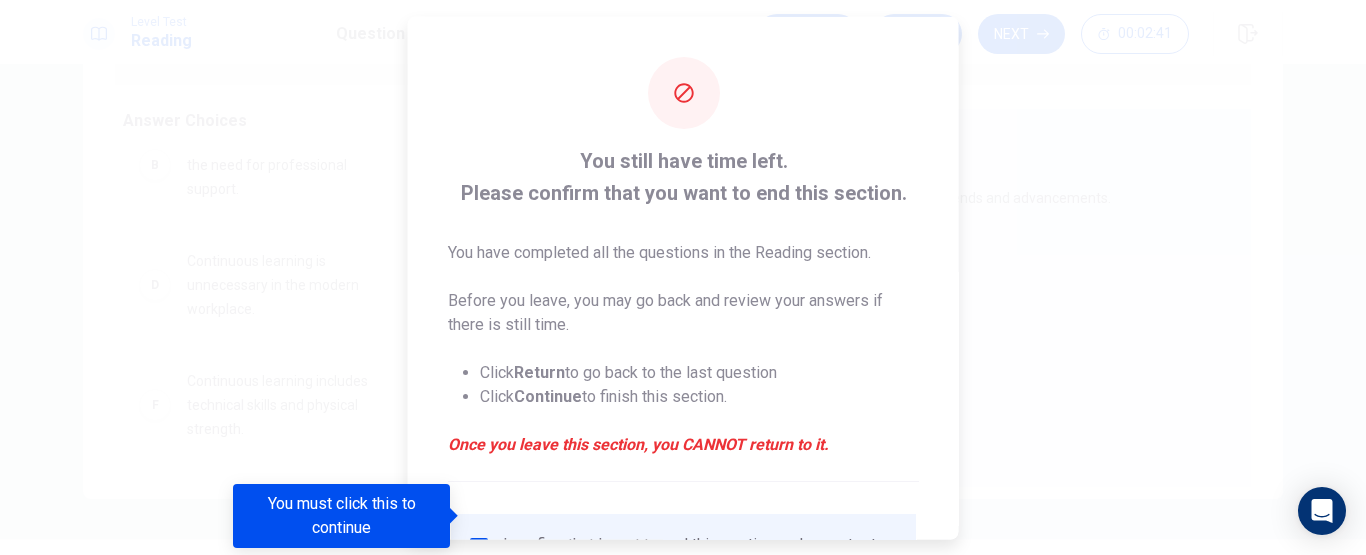 scroll, scrollTop: 191, scrollLeft: 0, axis: vertical 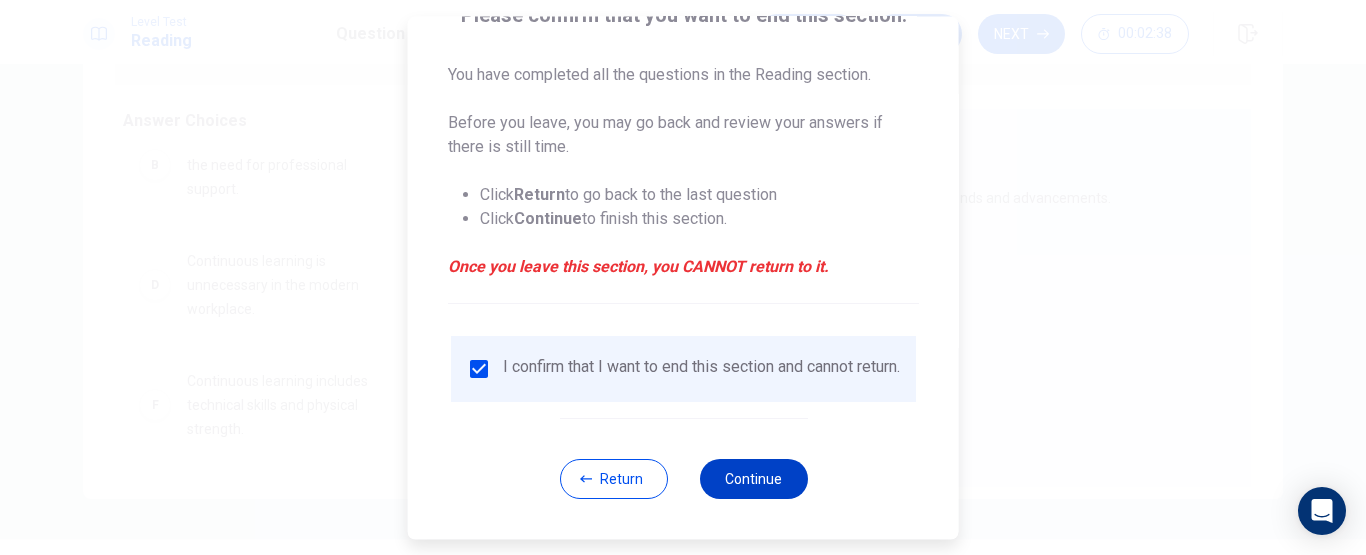 click on "Continue" at bounding box center (753, 479) 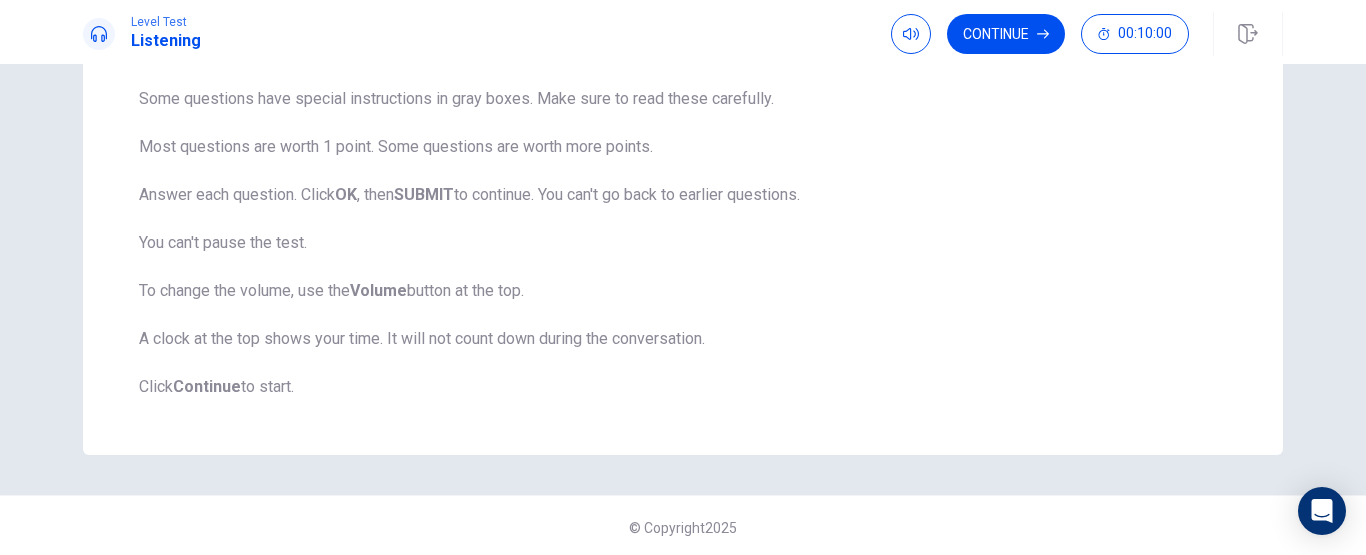 scroll, scrollTop: 404, scrollLeft: 0, axis: vertical 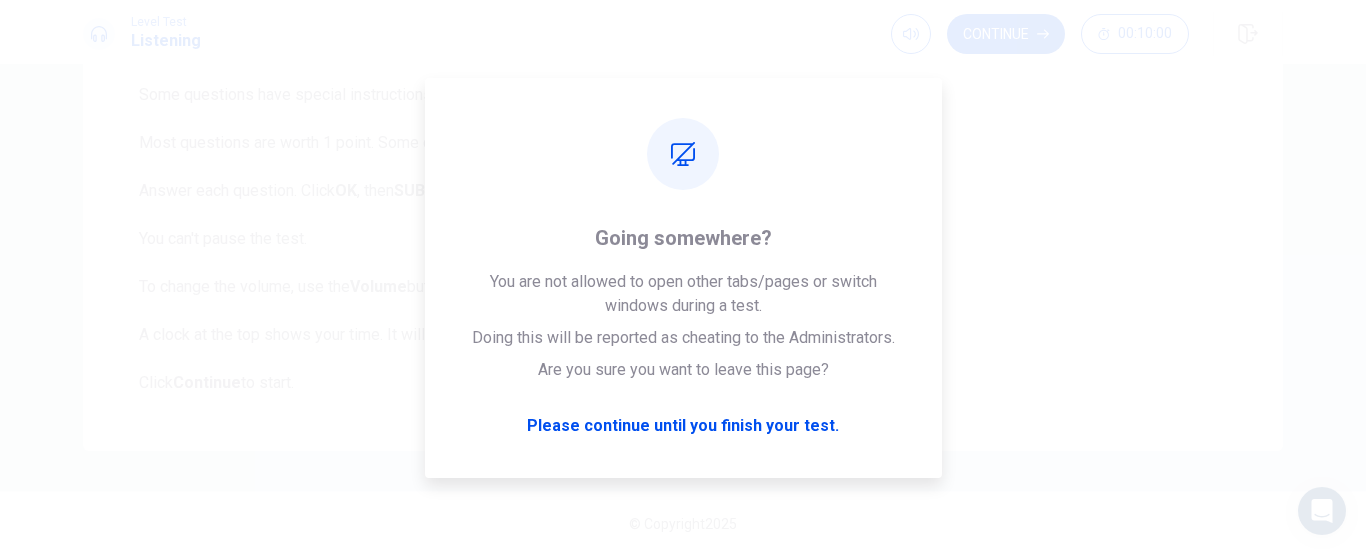 click on "This test checks how well you understand spoken English.
You will listen to 1 conversation. You will hear it only  one  time.
You can take notes with a pen and paper. Your notes will not be graded.
After hearing the conversation, you will answer questions about the main idea, details, why people are talking, and how they feel.
This icon    means you will hear part of the conversation again and answer a question about it.
Some questions have special instructions in gray boxes. Make sure to read these carefully.
Most questions are worth 1 point. Some questions are worth more points.
Answer each question. Click  OK , then  SUBMIT  to continue. You can't go back to earlier questions.
You can't pause the test.
To change the volume, use the  Volume  button at the top.
A clock at the top shows your time. It will not count down during the conversation.
Click  Continue  to start." at bounding box center [683, 115] 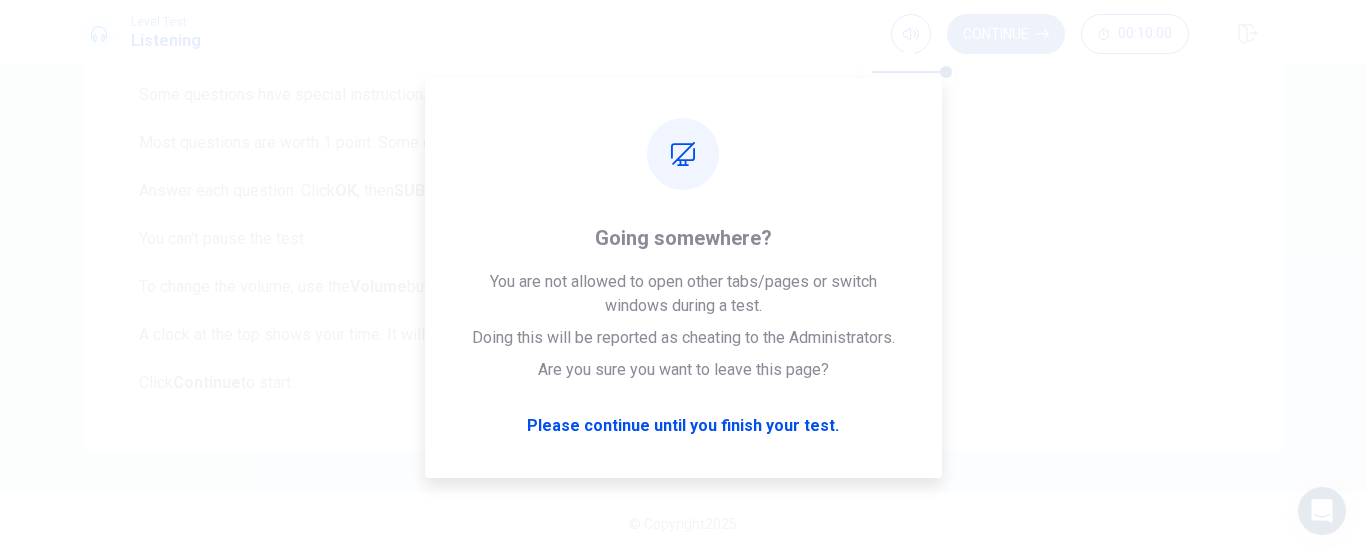 click on "Continue" at bounding box center (1006, 34) 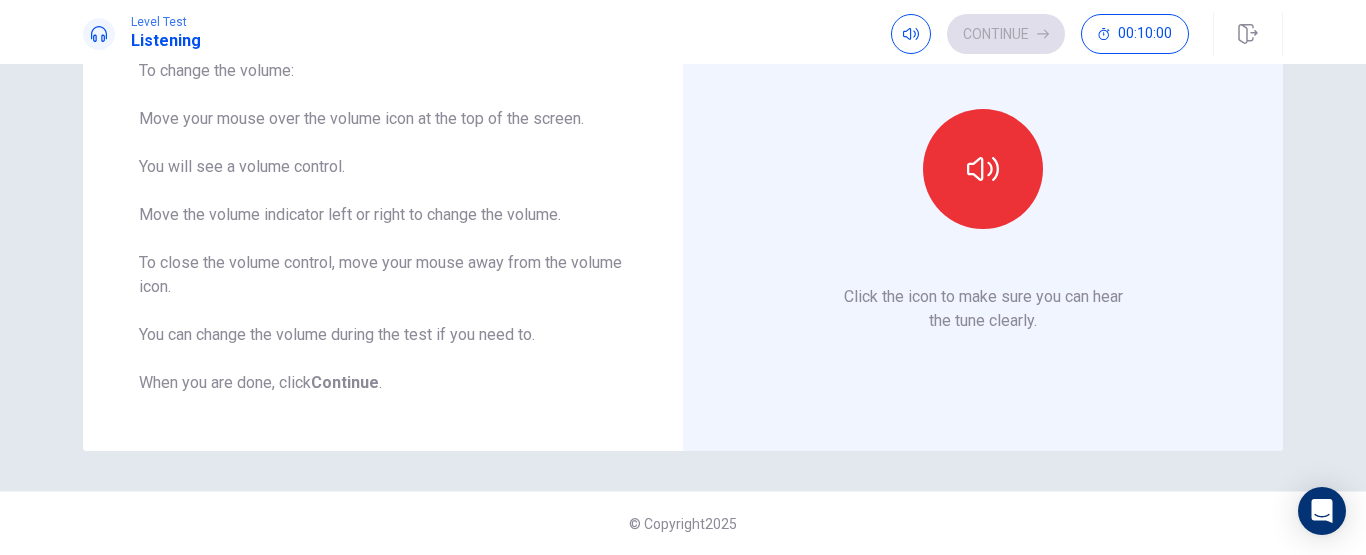 scroll, scrollTop: 193, scrollLeft: 0, axis: vertical 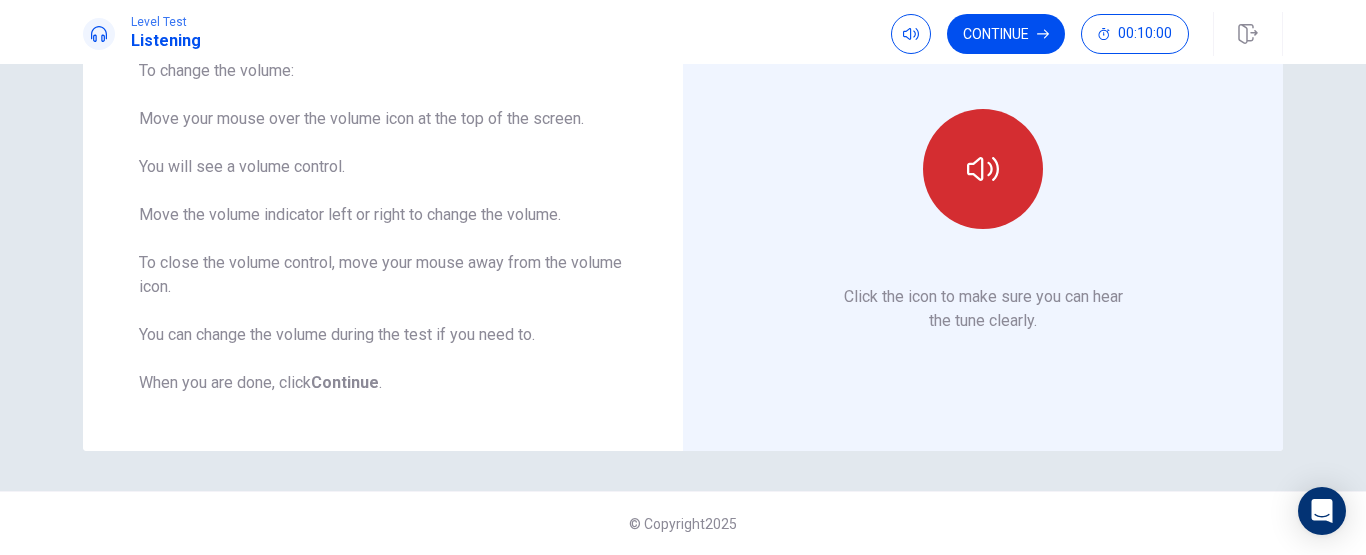 click at bounding box center [983, 169] 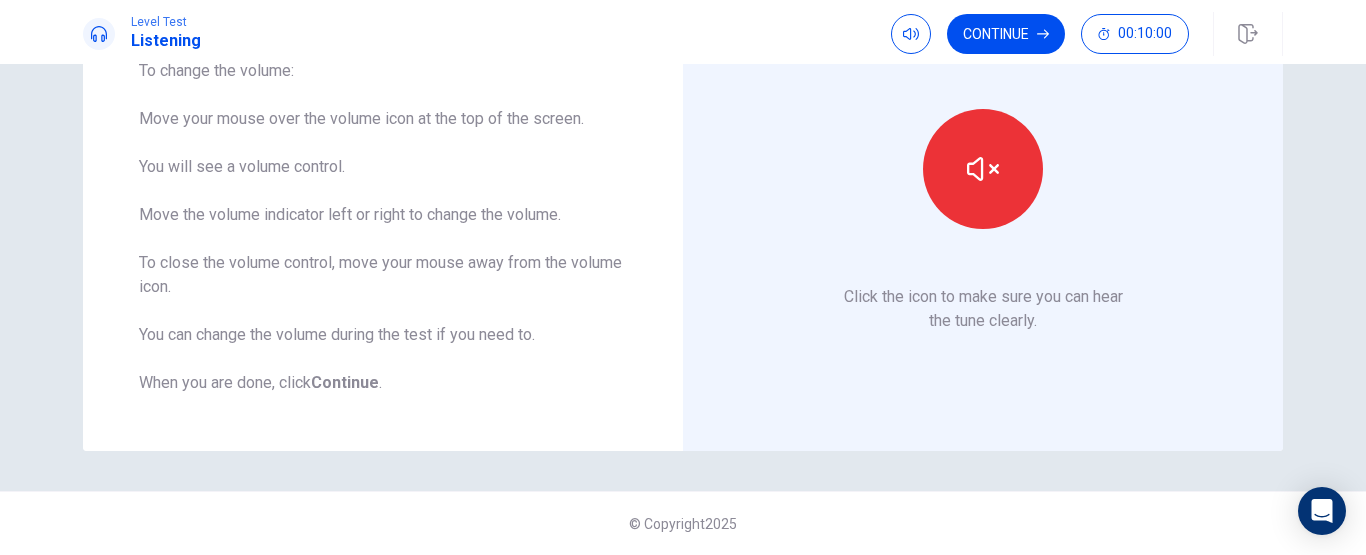 click on "Continue" at bounding box center (1006, 34) 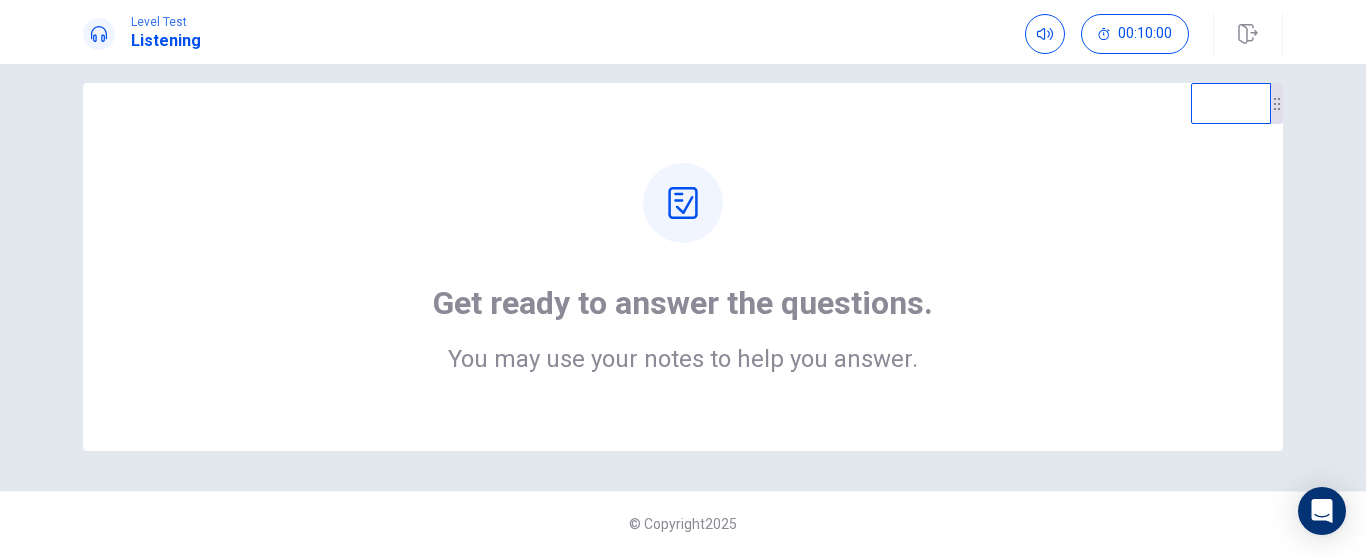 scroll, scrollTop: 0, scrollLeft: 0, axis: both 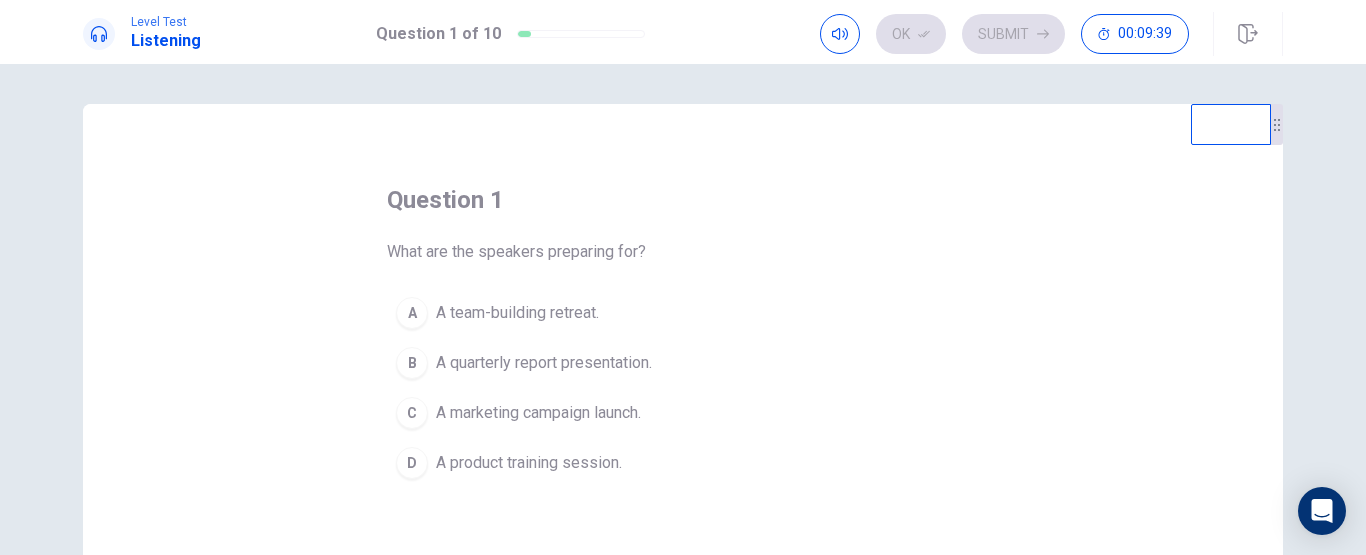 click on "A quarterly report presentation." at bounding box center (544, 363) 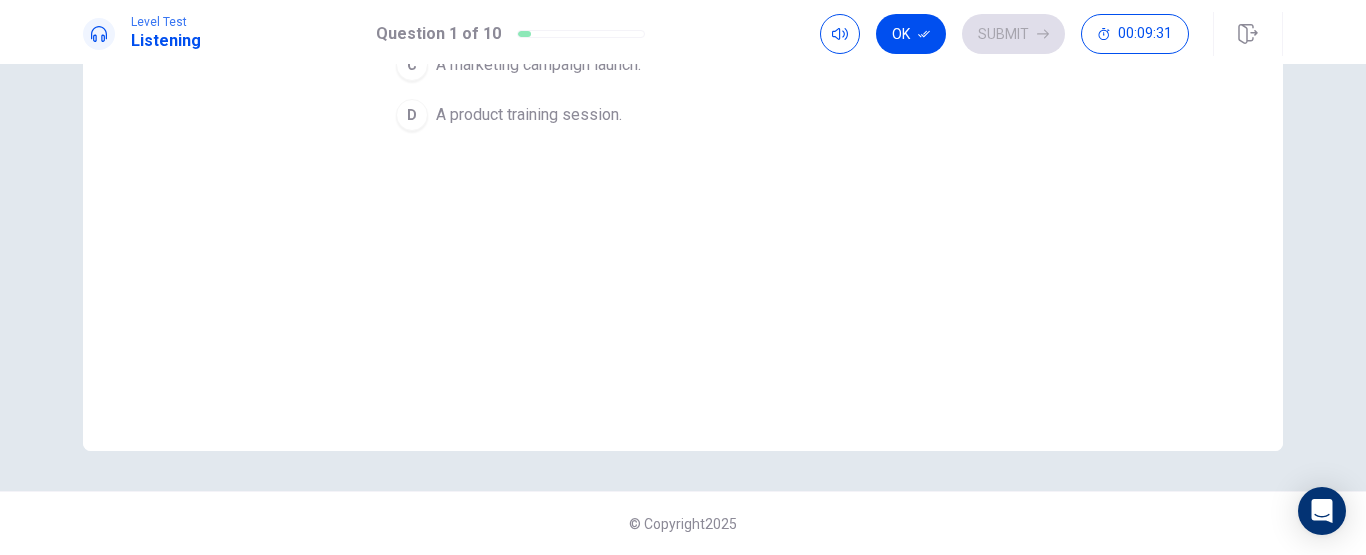 scroll, scrollTop: 0, scrollLeft: 0, axis: both 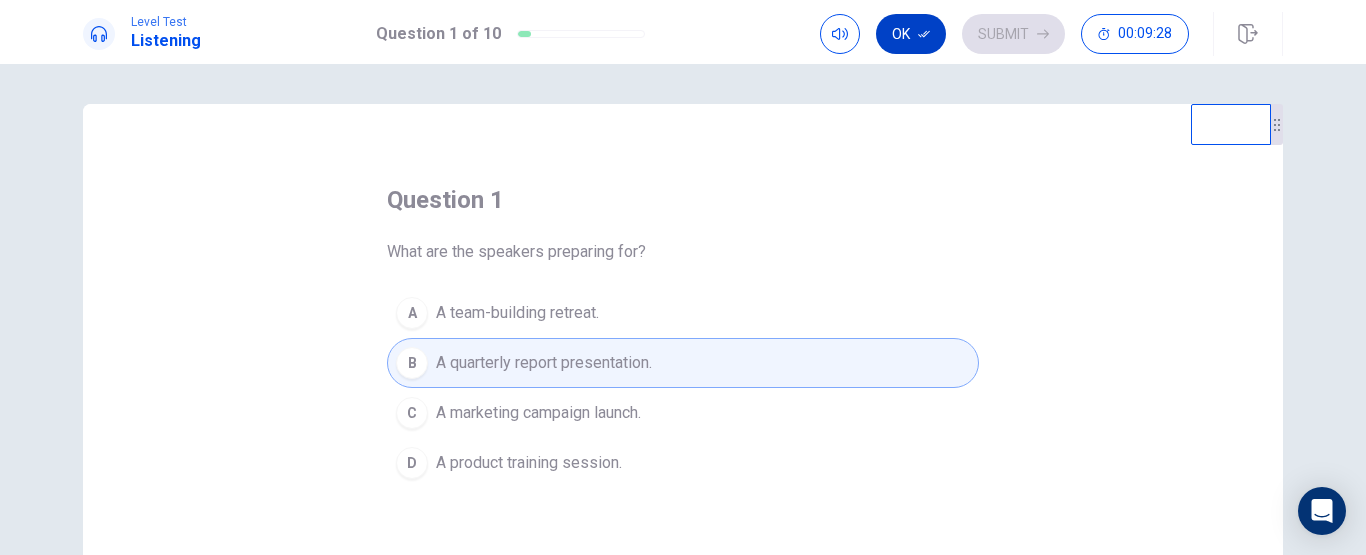 click on "Ok" at bounding box center (911, 34) 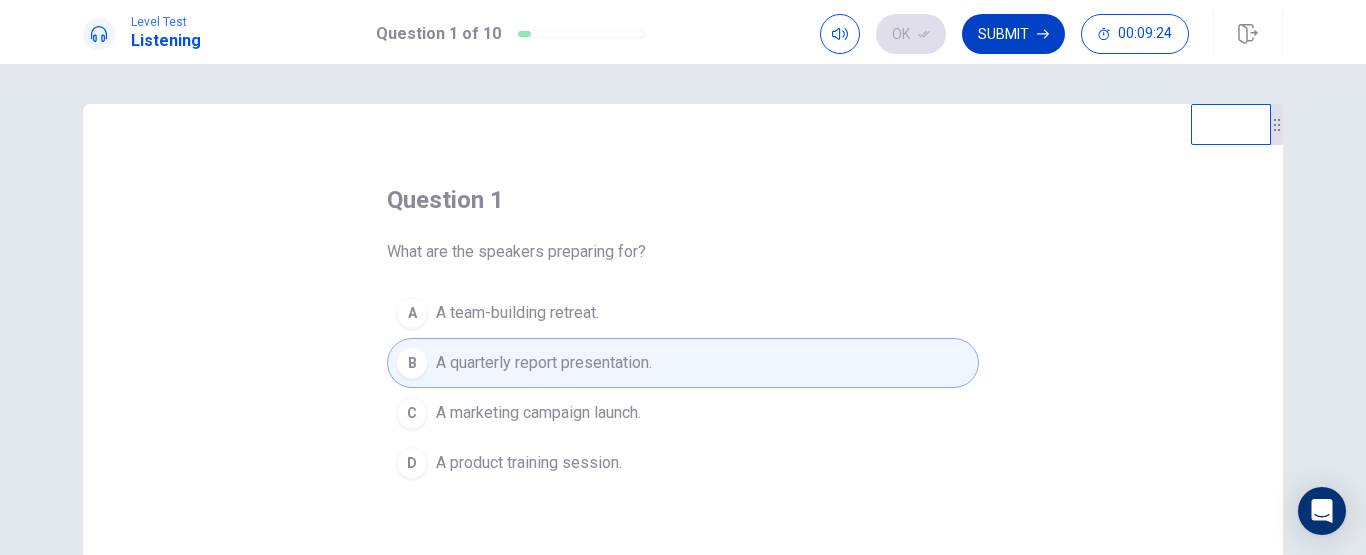 click on "Submit" at bounding box center [1013, 34] 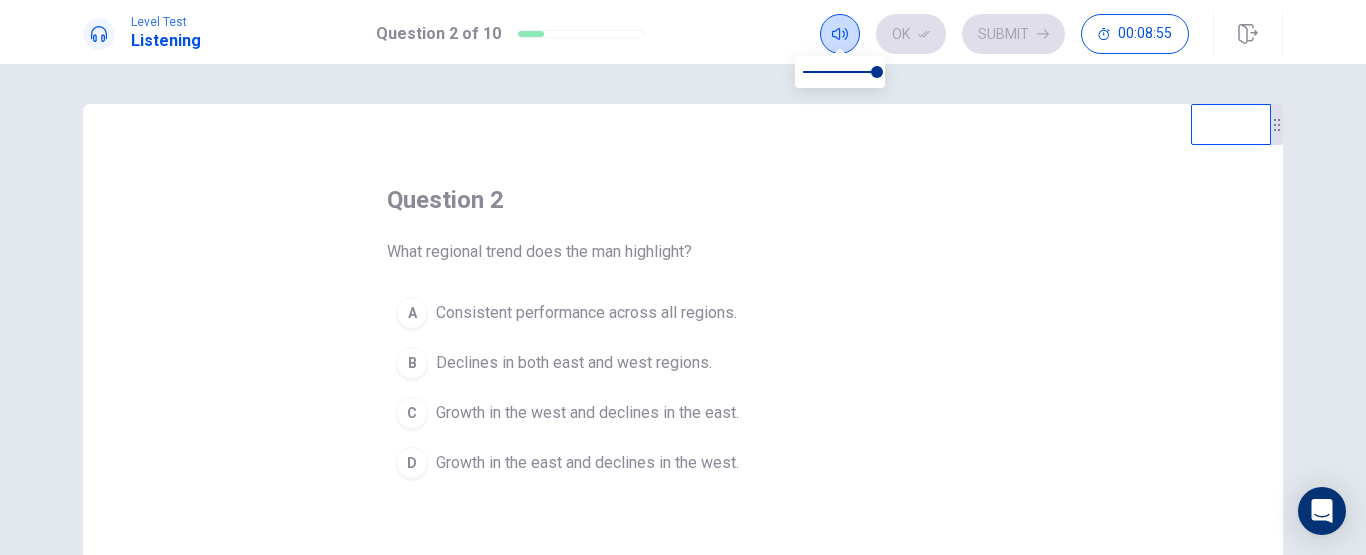 click at bounding box center [840, 34] 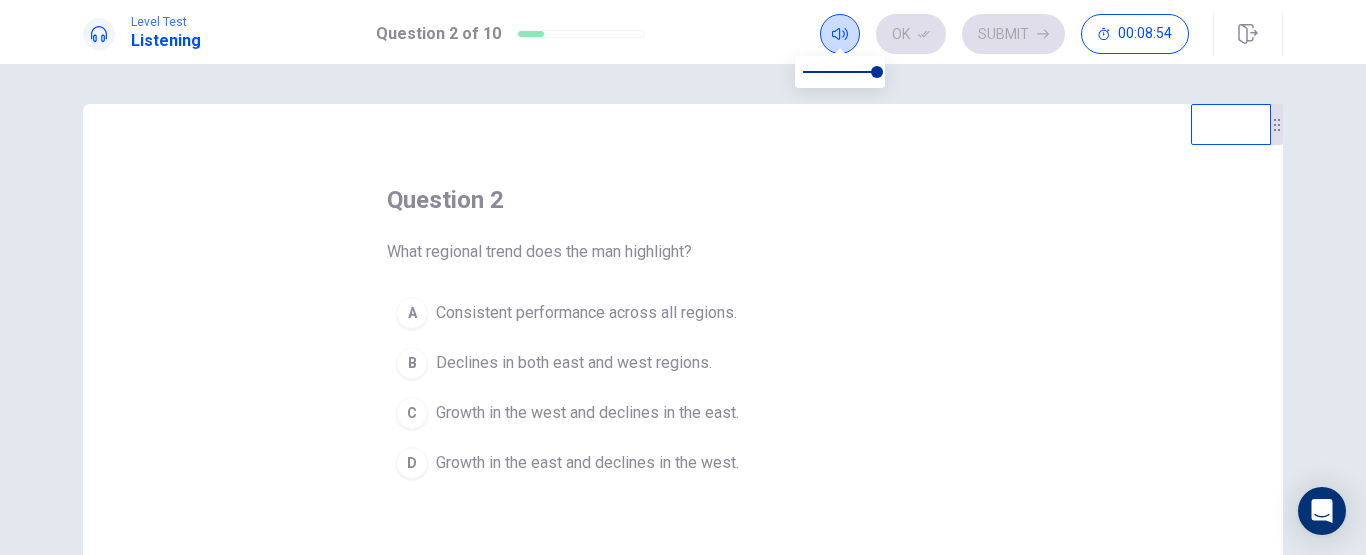 click 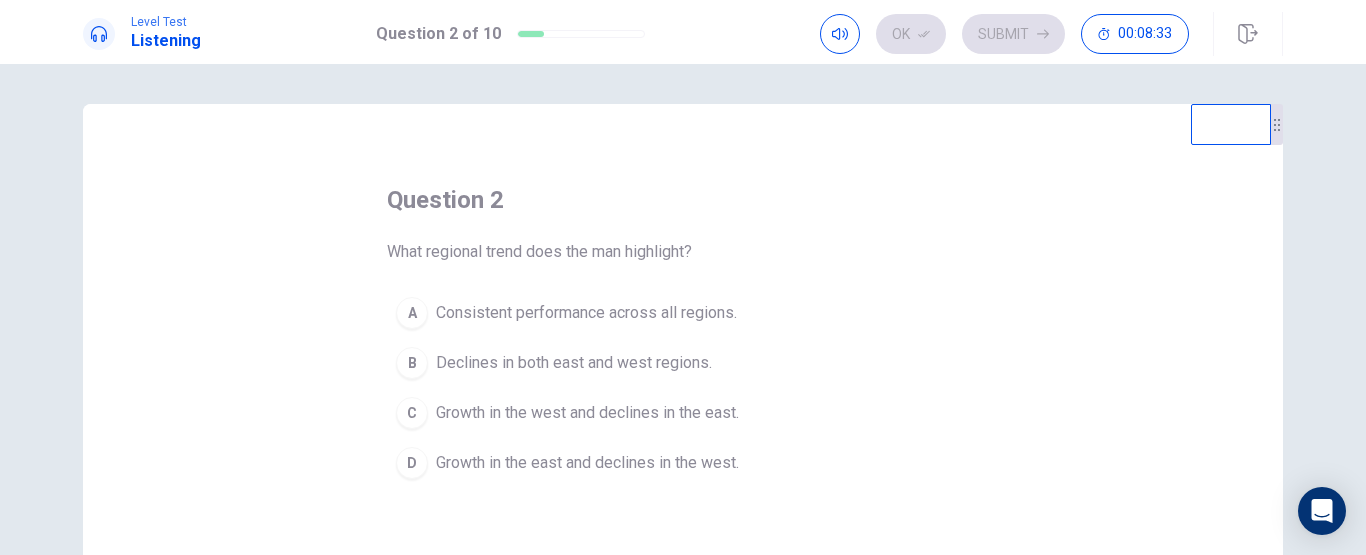 click on "Consistent performance across all regions." at bounding box center (586, 313) 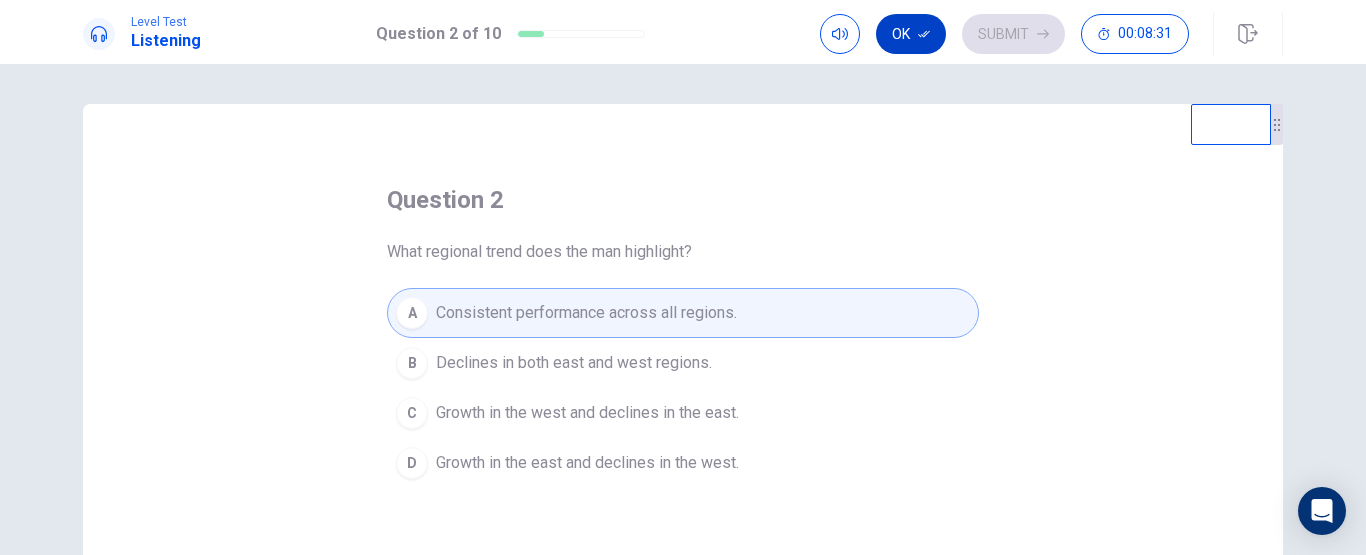 click on "Ok" at bounding box center [911, 34] 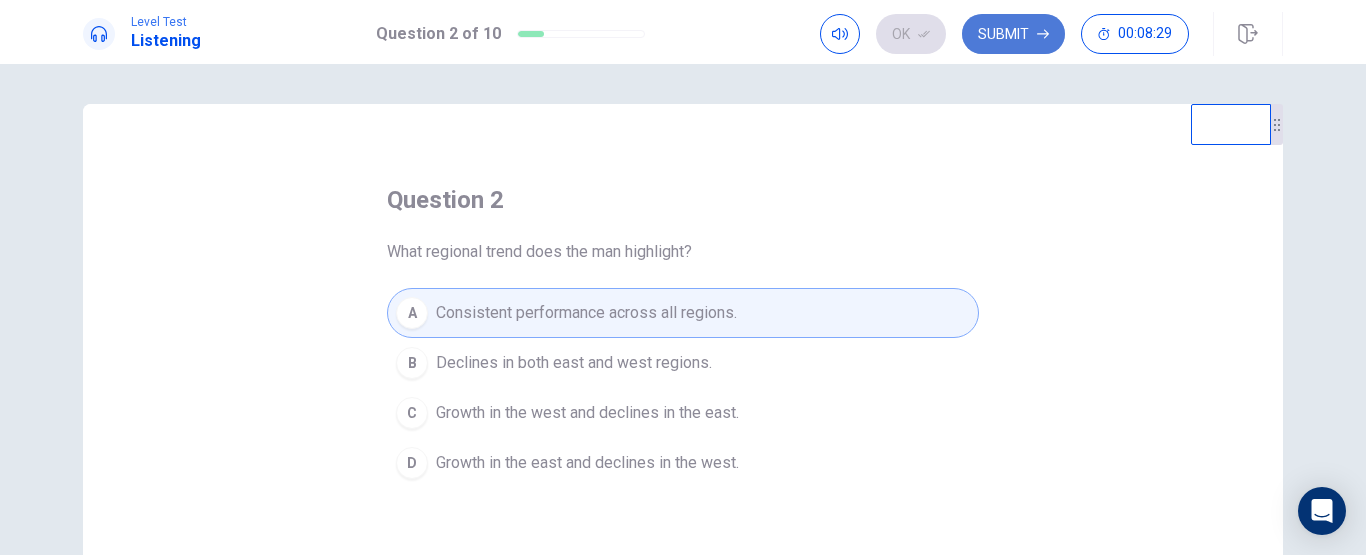 click on "Submit" at bounding box center (1013, 34) 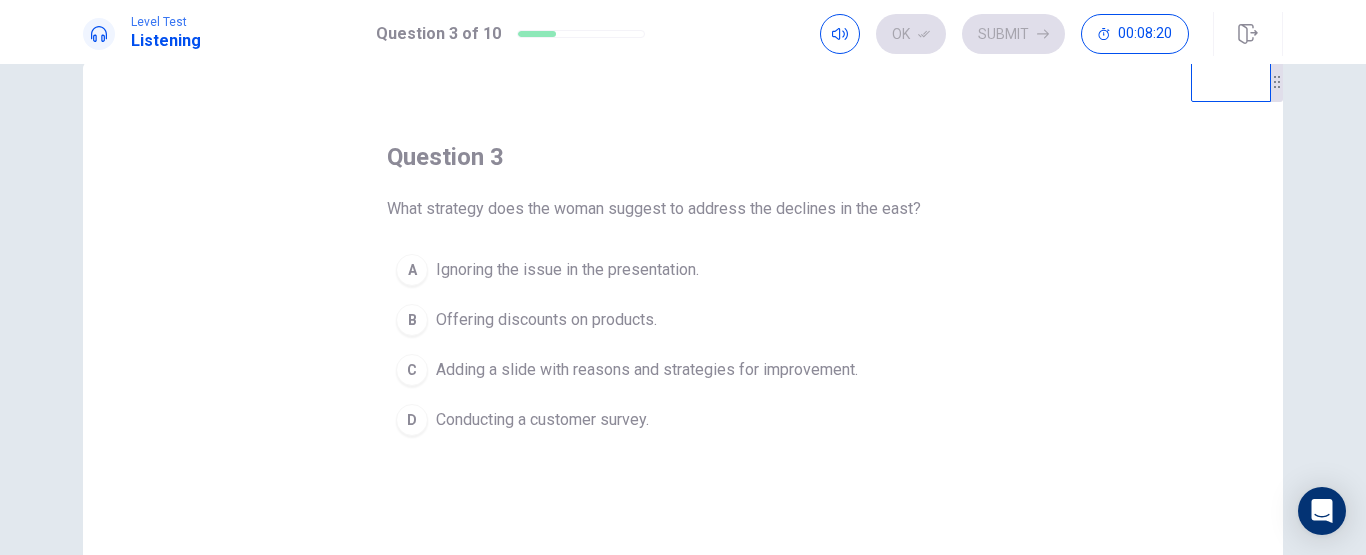 scroll, scrollTop: 0, scrollLeft: 0, axis: both 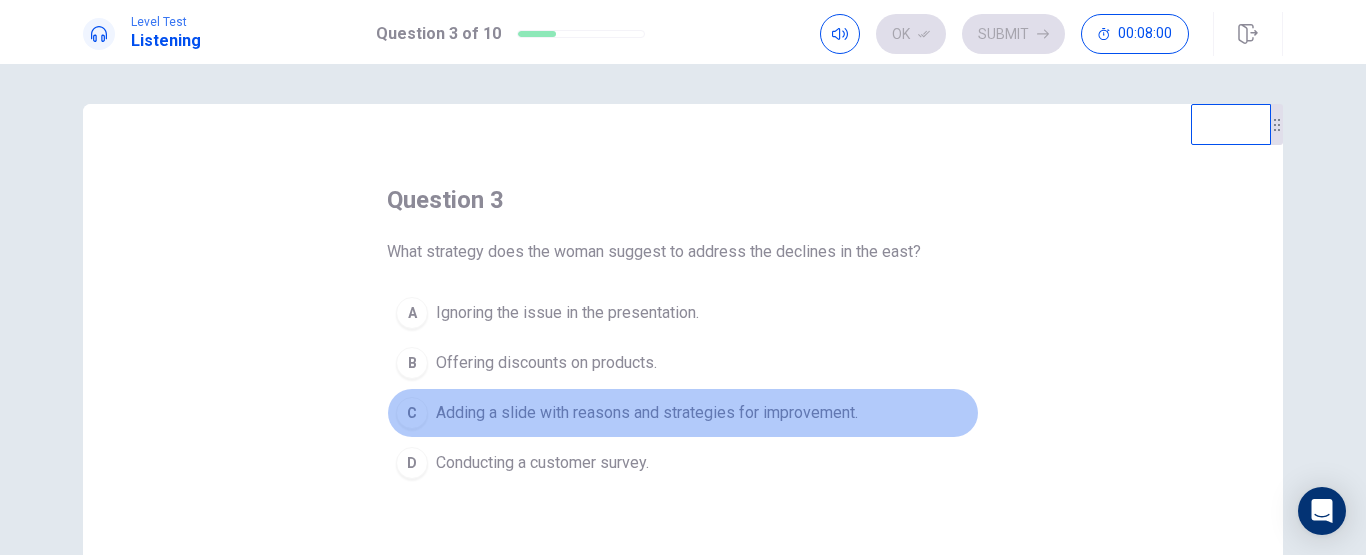 click on "Adding a slide with reasons and strategies for improvement." at bounding box center (647, 413) 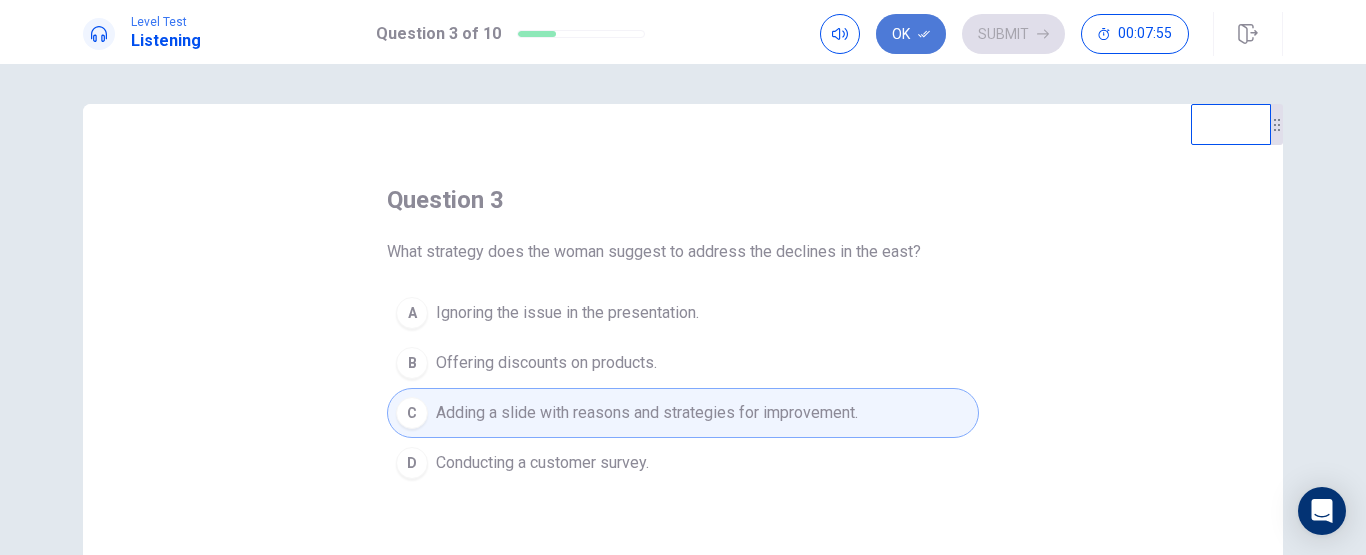 click on "Ok" at bounding box center (911, 34) 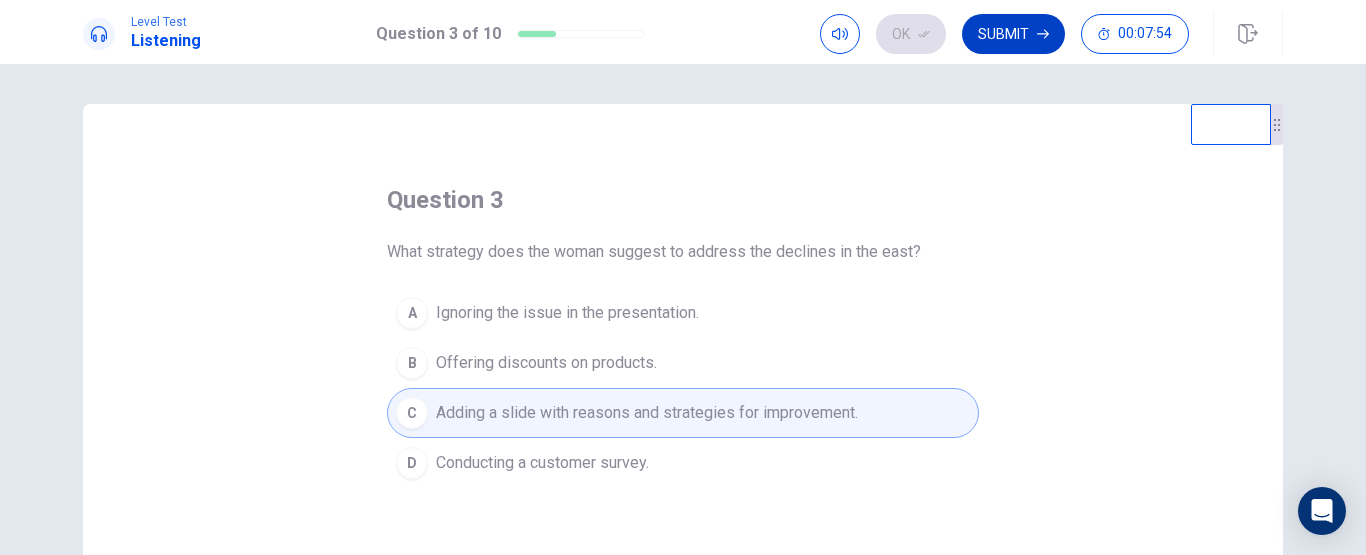 click on "Submit" at bounding box center [1013, 34] 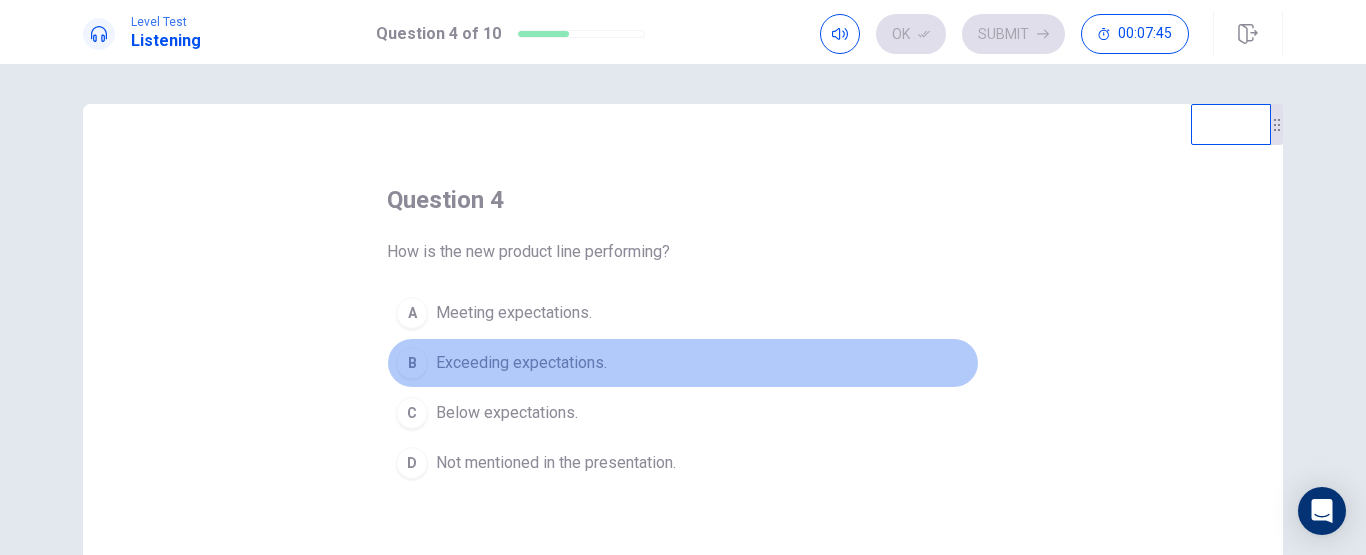 click on "Exceeding expectations." at bounding box center [521, 363] 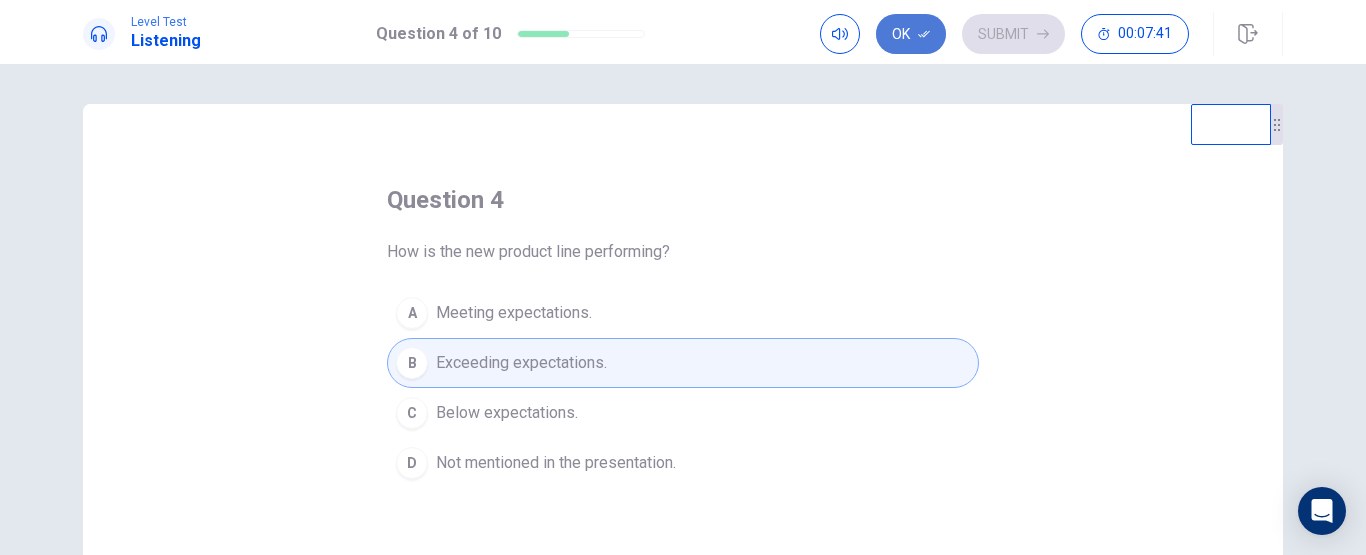 click 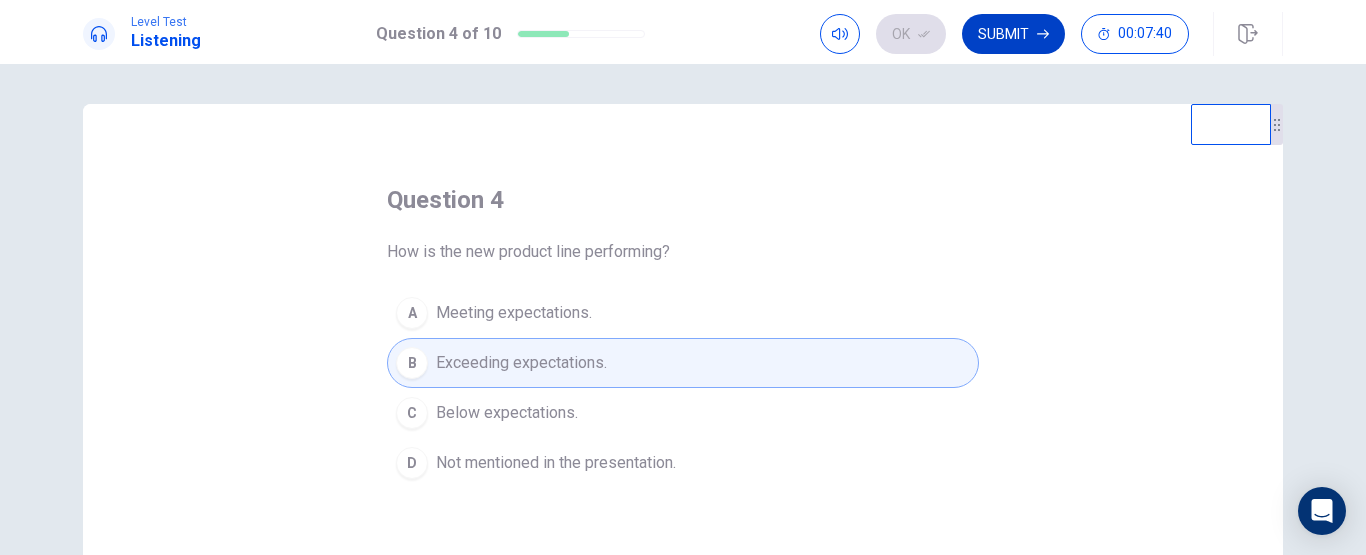 click on "Submit" at bounding box center [1013, 34] 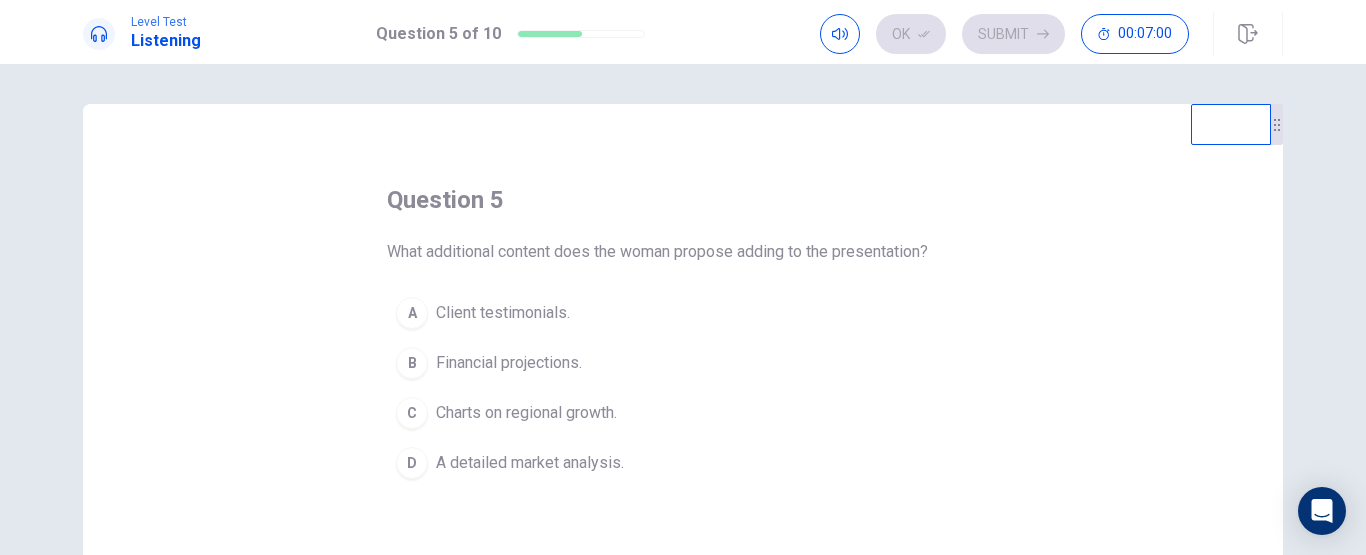 click on "Charts on regional growth." at bounding box center [526, 413] 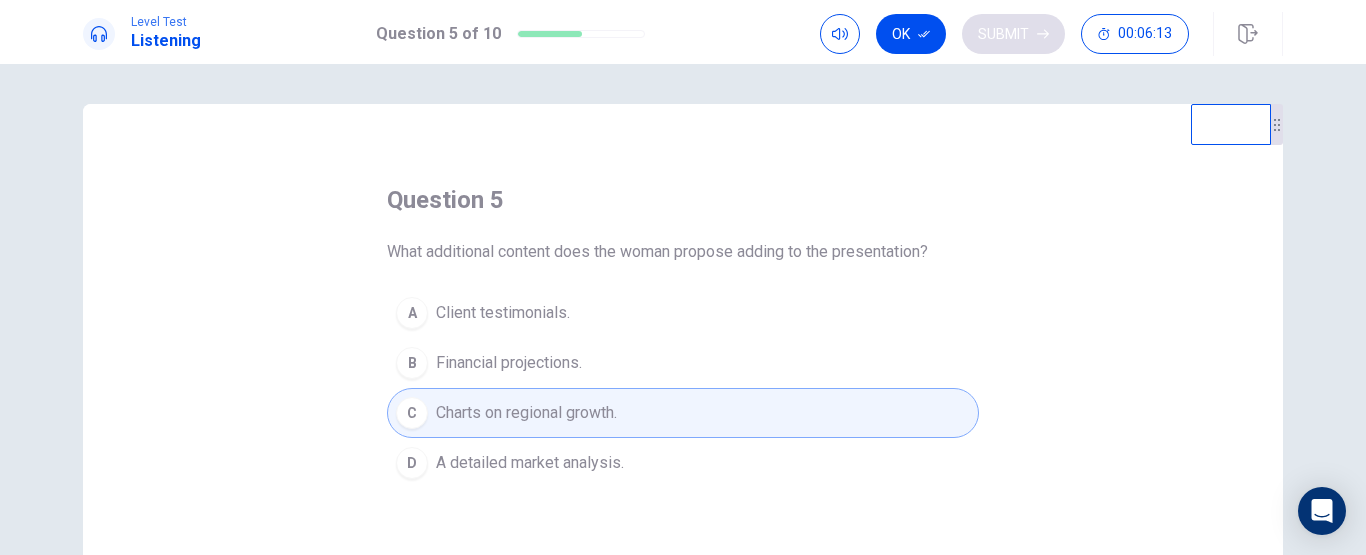 click on "Ok" at bounding box center [911, 34] 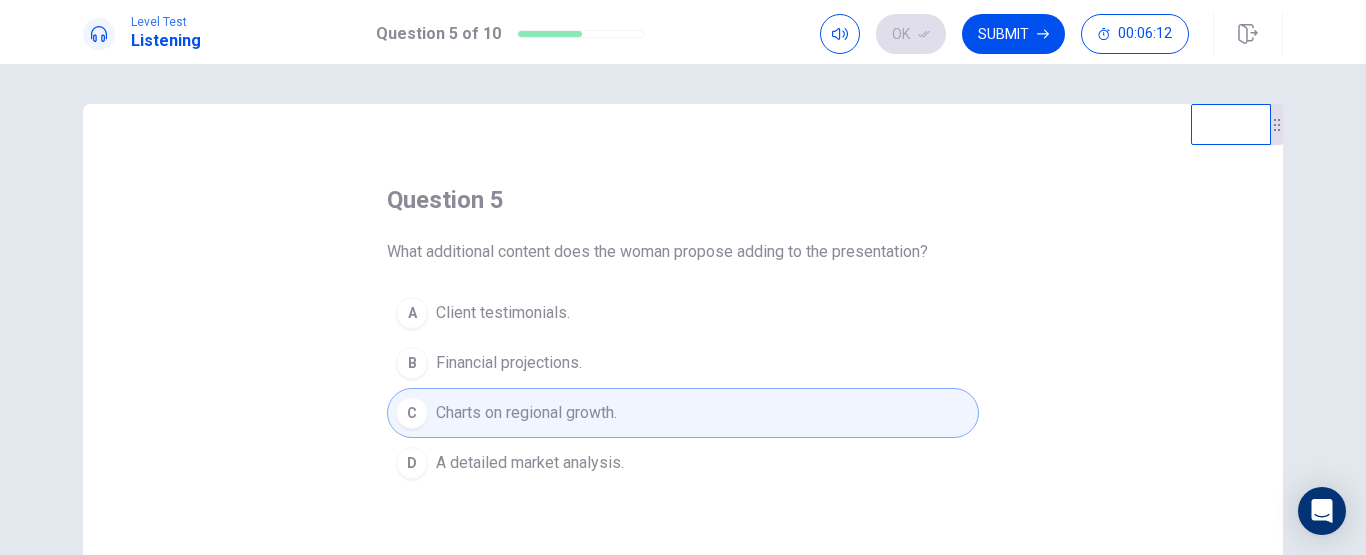 click on "Submit" at bounding box center (1013, 34) 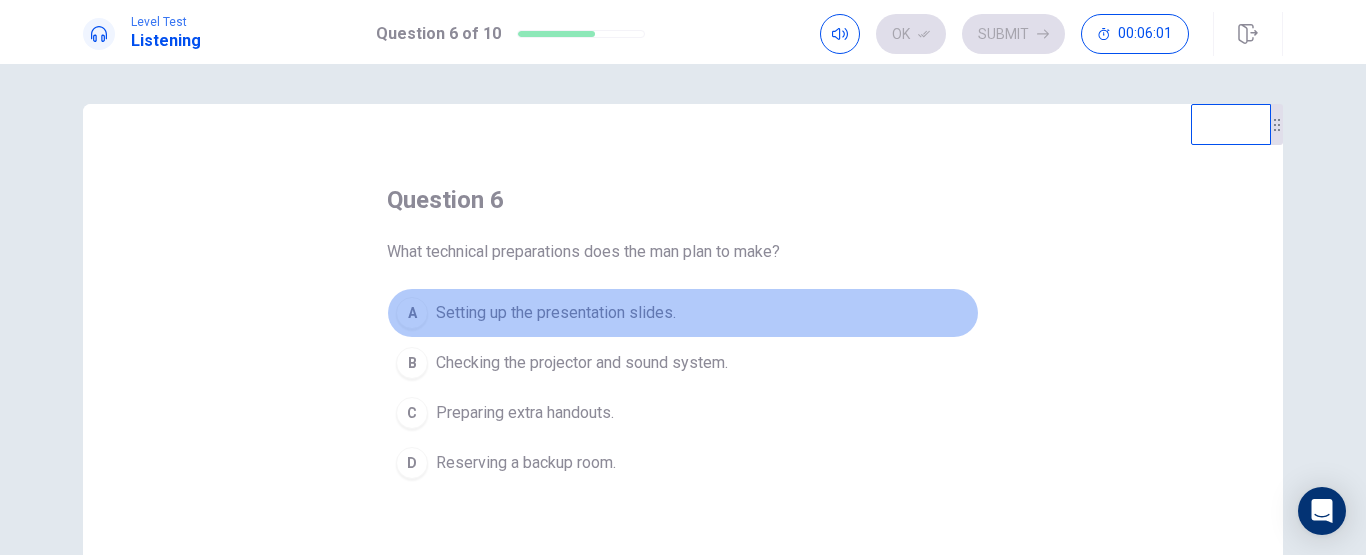 click on "Setting up the presentation slides." at bounding box center (556, 313) 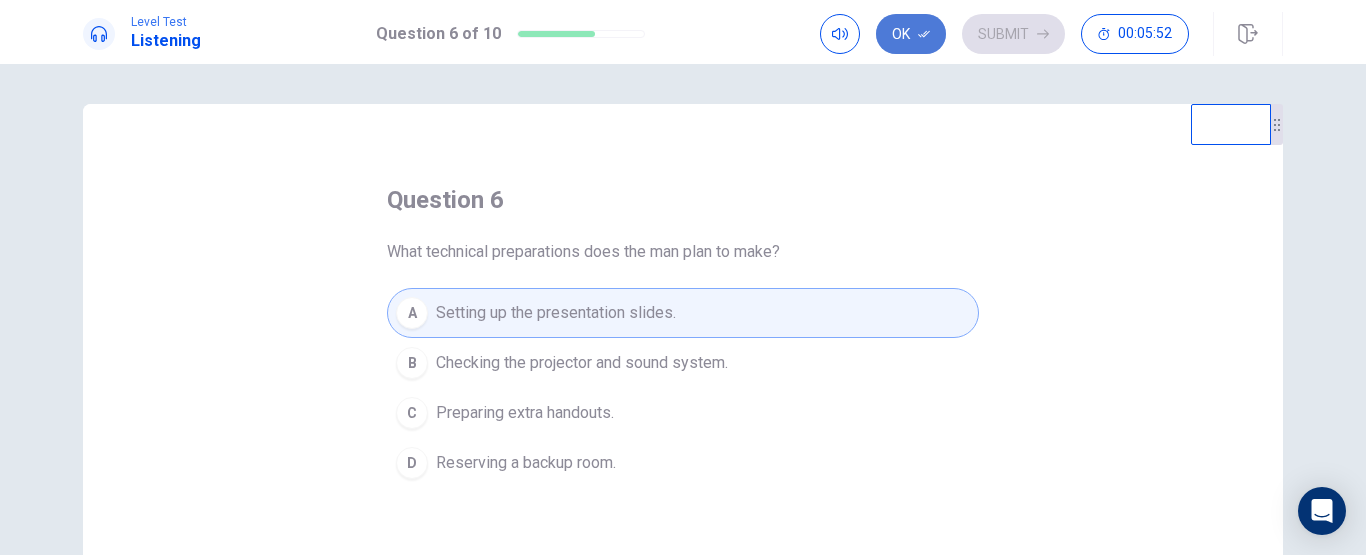 click on "Ok" at bounding box center (911, 34) 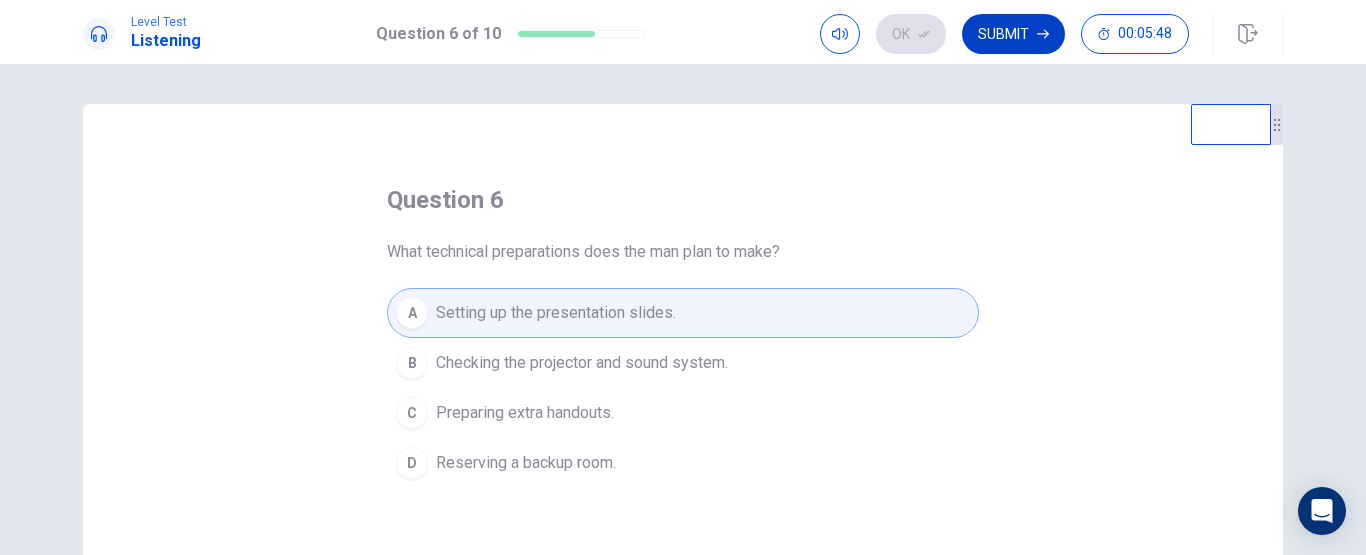 click on "Submit" at bounding box center (1013, 34) 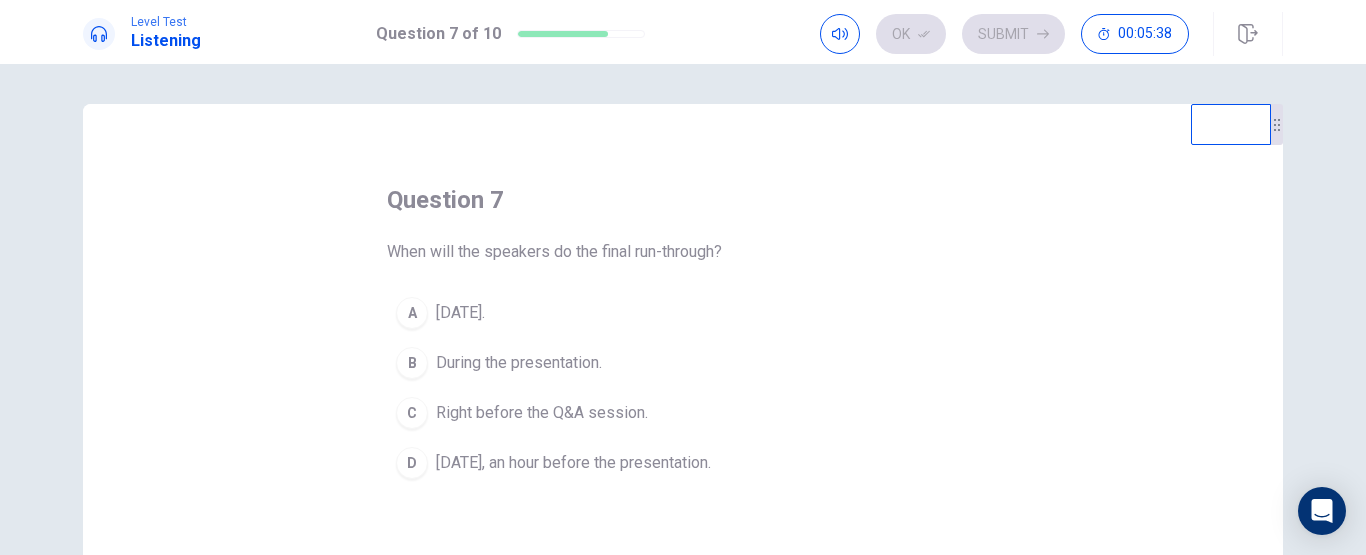 click on "[DATE], an hour before the presentation." at bounding box center (573, 463) 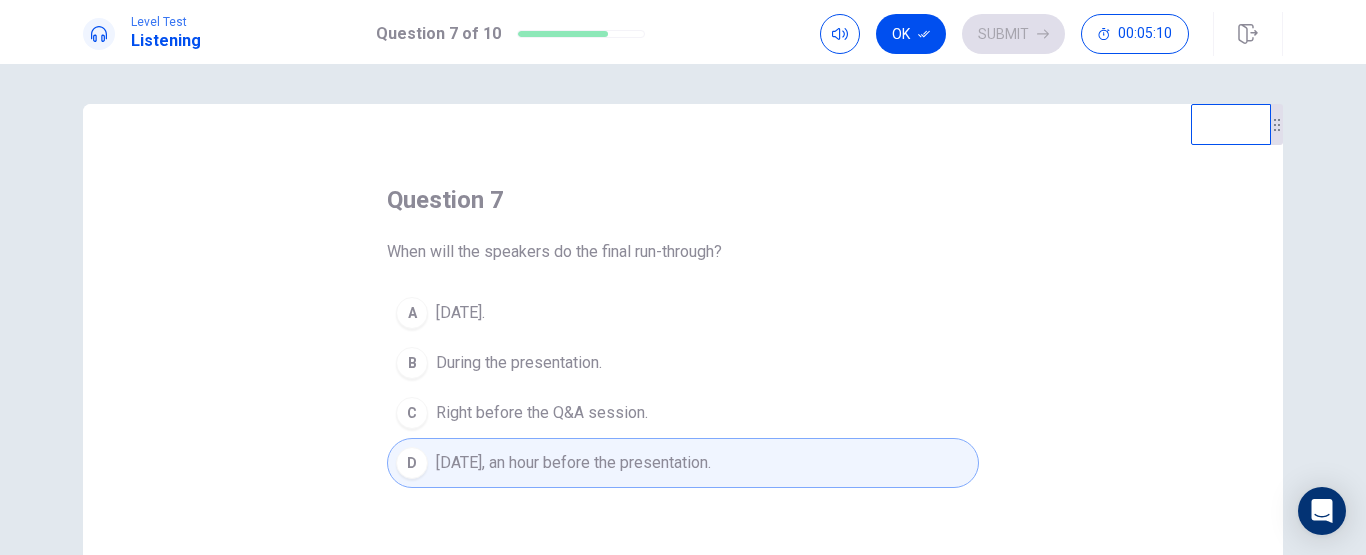 click 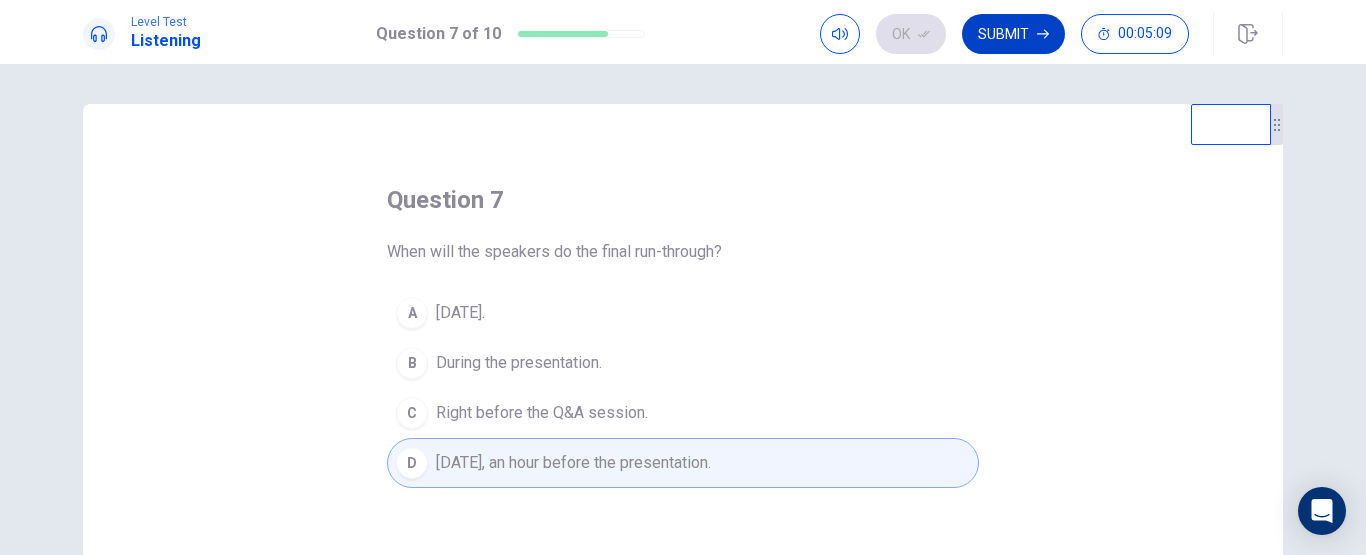 click on "Submit" at bounding box center (1013, 34) 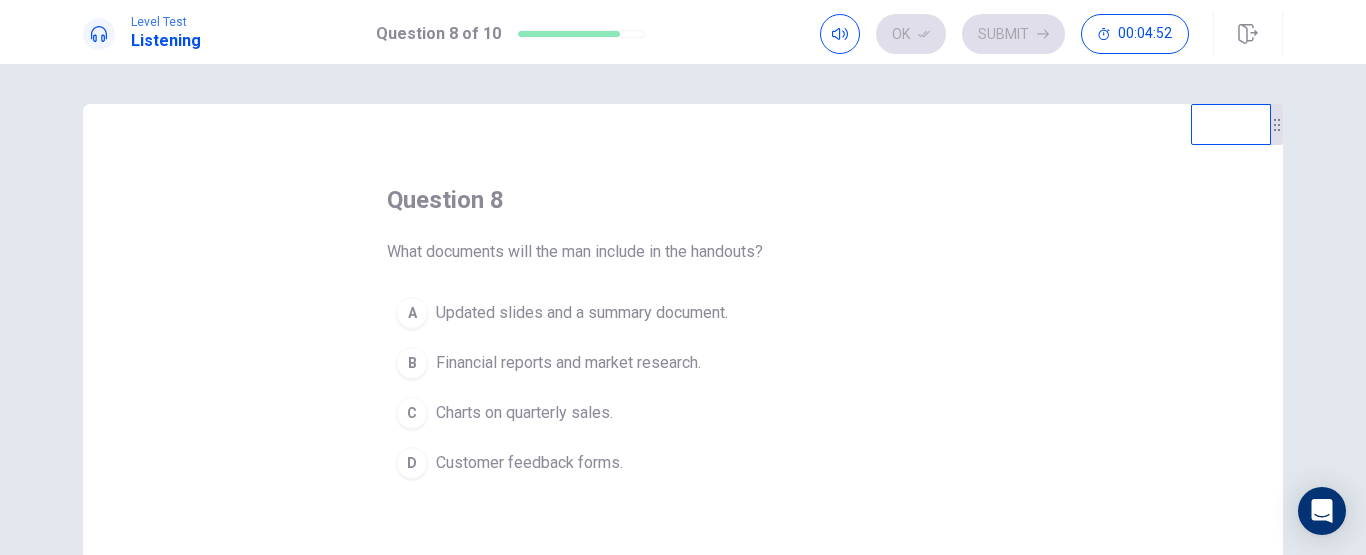 click on "Updated slides and a summary document." at bounding box center (582, 313) 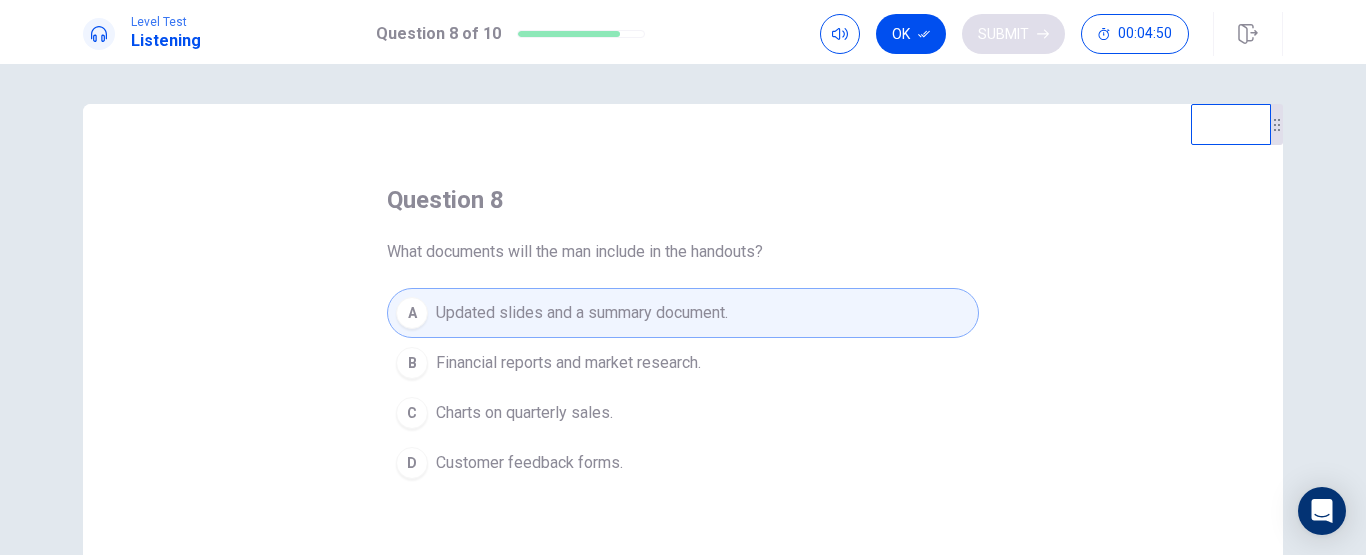 click 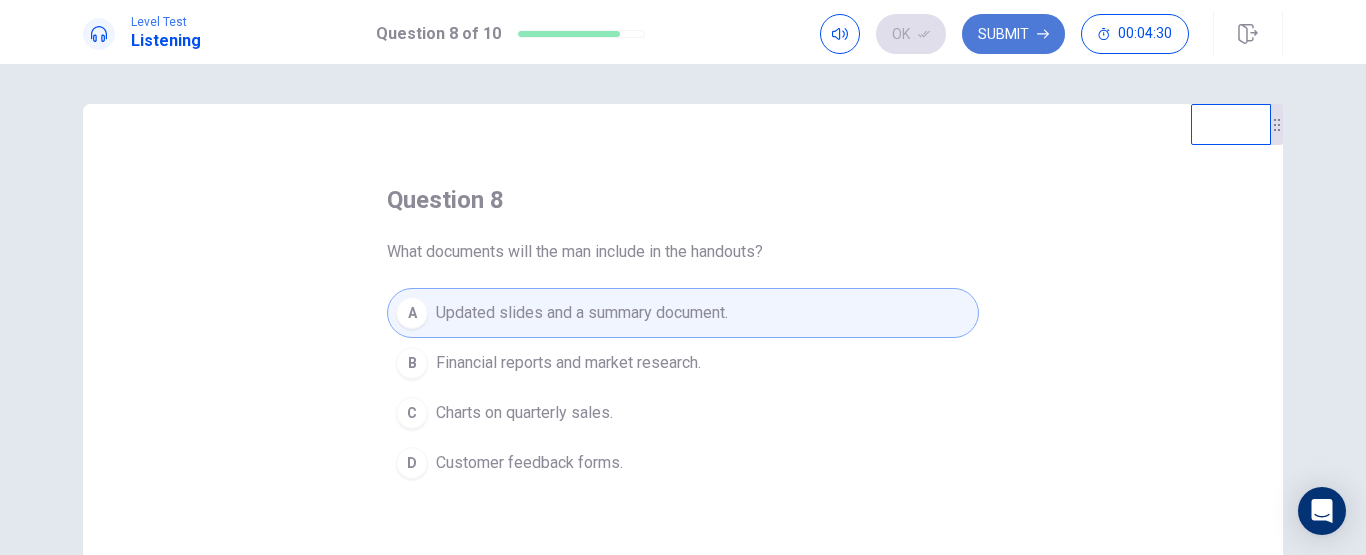 click on "Submit" at bounding box center (1013, 34) 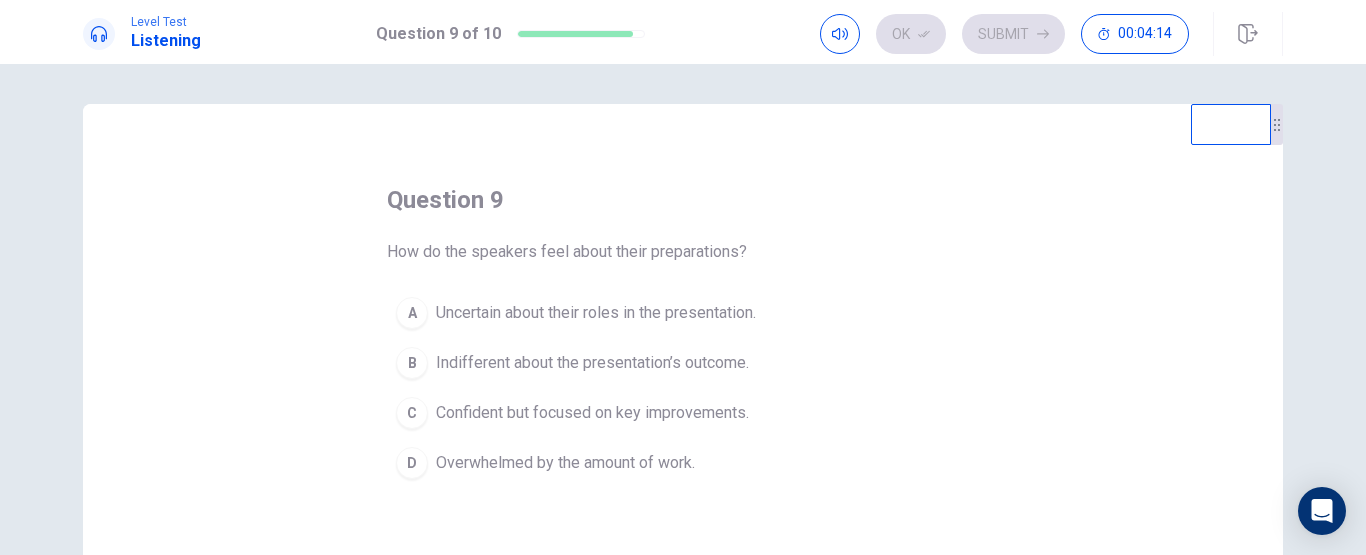 click on "C Confident but focused on key improvements." at bounding box center (683, 413) 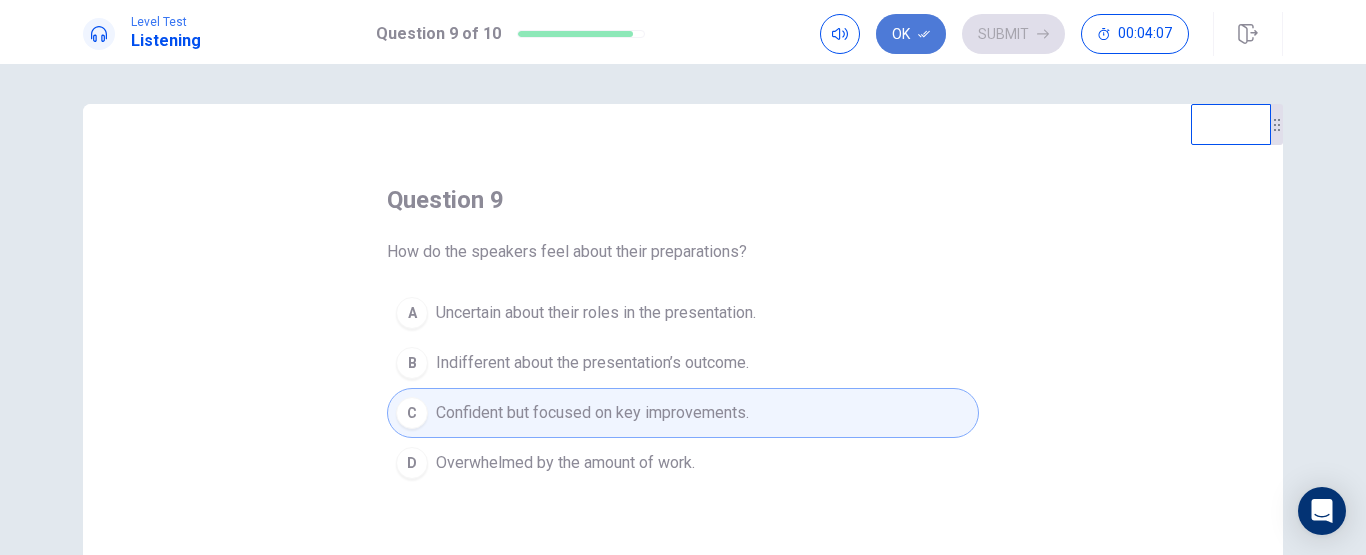 click on "Ok" at bounding box center (911, 34) 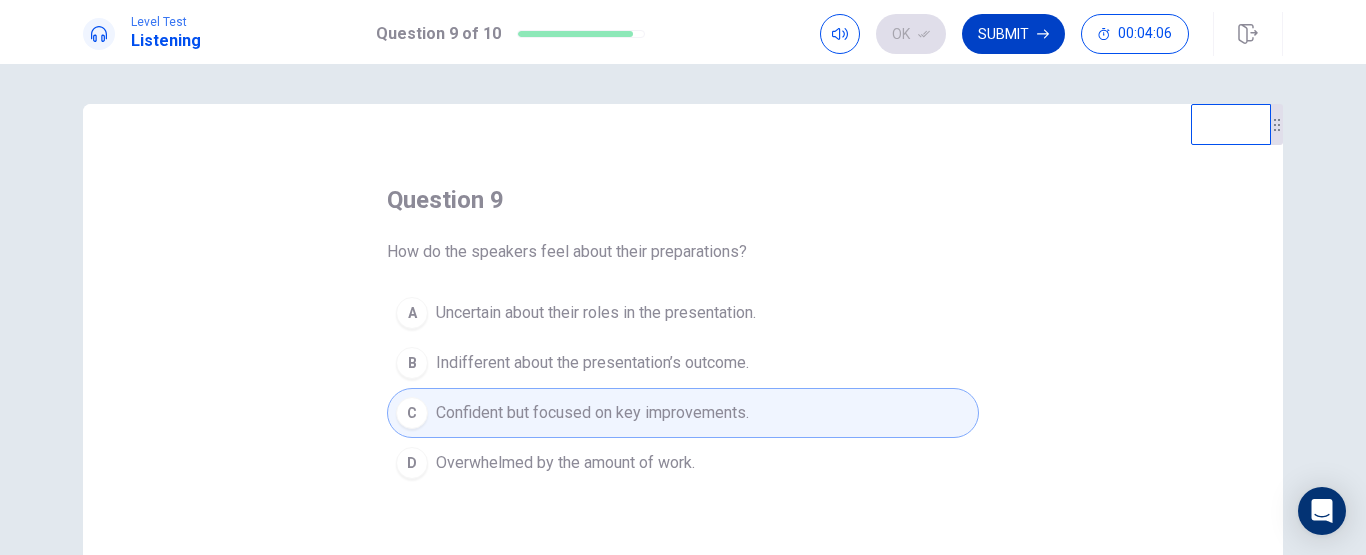 click on "Submit" at bounding box center (1013, 34) 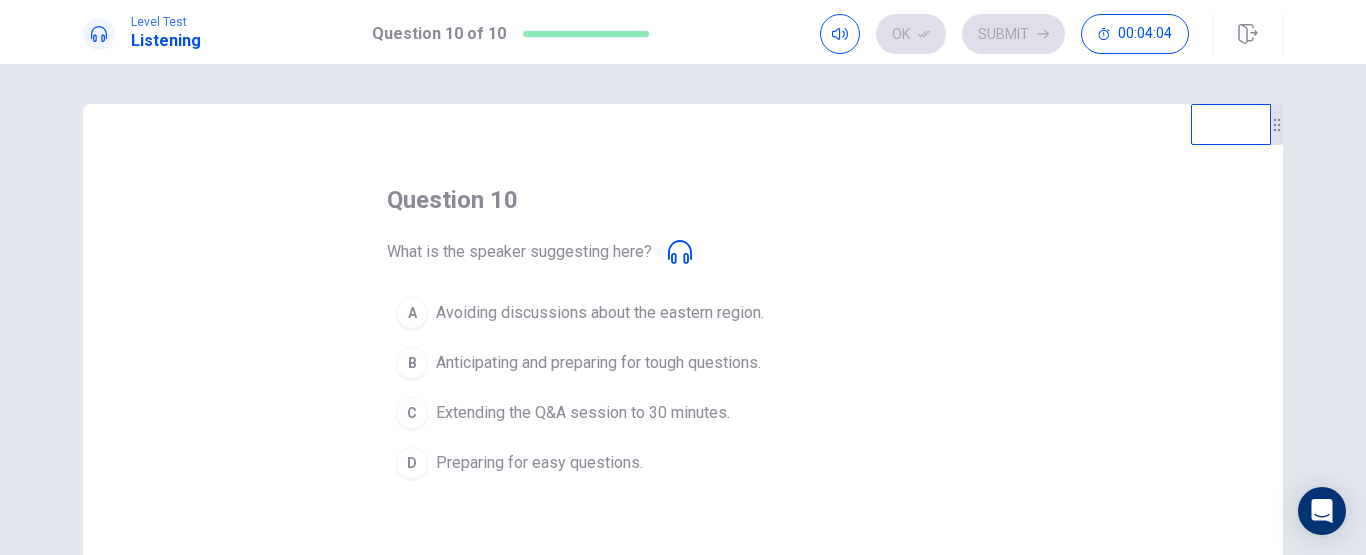 click 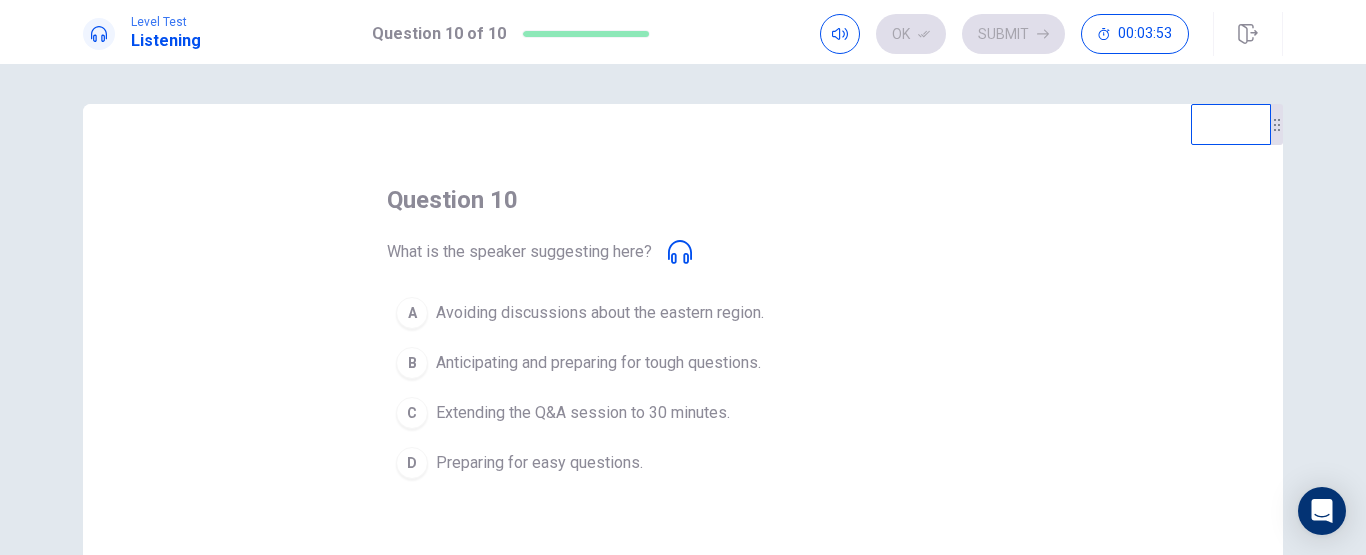click on "Avoiding discussions about the eastern region." at bounding box center [600, 313] 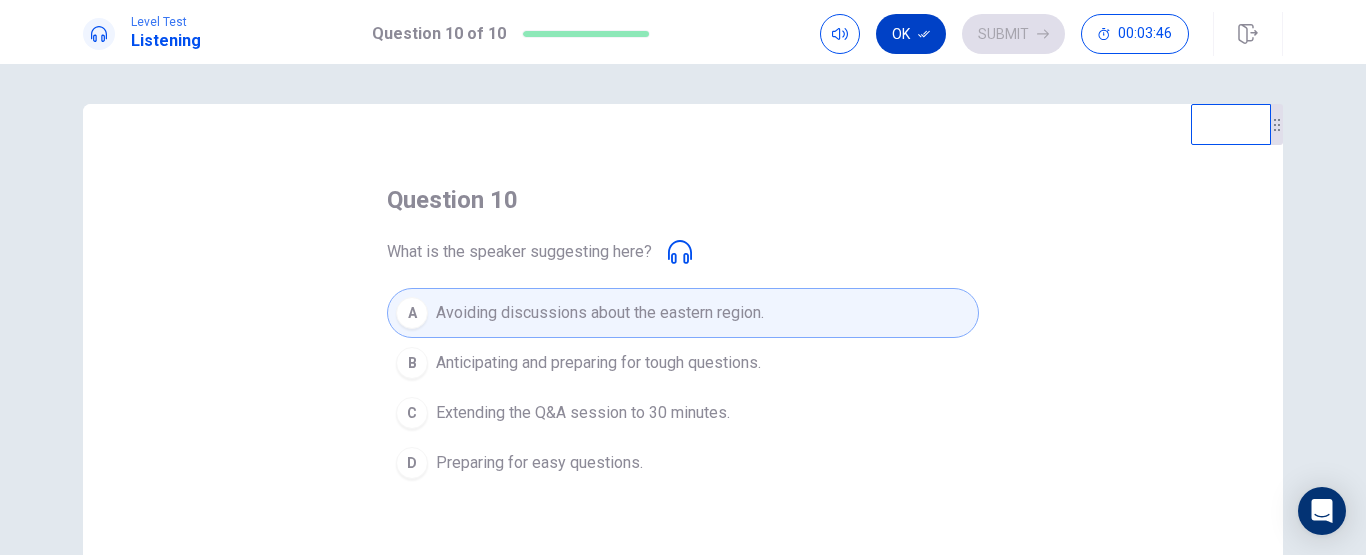 click on "Ok" at bounding box center (911, 34) 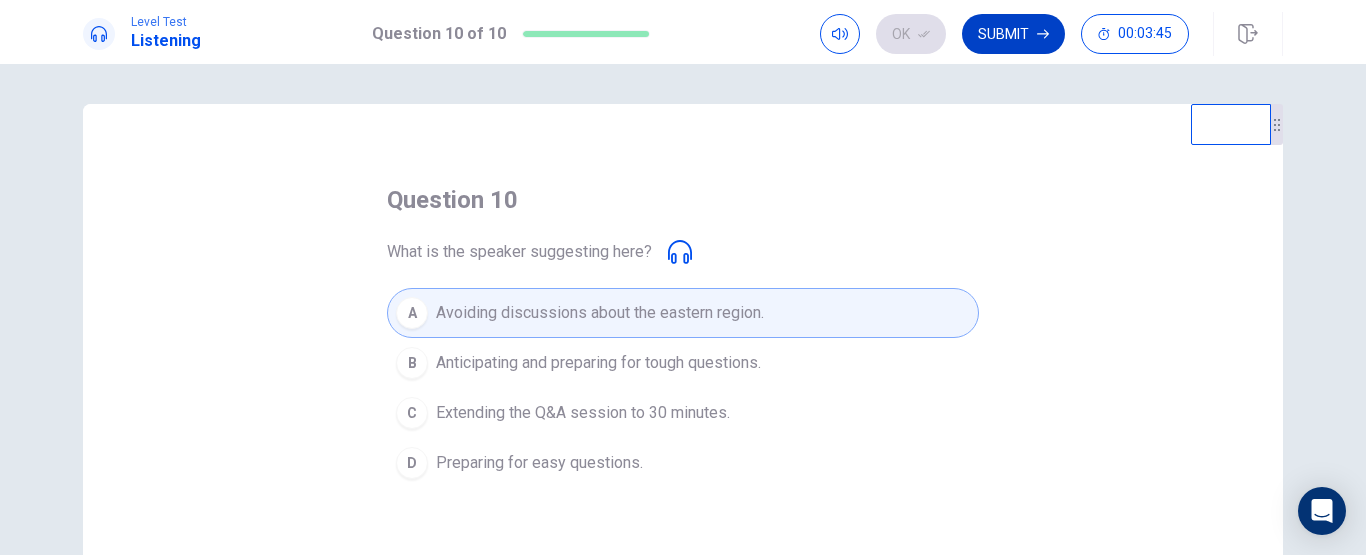 click on "Submit" at bounding box center (1013, 34) 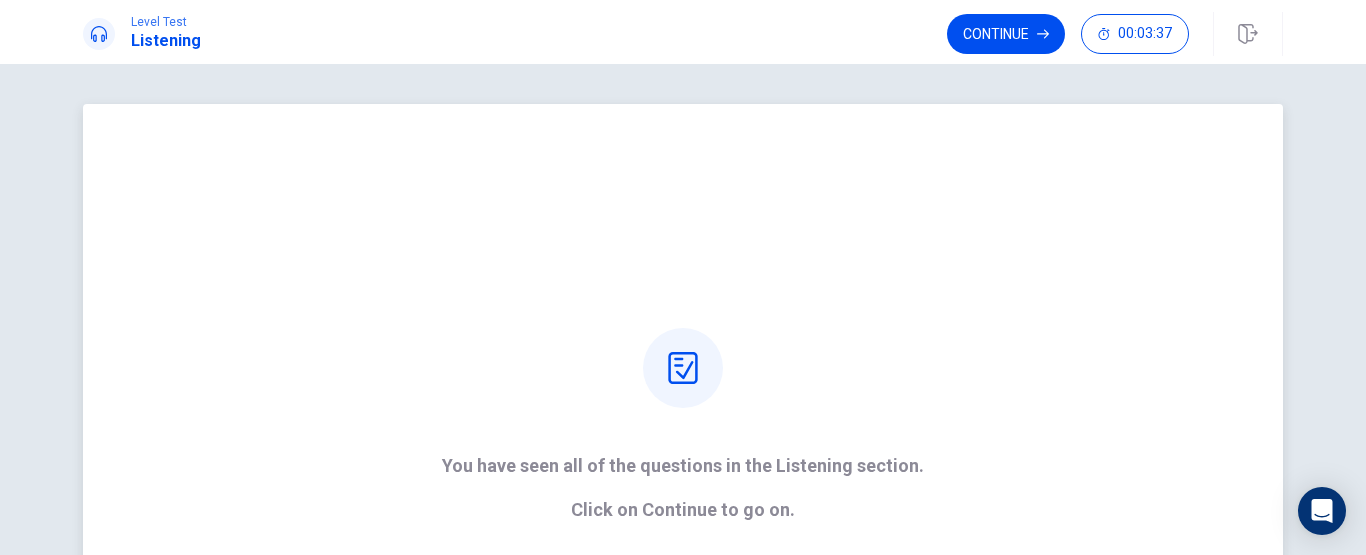 scroll, scrollTop: 100, scrollLeft: 0, axis: vertical 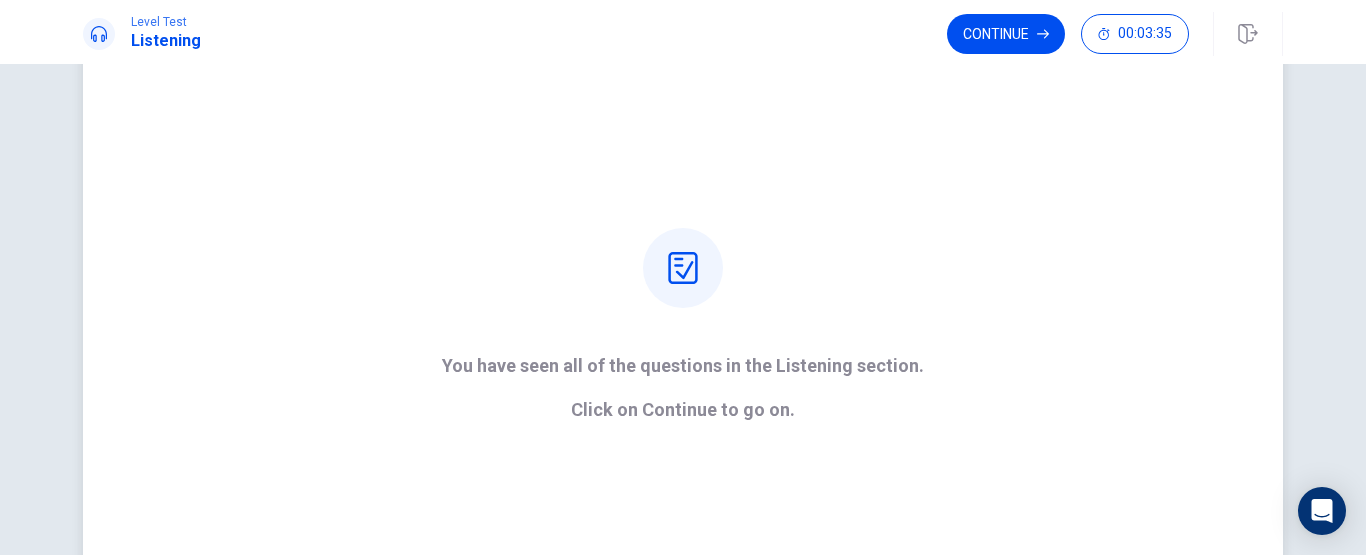 click on "Continue" at bounding box center [1006, 34] 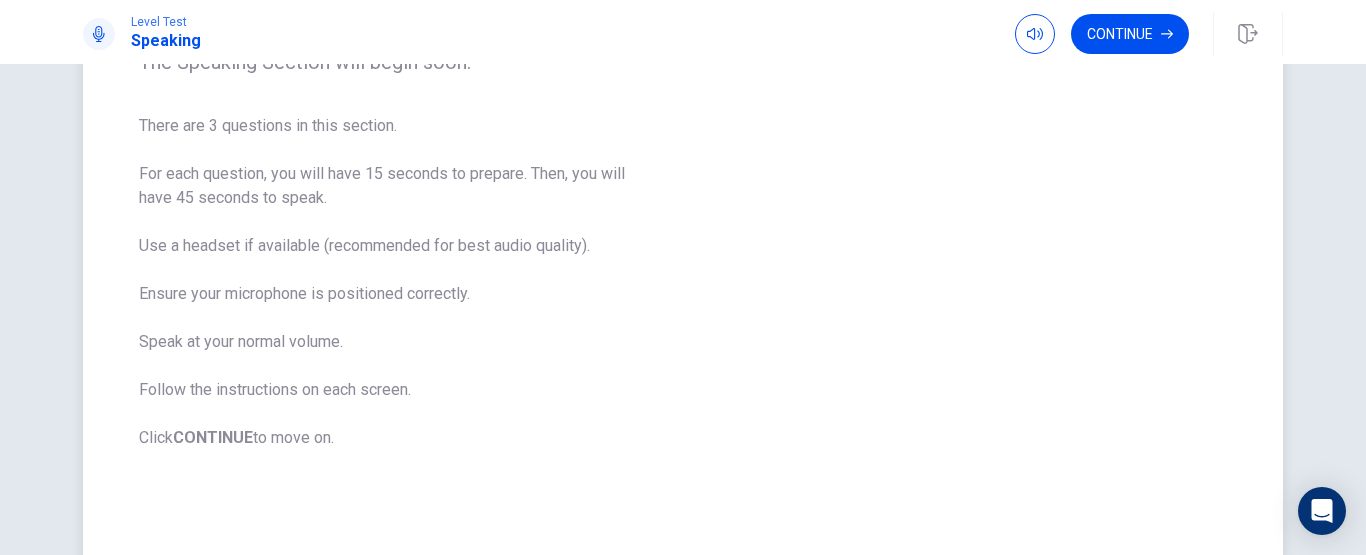 scroll, scrollTop: 300, scrollLeft: 0, axis: vertical 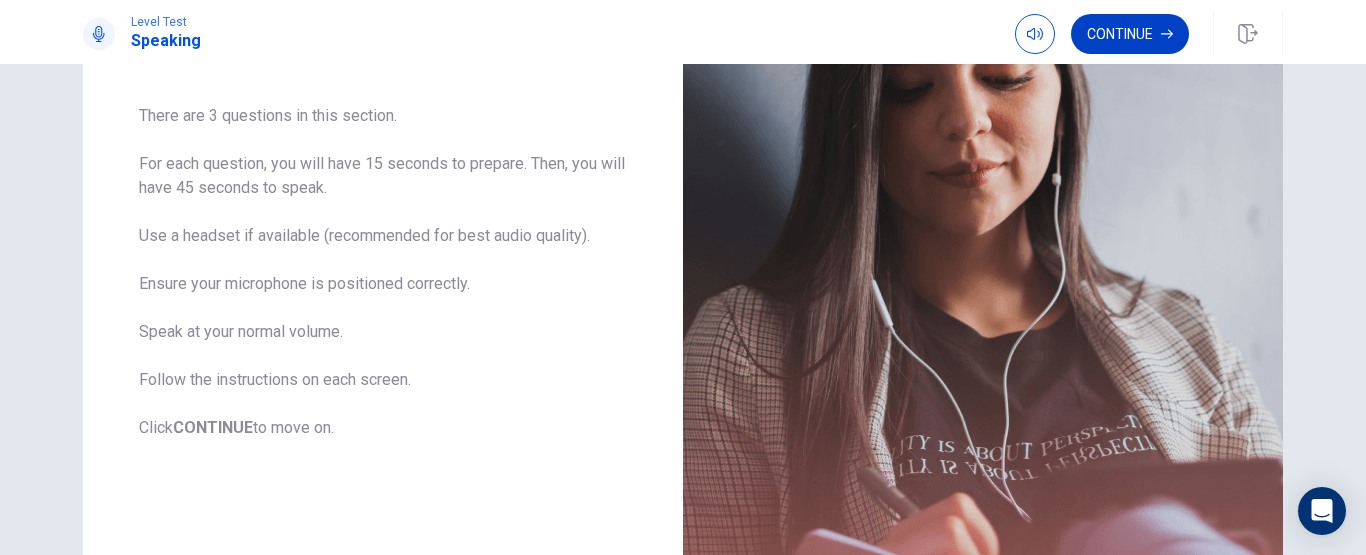 click on "Continue" at bounding box center (1130, 34) 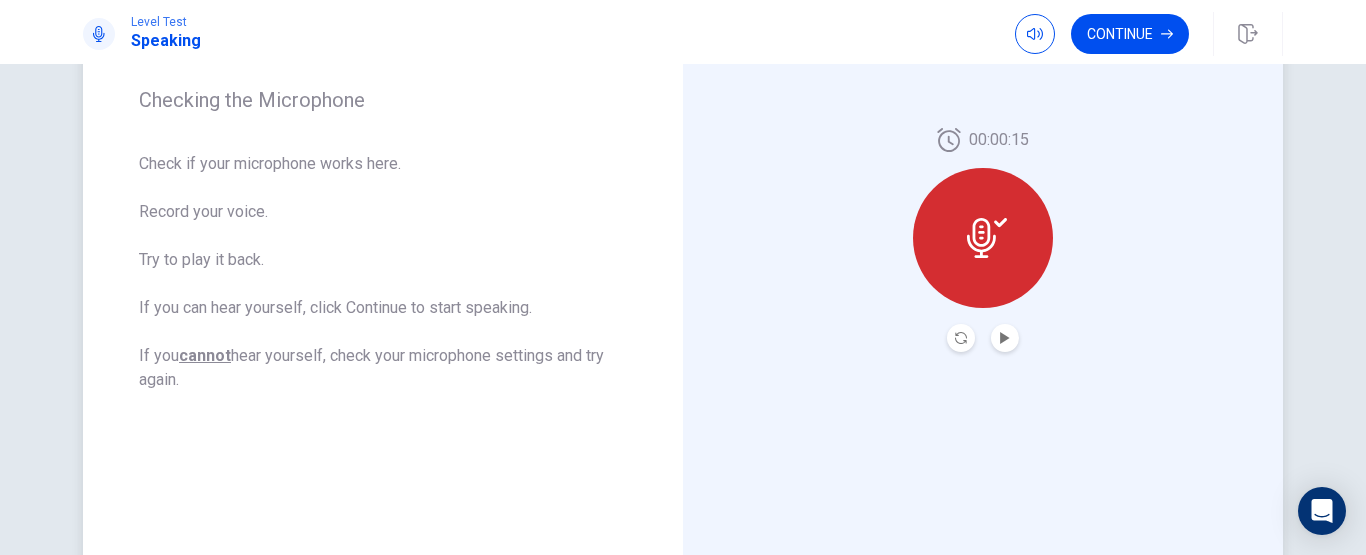 click at bounding box center [1005, 338] 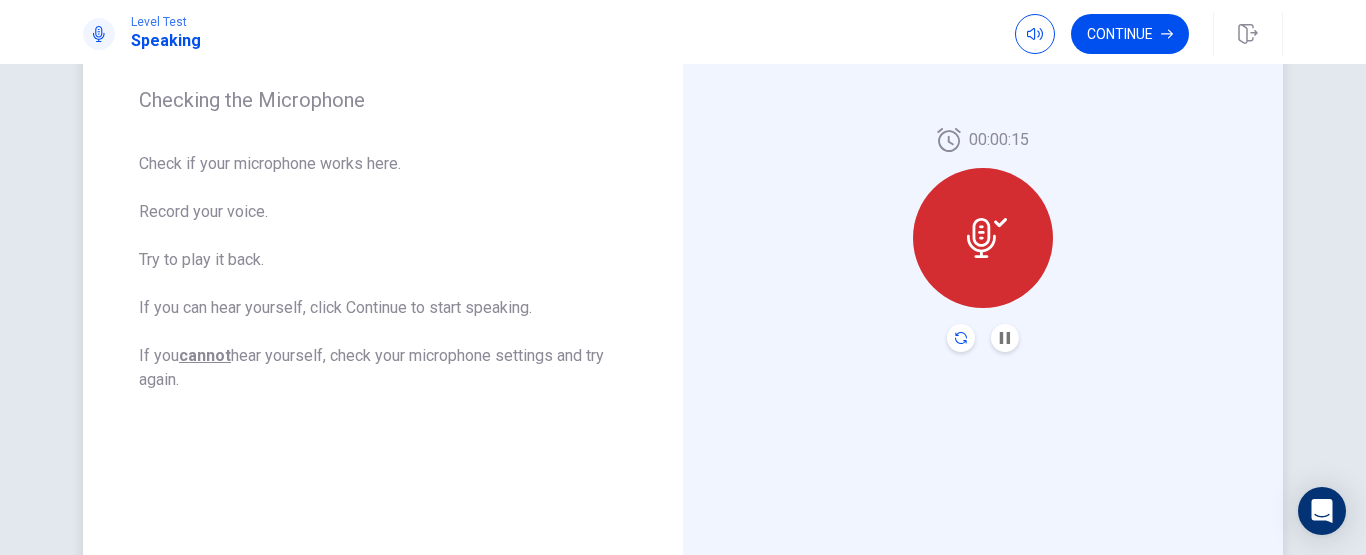 click 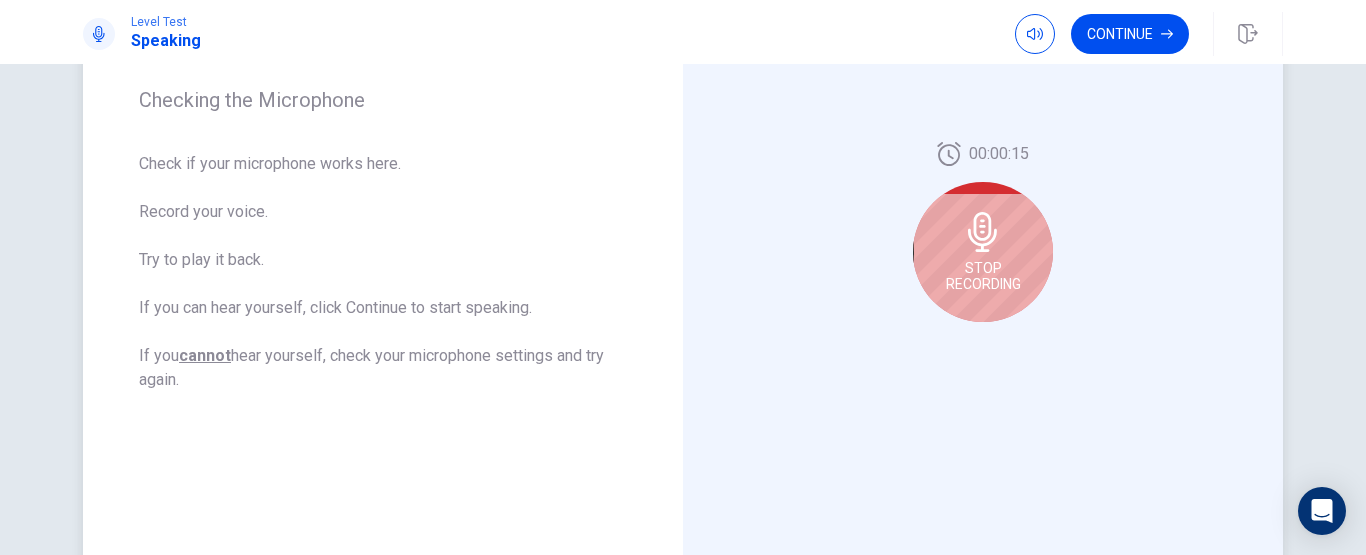 click on "Stop   Recording" at bounding box center [983, 276] 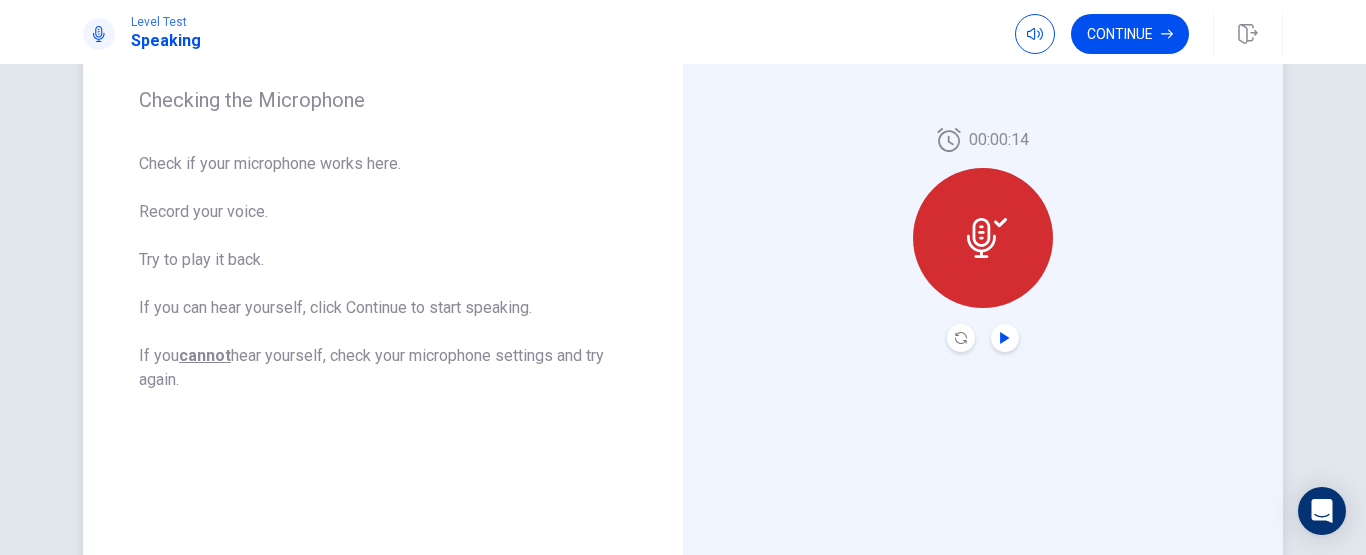 click 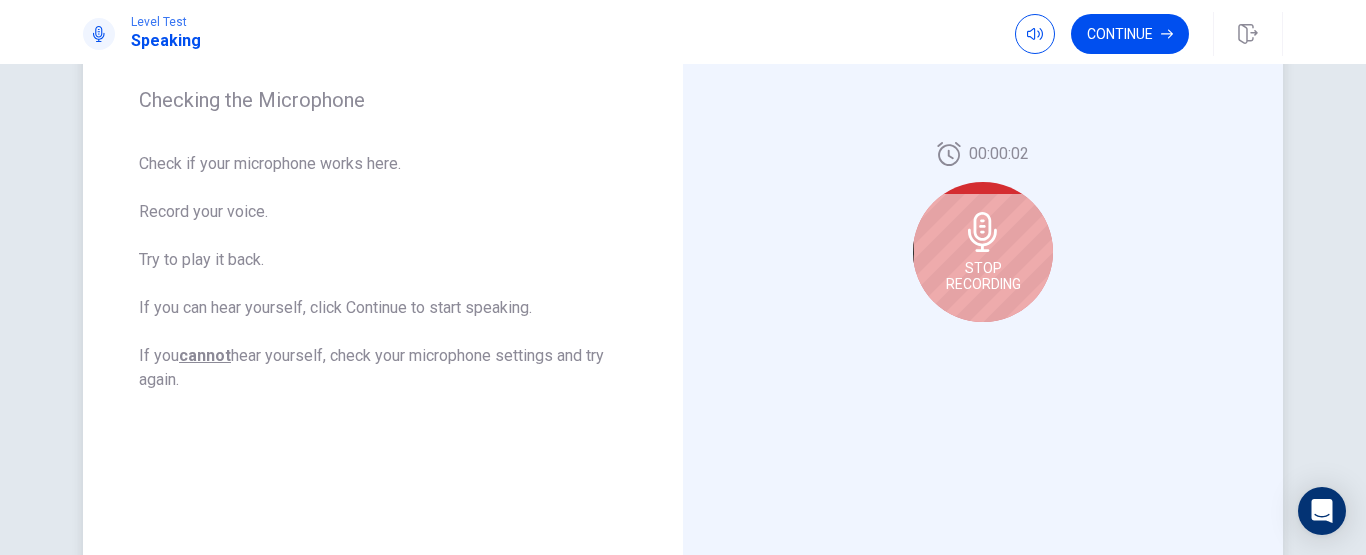 click on "Stop   Recording" at bounding box center [983, 252] 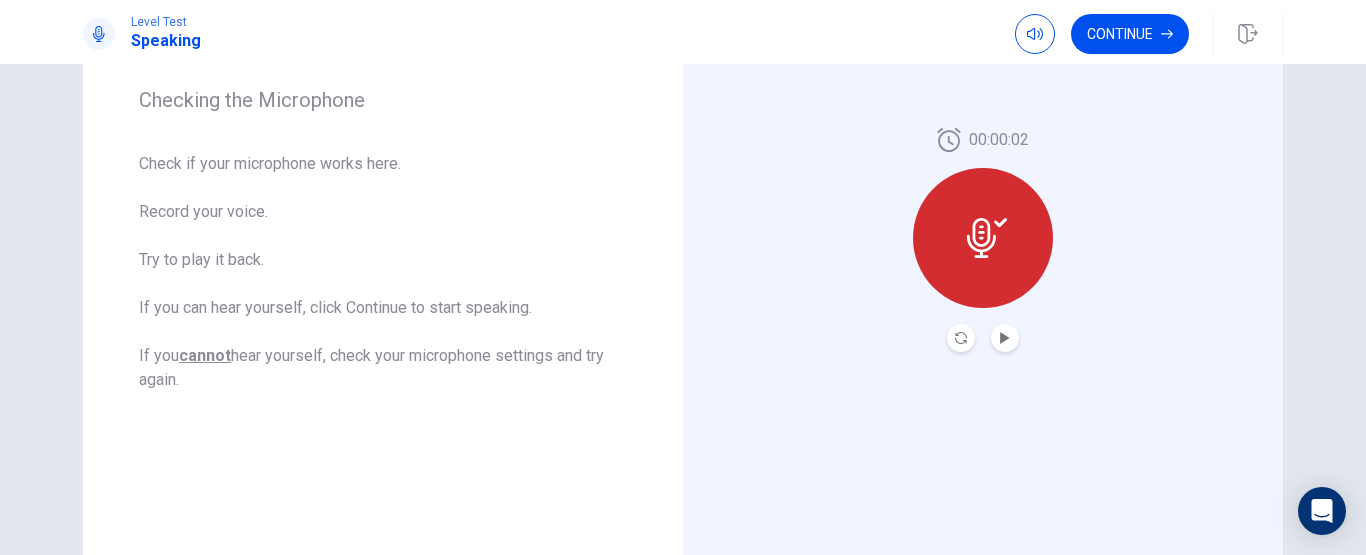click at bounding box center (1005, 338) 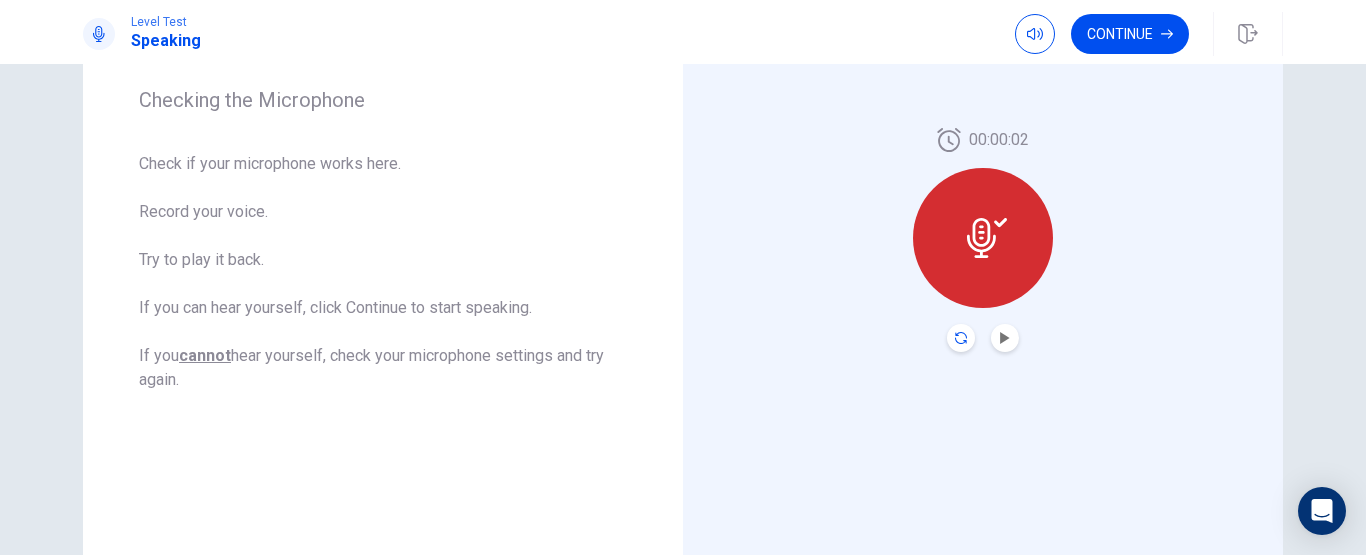 click 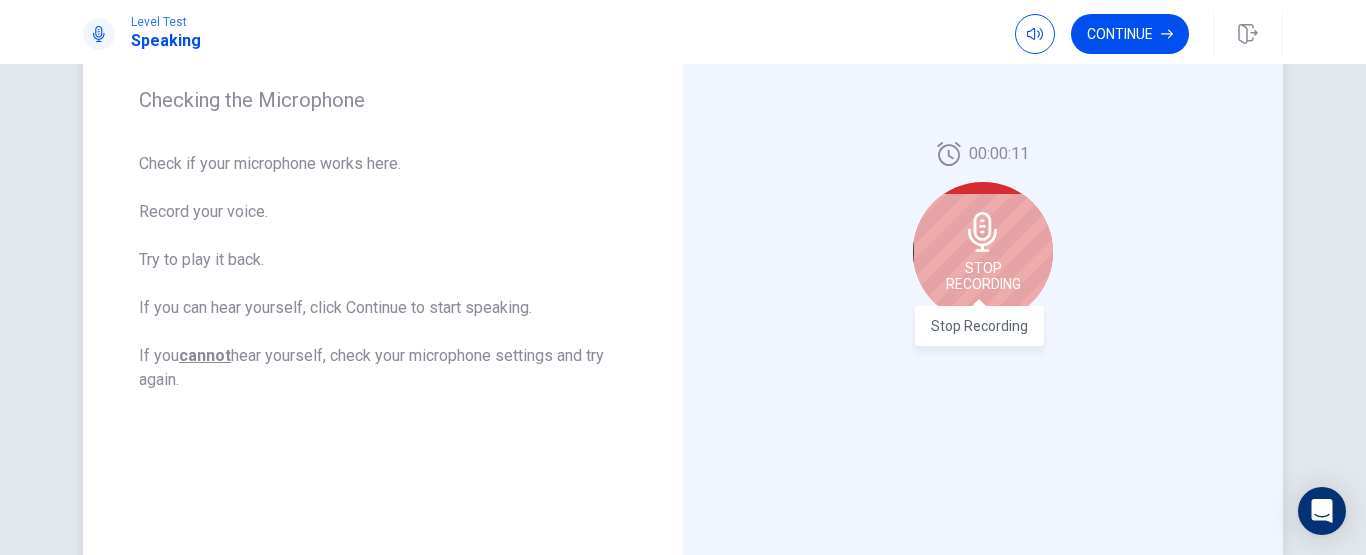 click on "Stop   Recording" at bounding box center (983, 276) 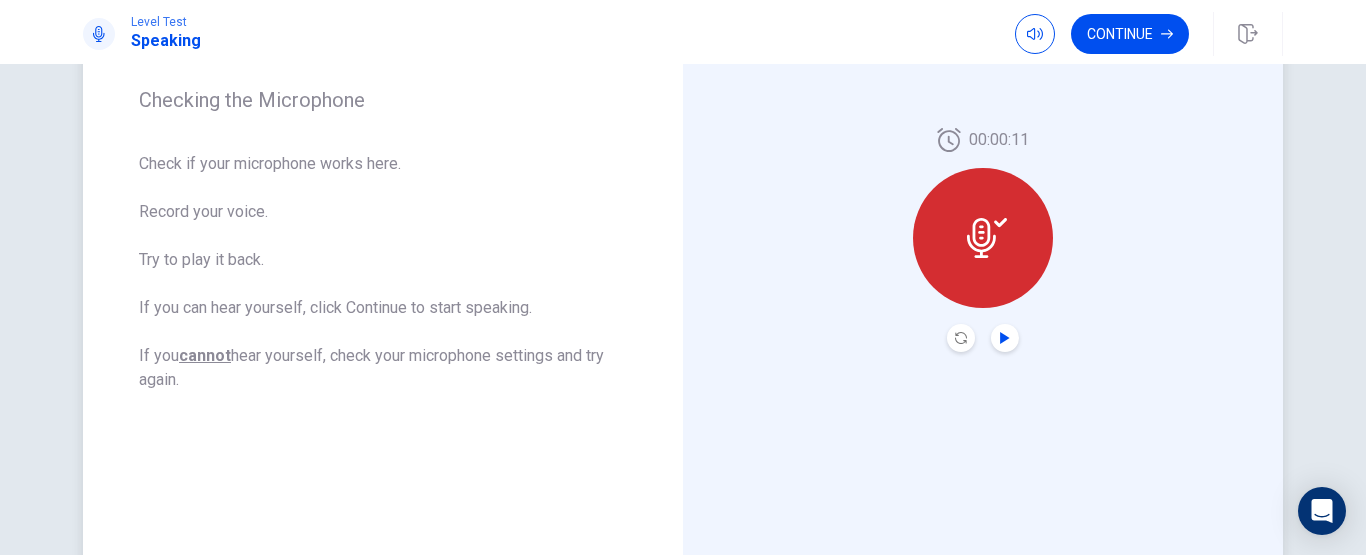 click 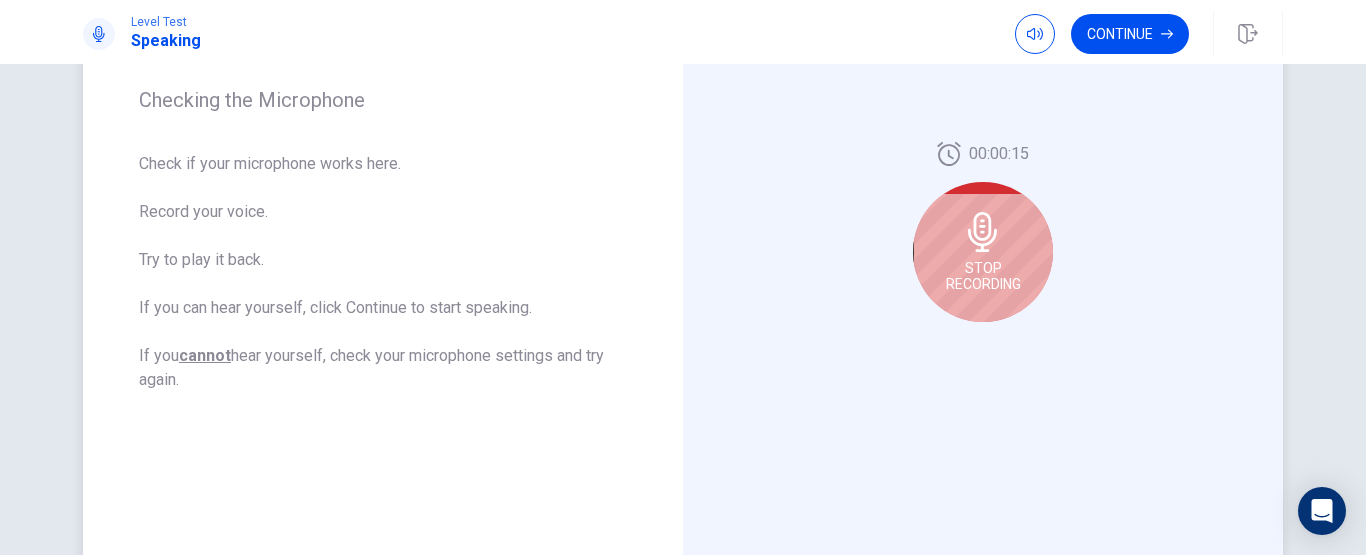 click on "Stop   Recording" at bounding box center (983, 252) 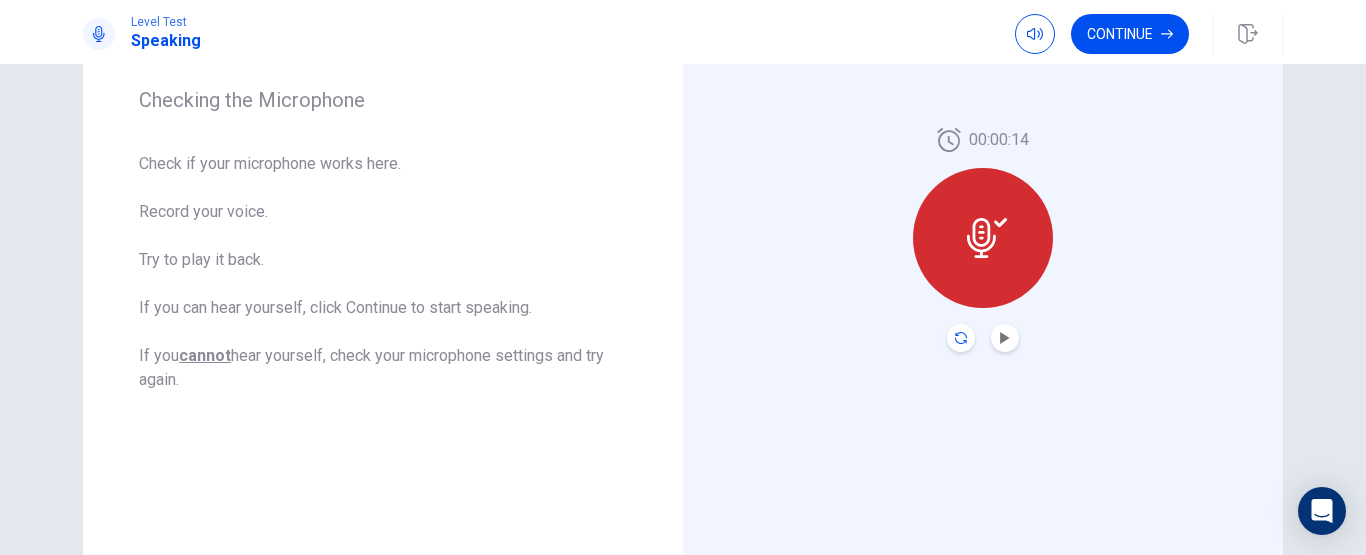 click 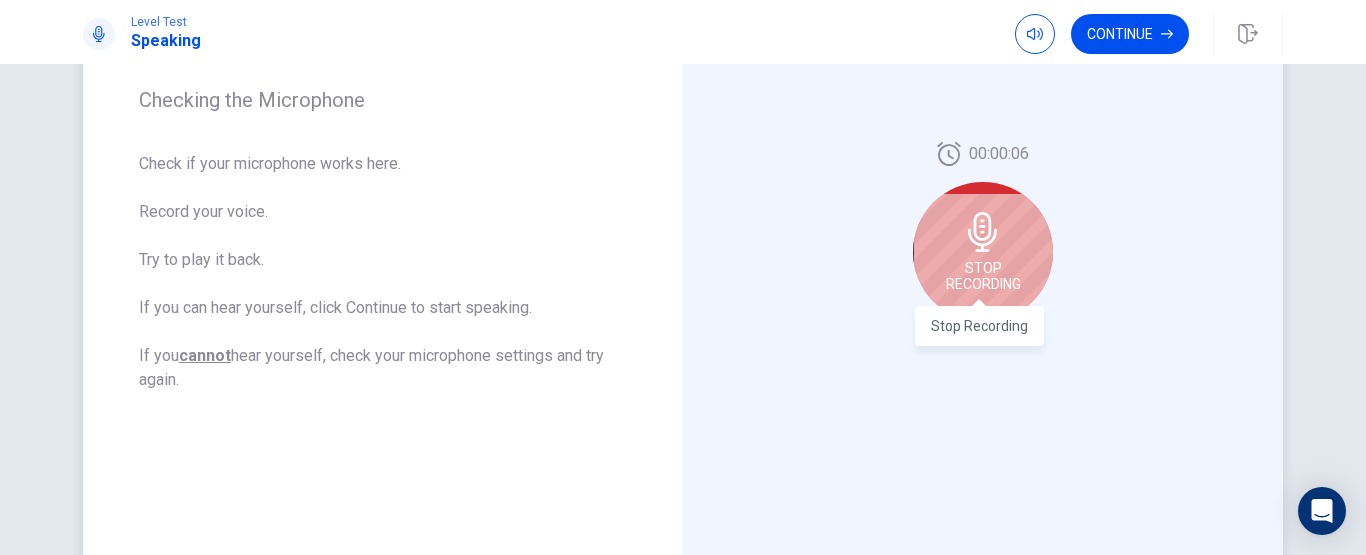 click on "Stop   Recording" at bounding box center [983, 276] 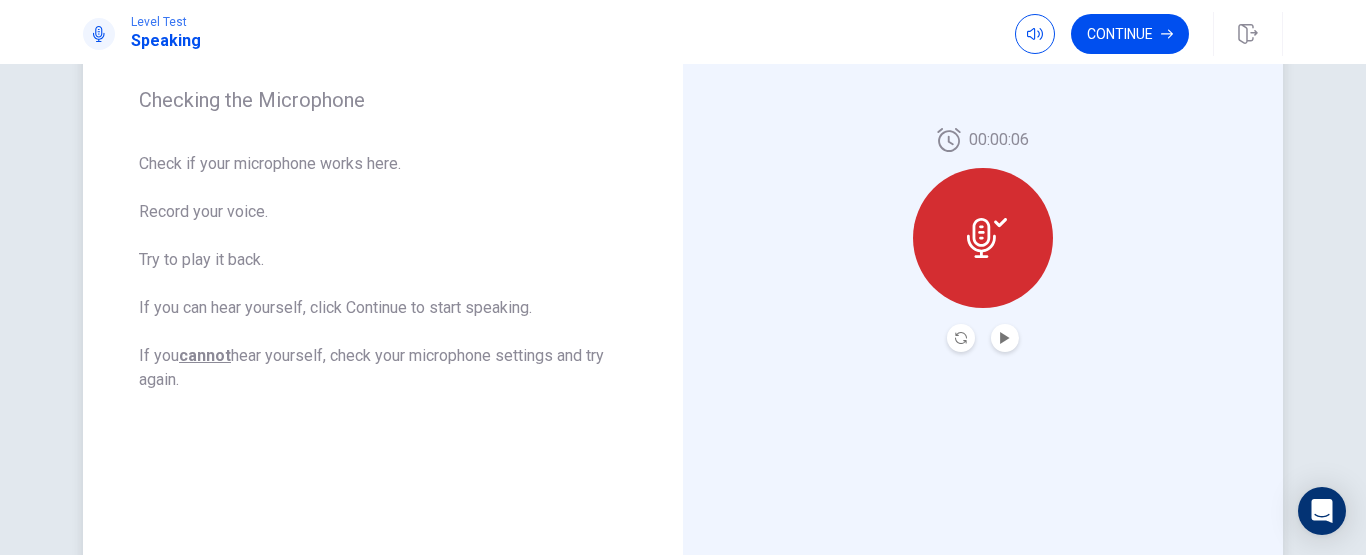 click at bounding box center (1005, 338) 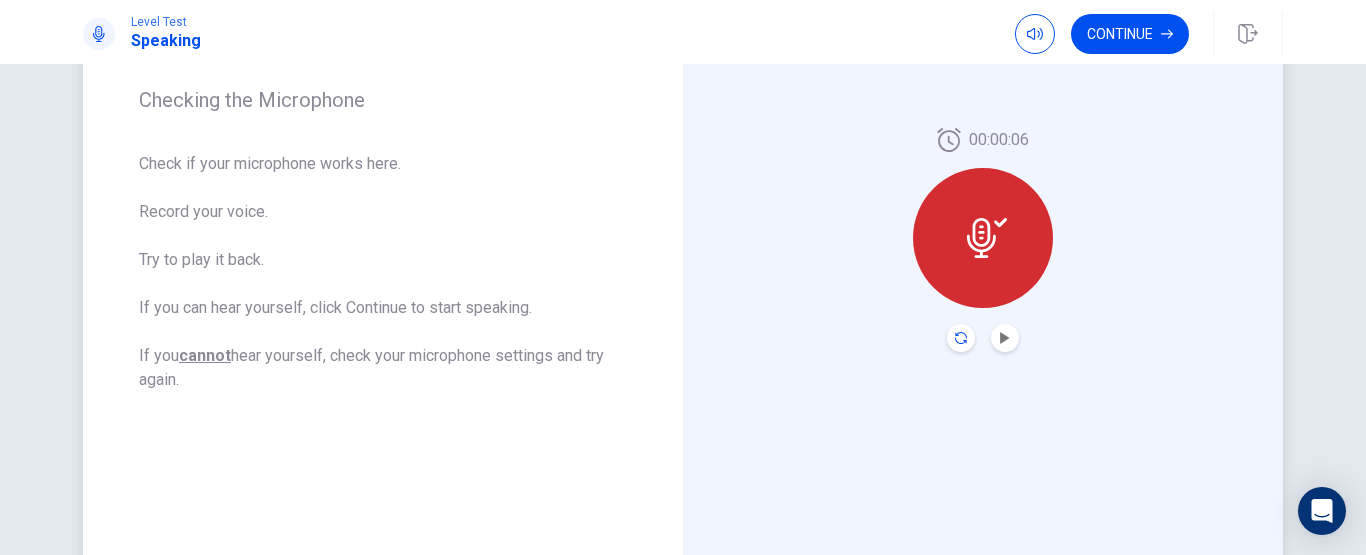click 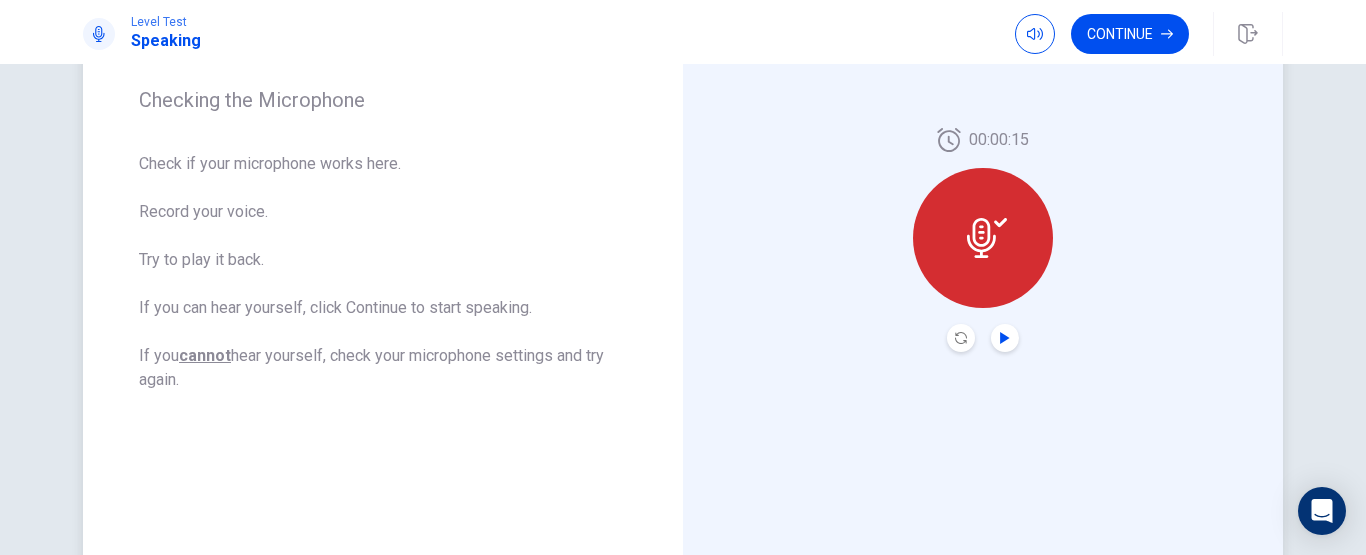 click 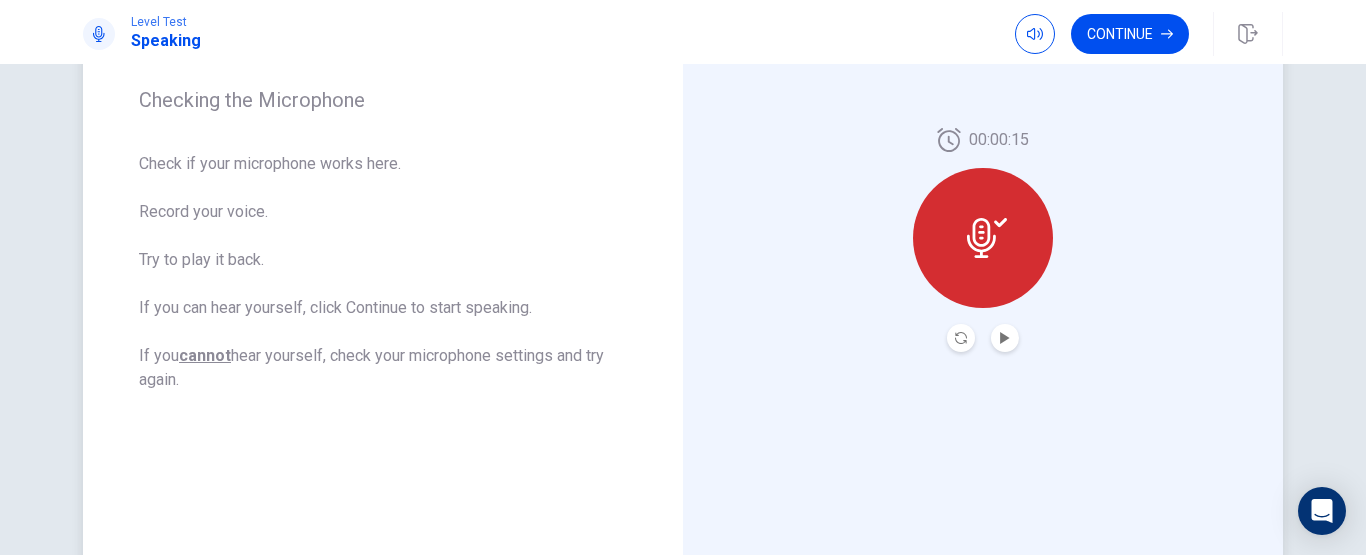 click at bounding box center (961, 338) 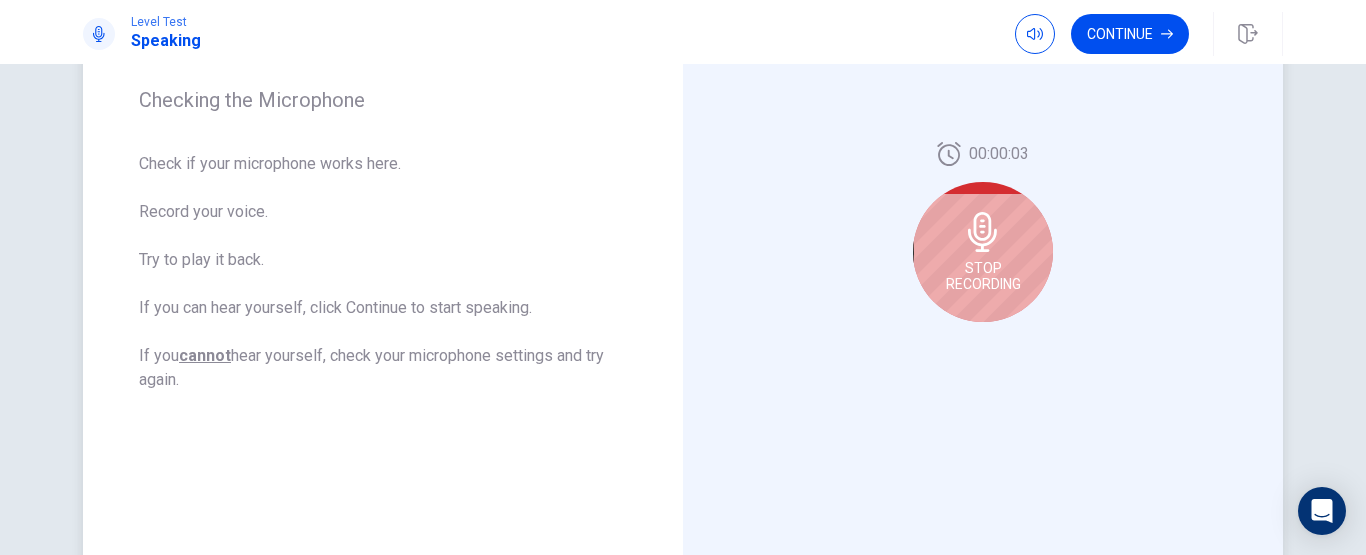 click on "Stop   Recording" at bounding box center (983, 276) 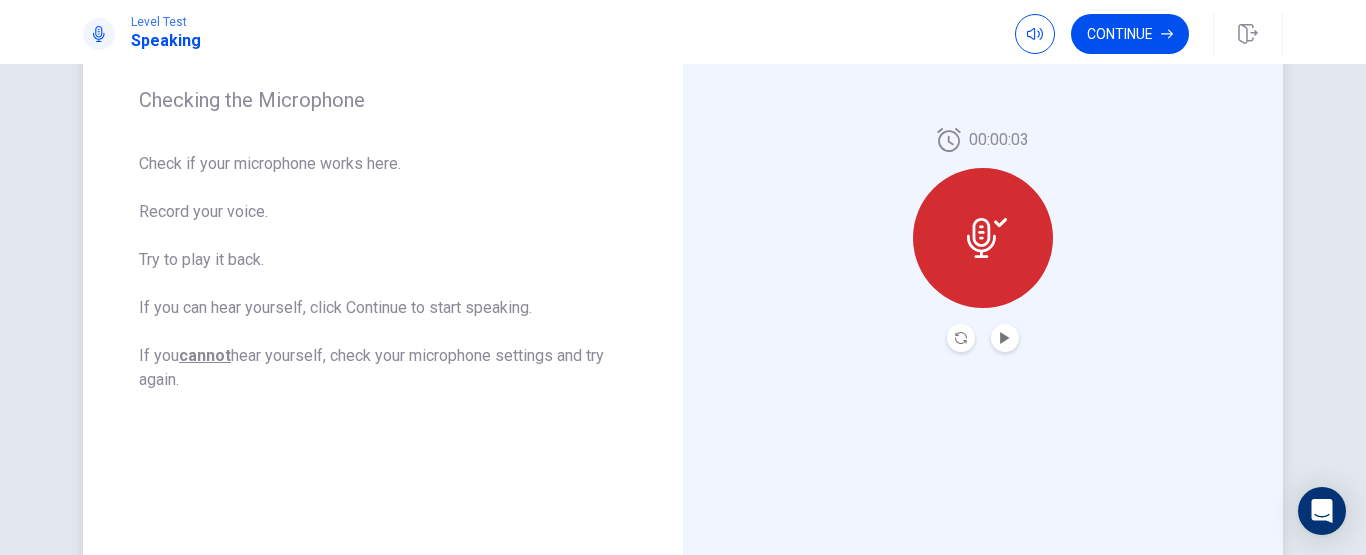 click at bounding box center [1005, 338] 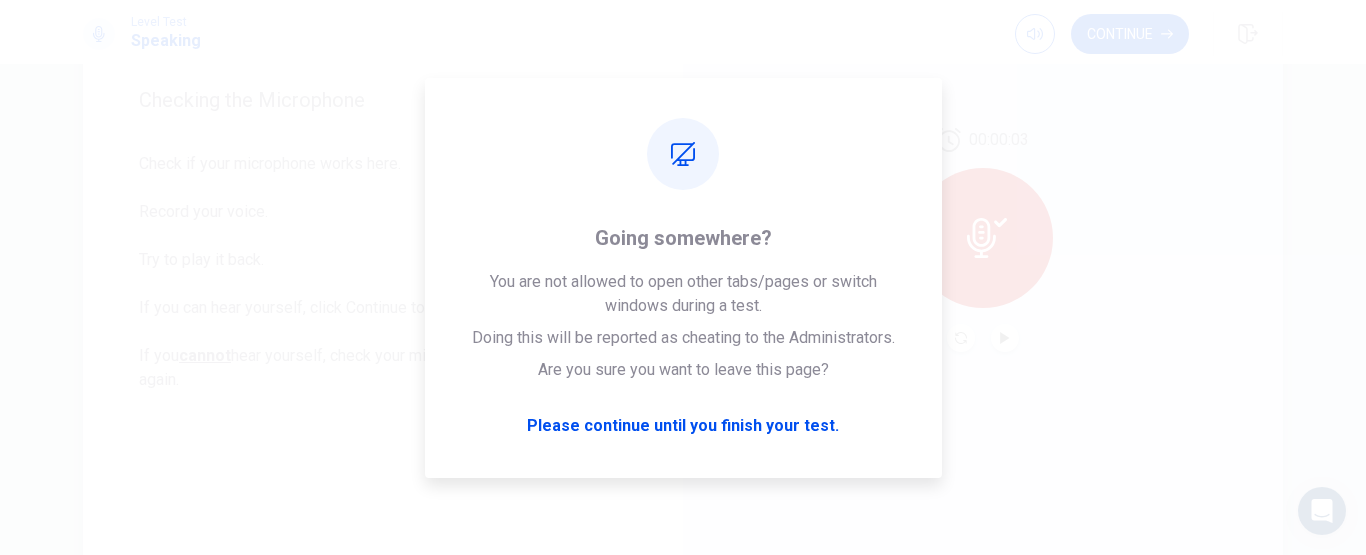 click on "00:00:03" at bounding box center [983, 240] 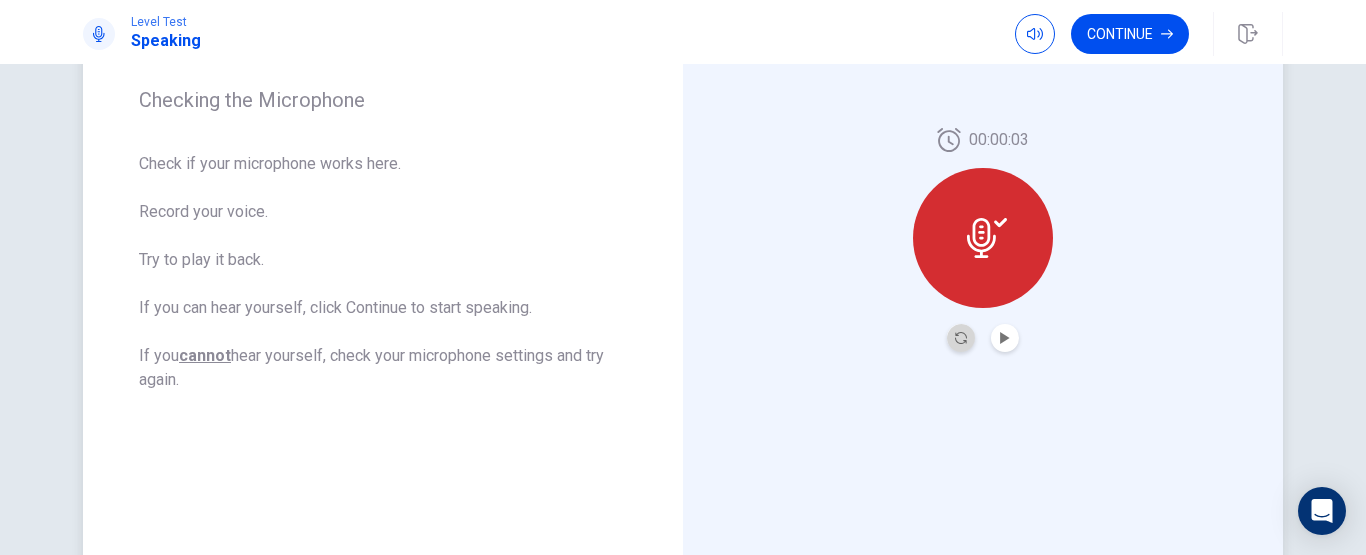 click at bounding box center [961, 338] 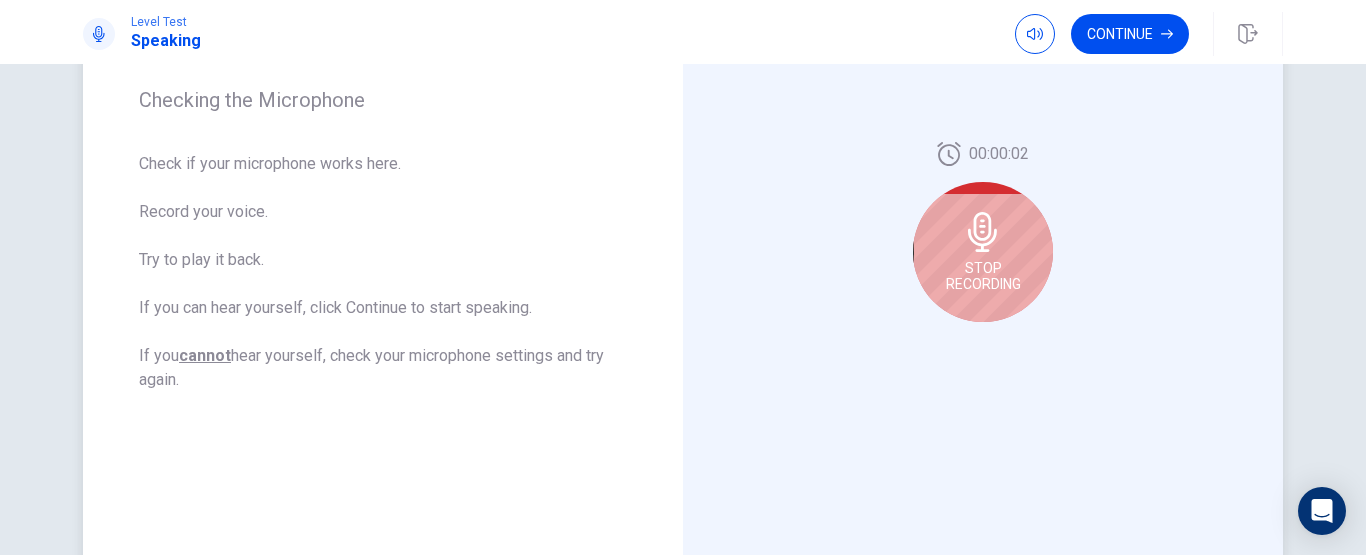 click on "Stop   Recording" at bounding box center (983, 276) 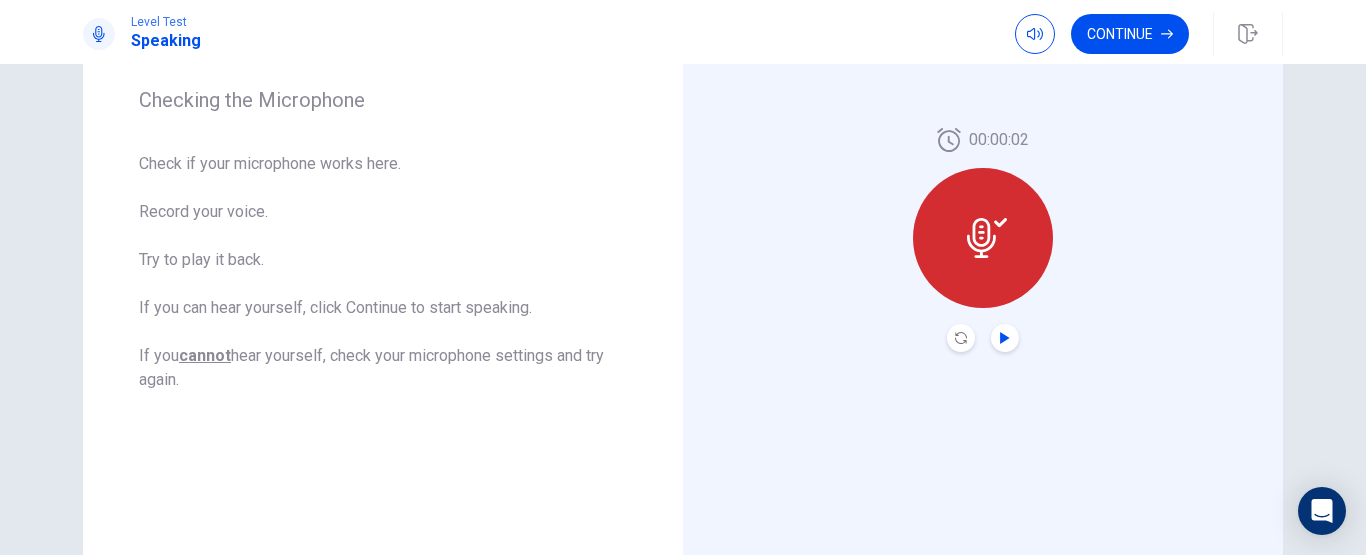 click at bounding box center [1005, 338] 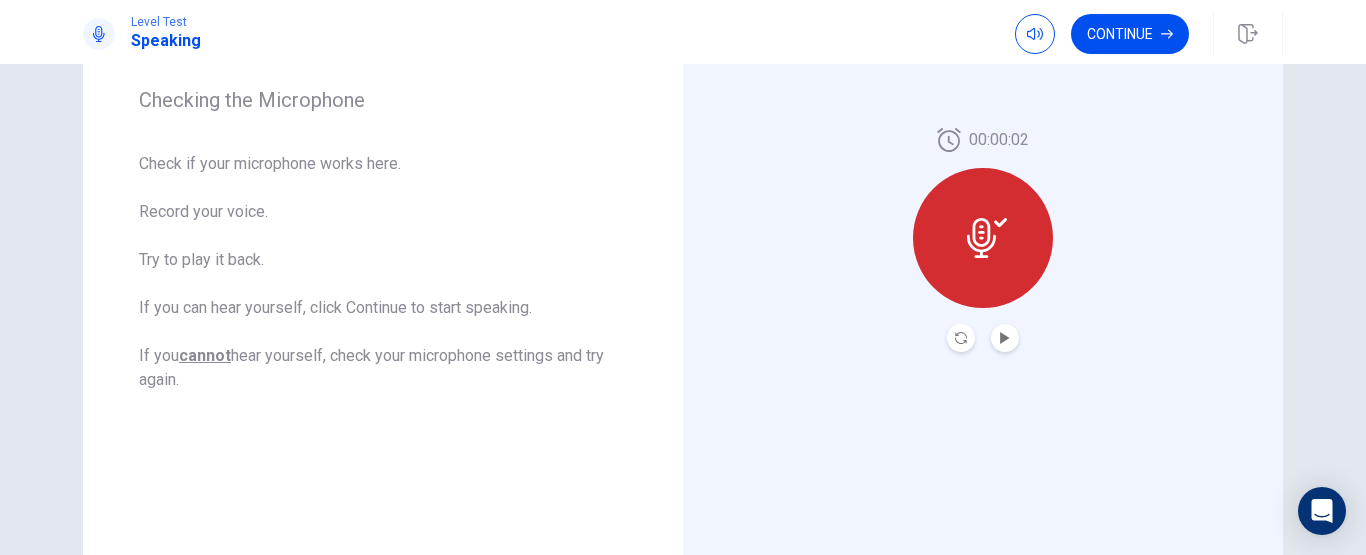 click at bounding box center (961, 338) 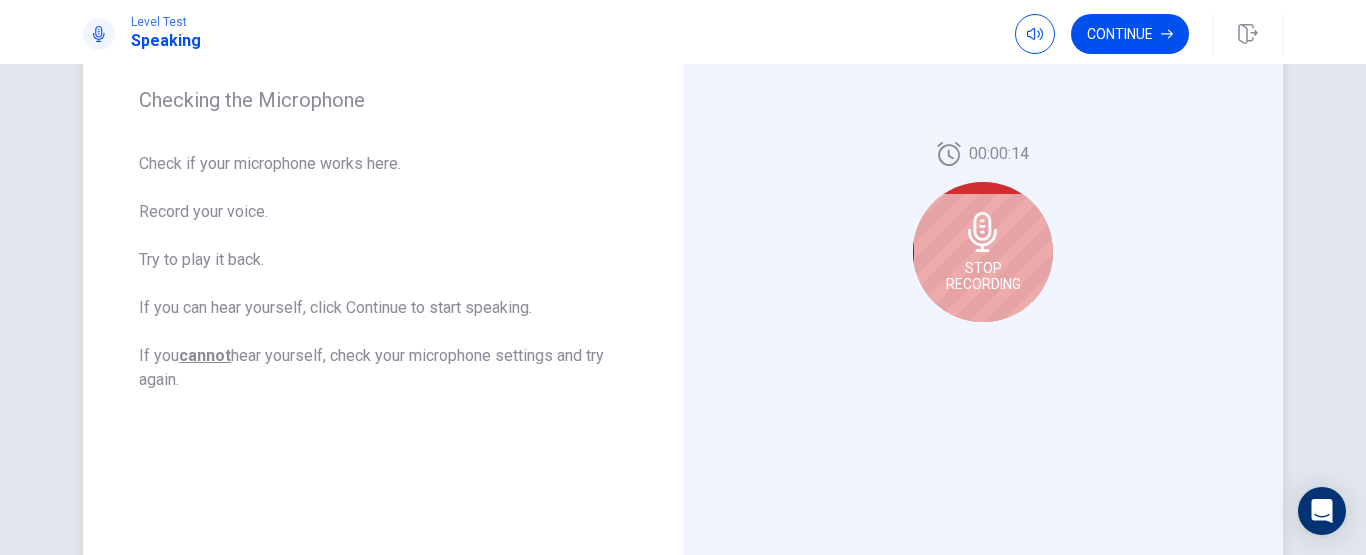 click on "Stop   Recording" at bounding box center (983, 252) 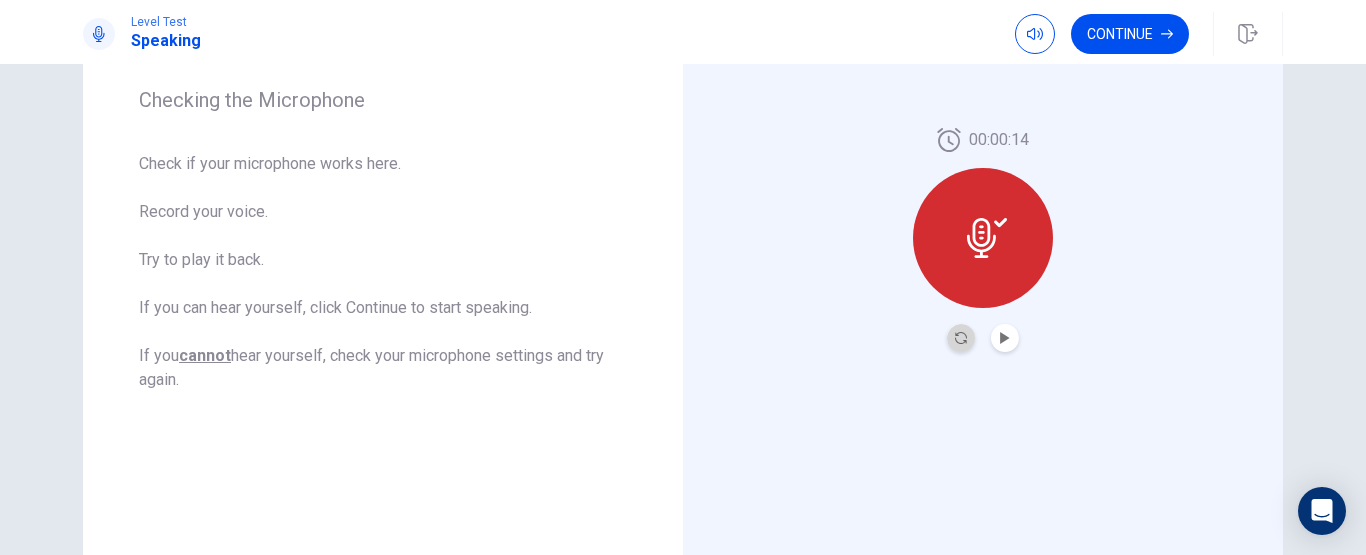 click at bounding box center [961, 338] 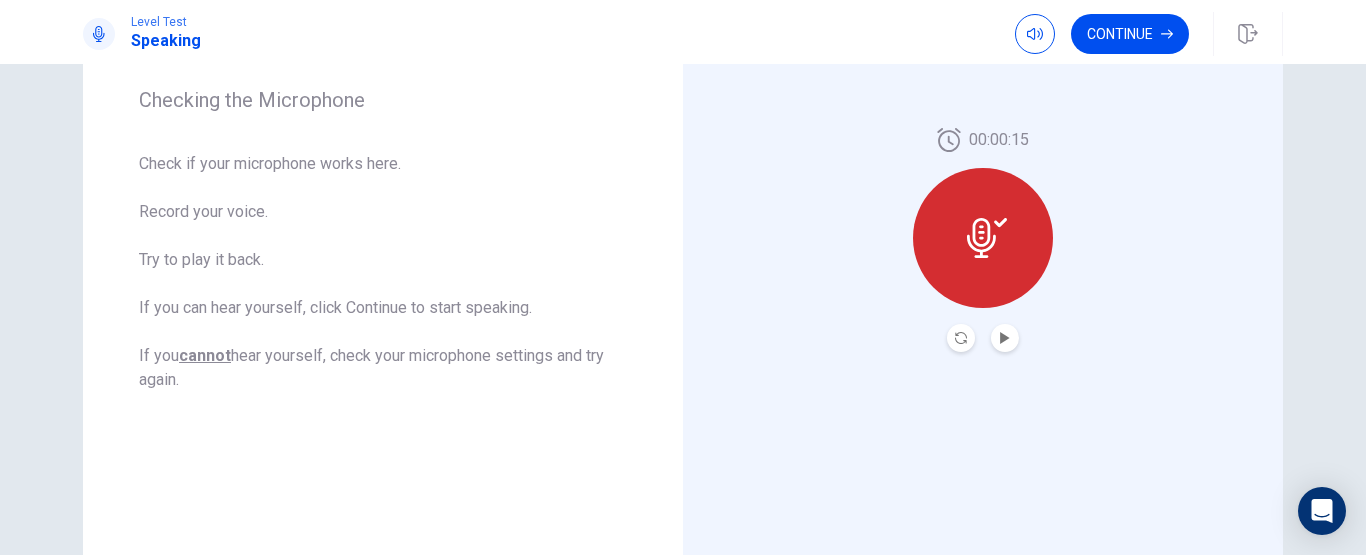 click at bounding box center [961, 338] 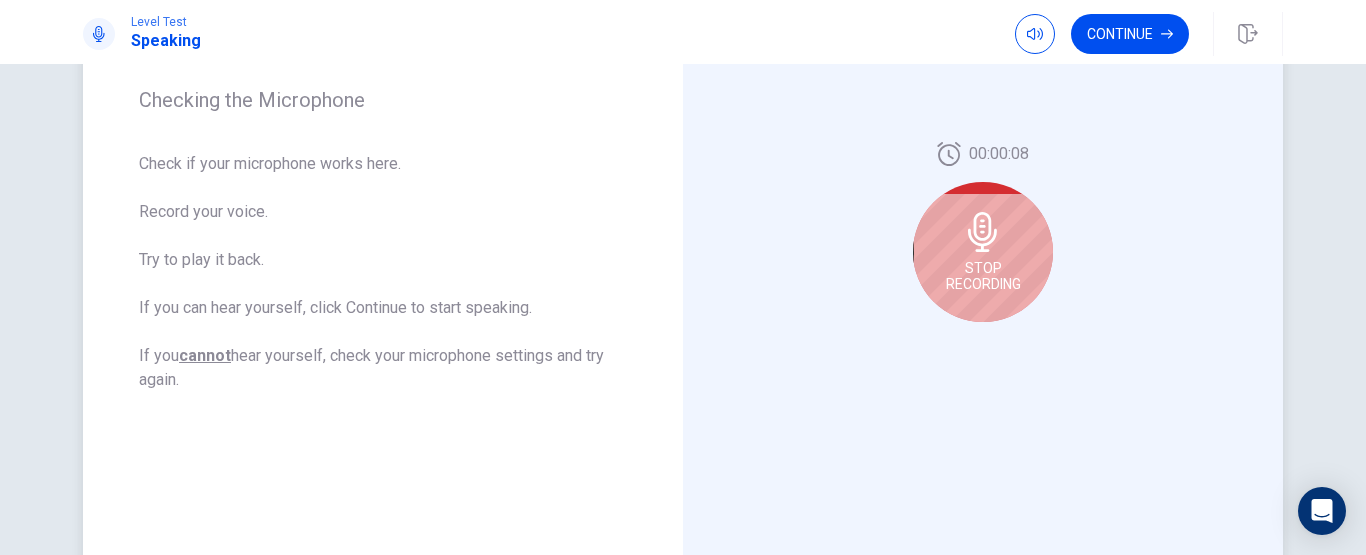 click on "Stop   Recording" at bounding box center (983, 252) 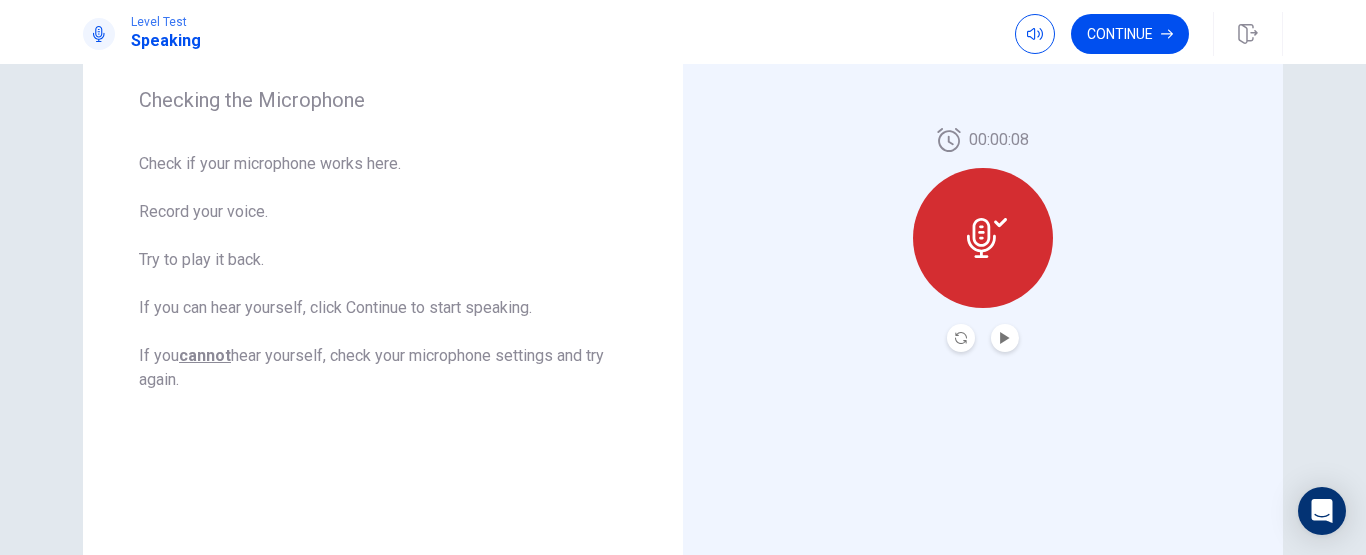 click at bounding box center [1005, 338] 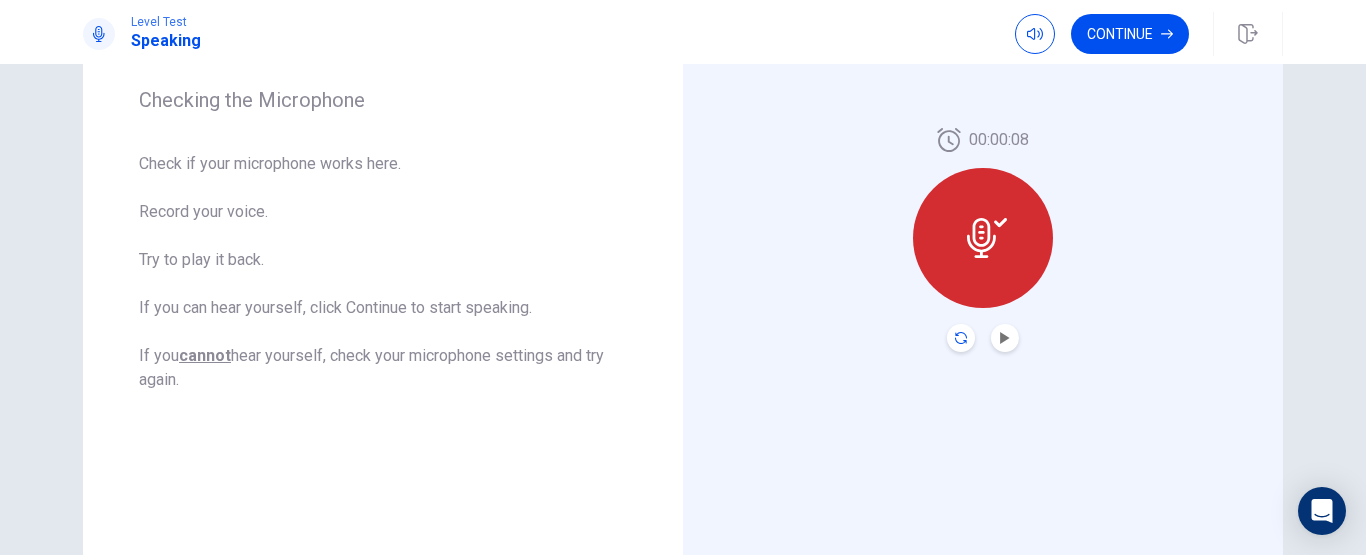 click 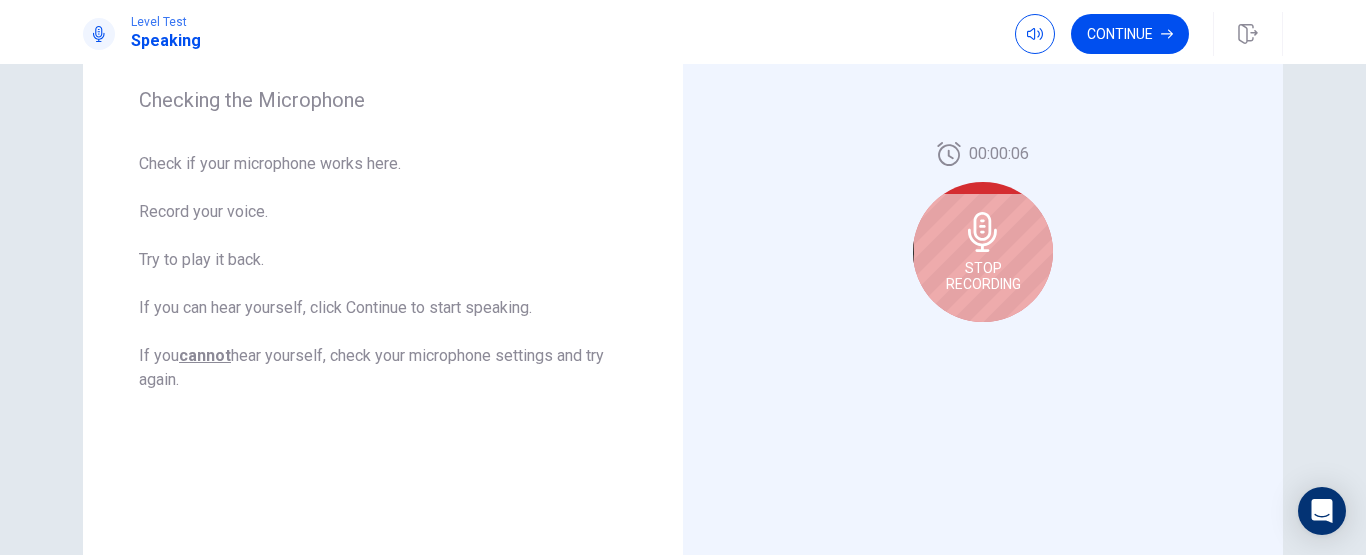 click on "Stop   Recording" at bounding box center (983, 252) 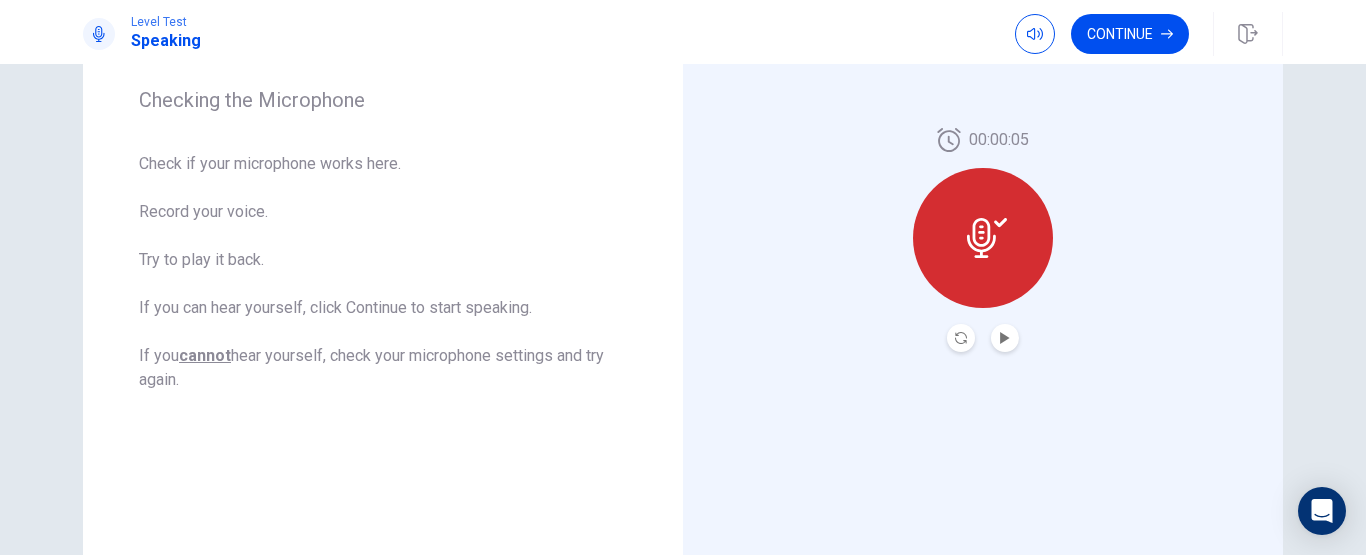 click at bounding box center (1005, 338) 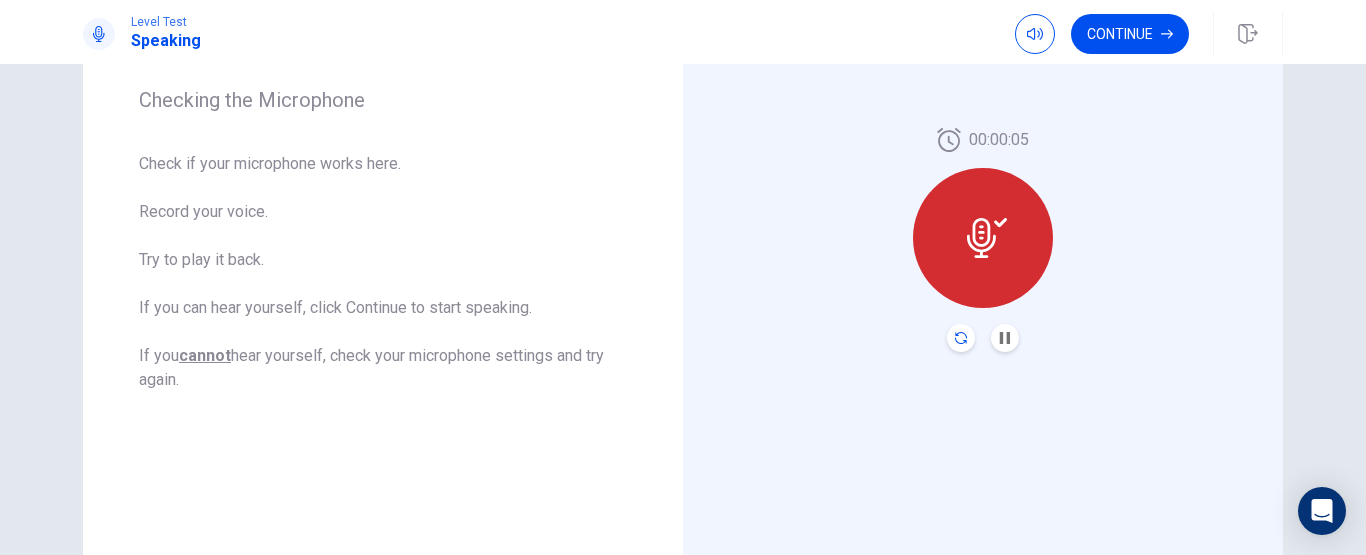 click 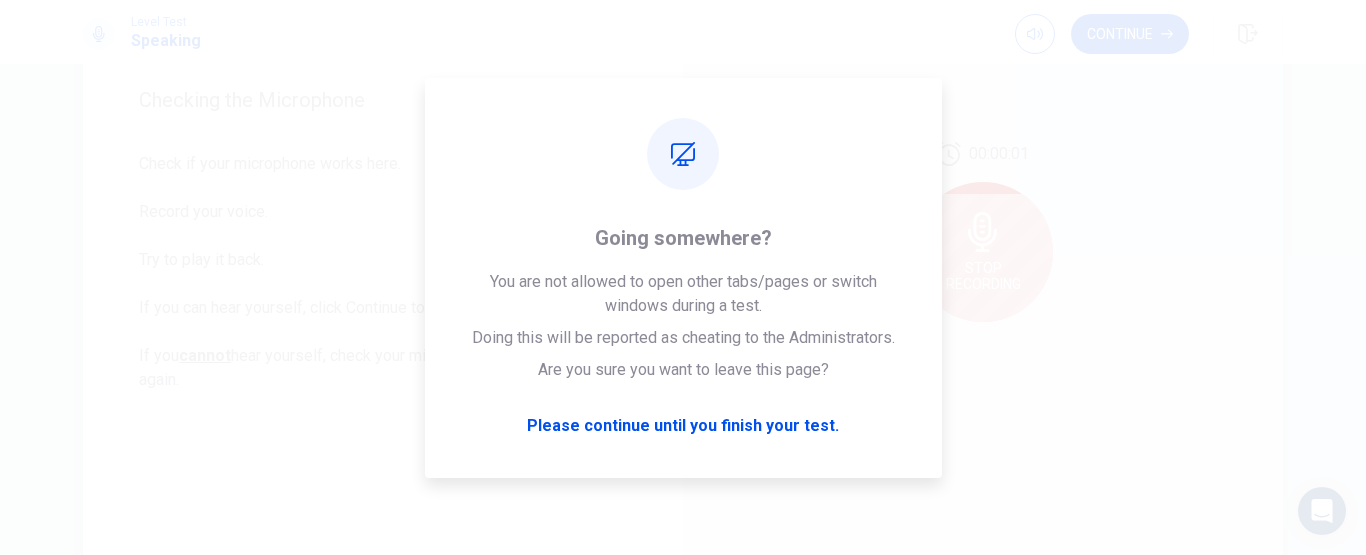 click on "00:00:01 Stop   Recording" at bounding box center (983, 240) 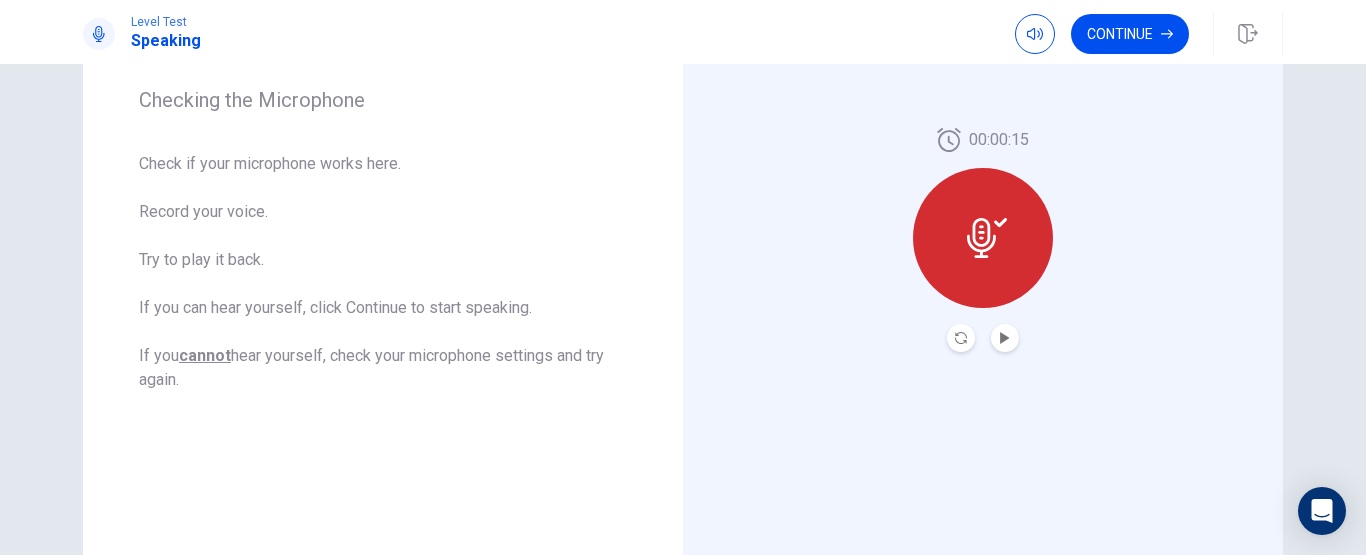 click at bounding box center [961, 338] 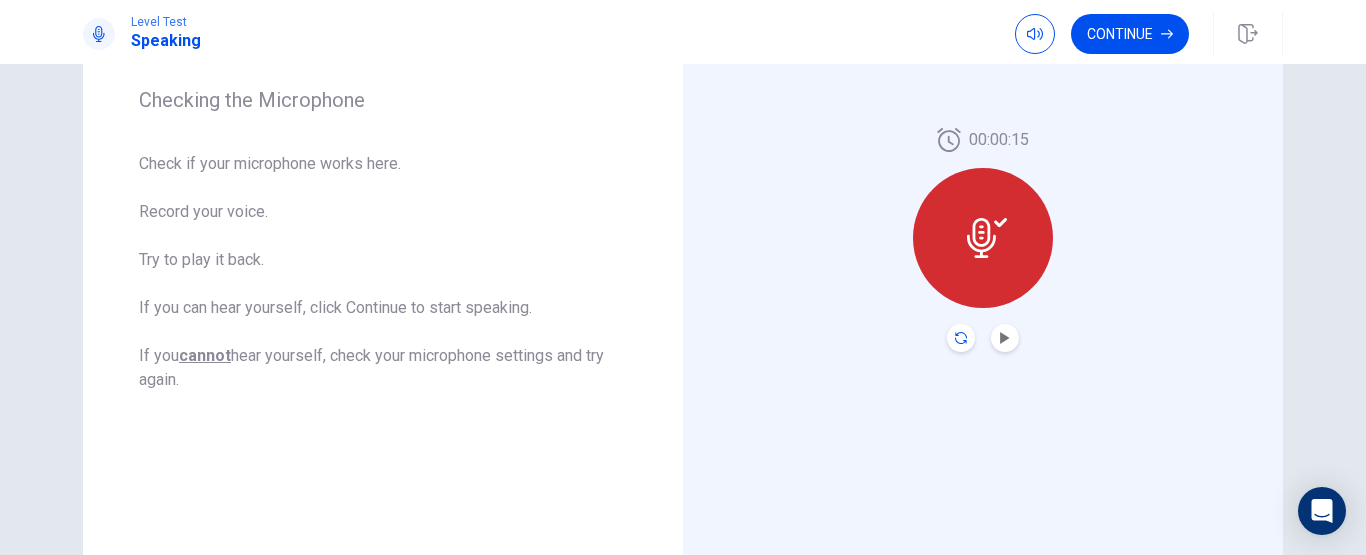 click 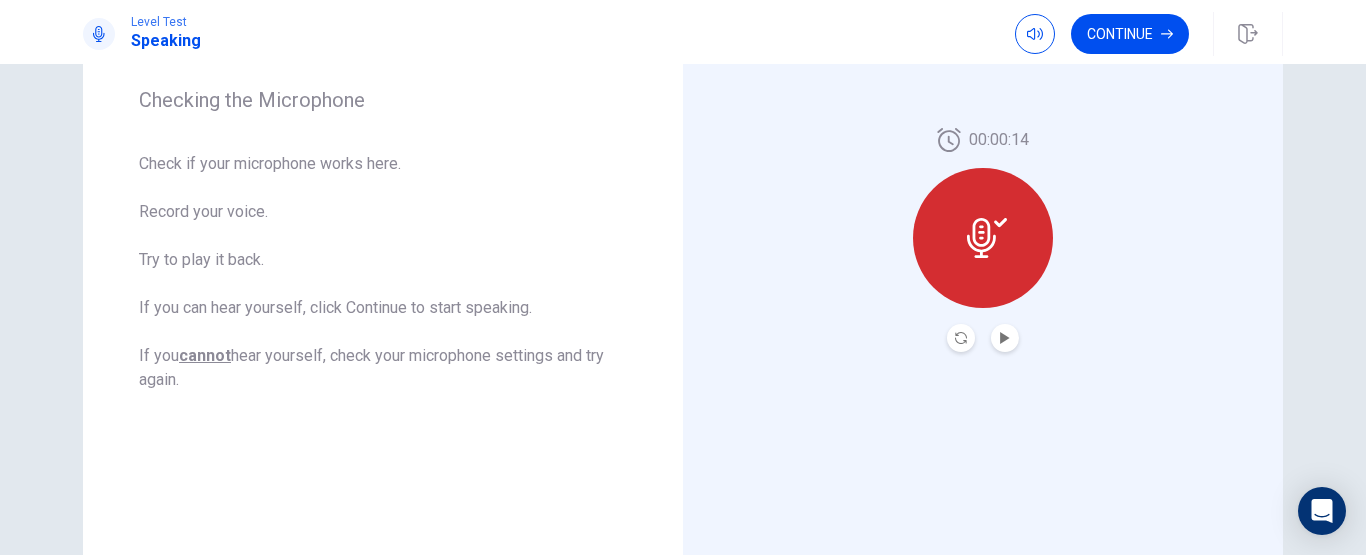 click 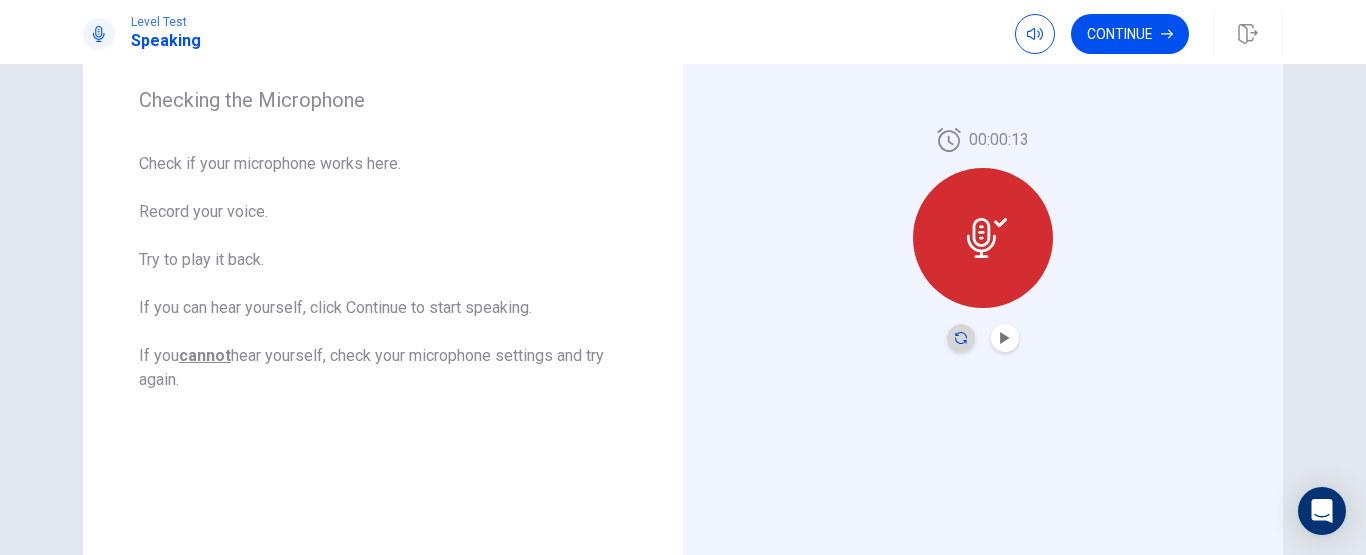 click 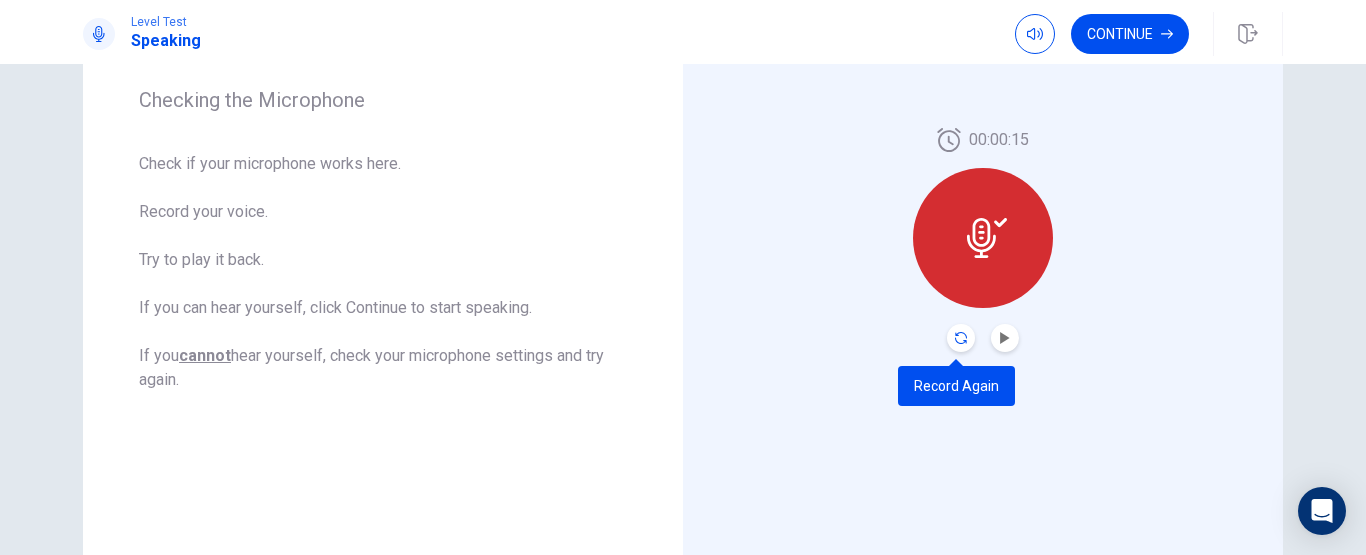click 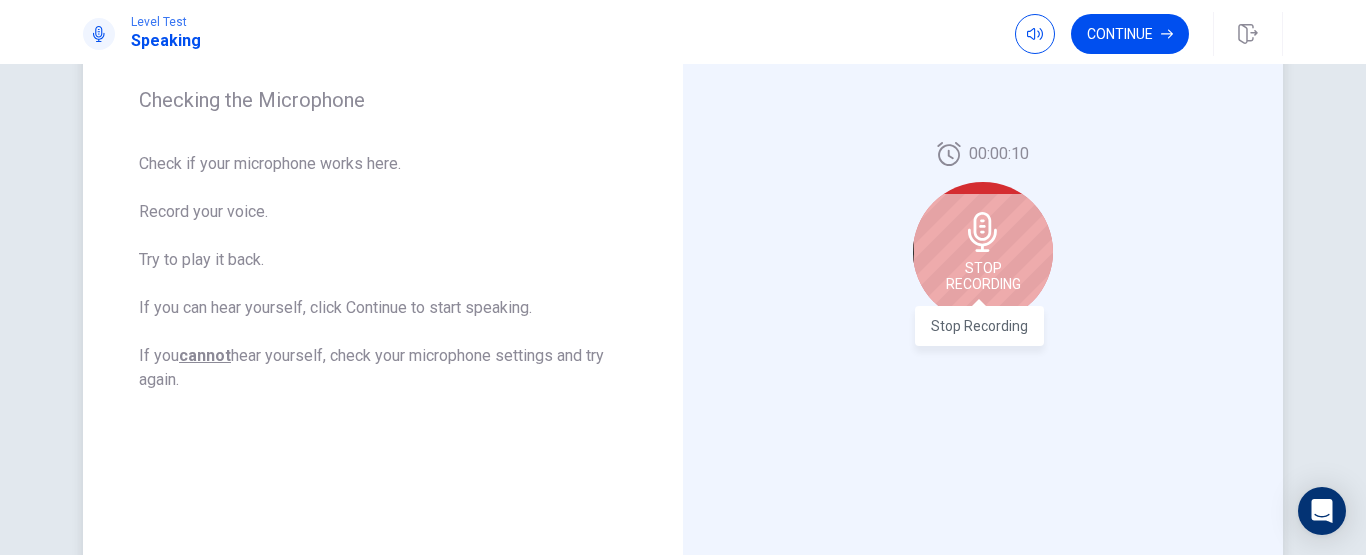 click on "Stop   Recording" at bounding box center [983, 276] 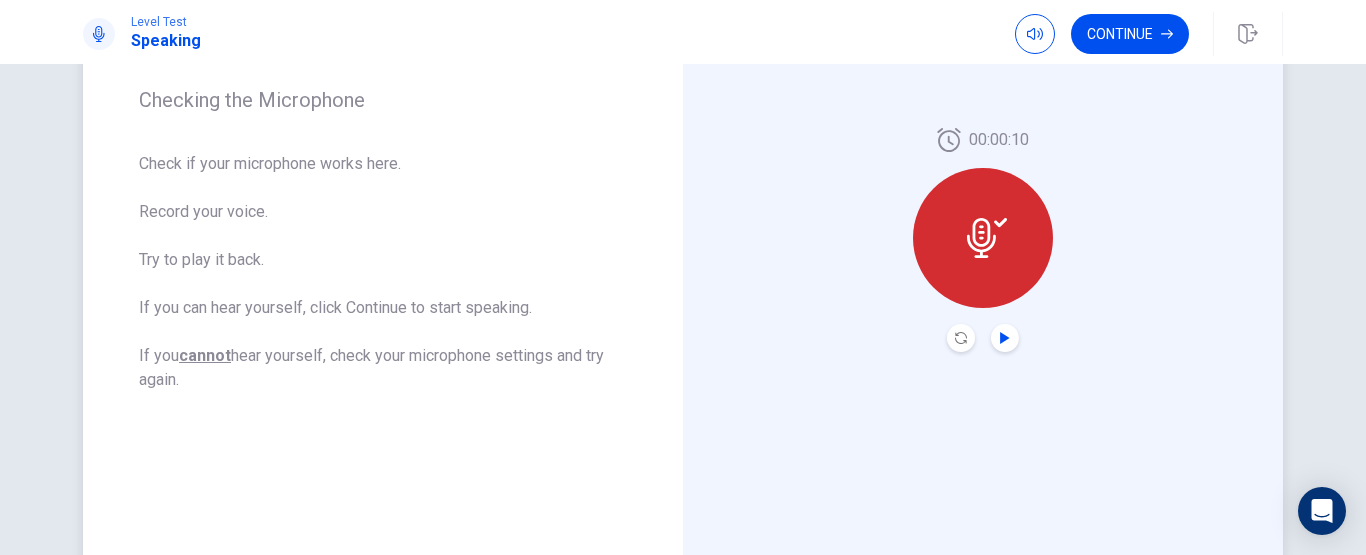 click 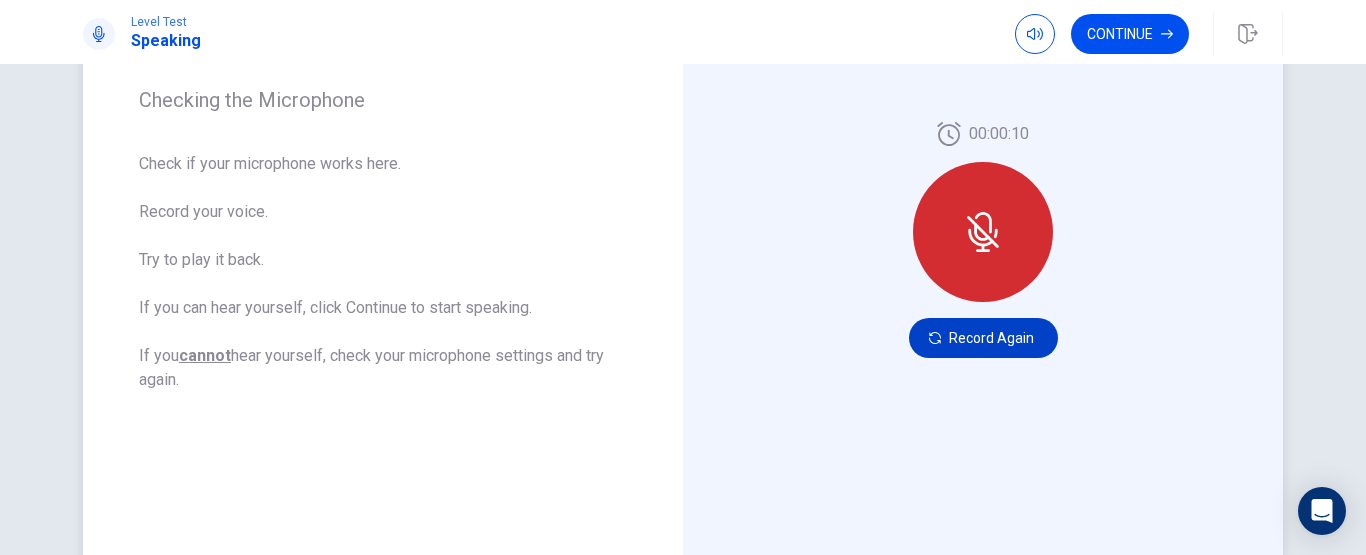 click on "Record Again" at bounding box center (983, 338) 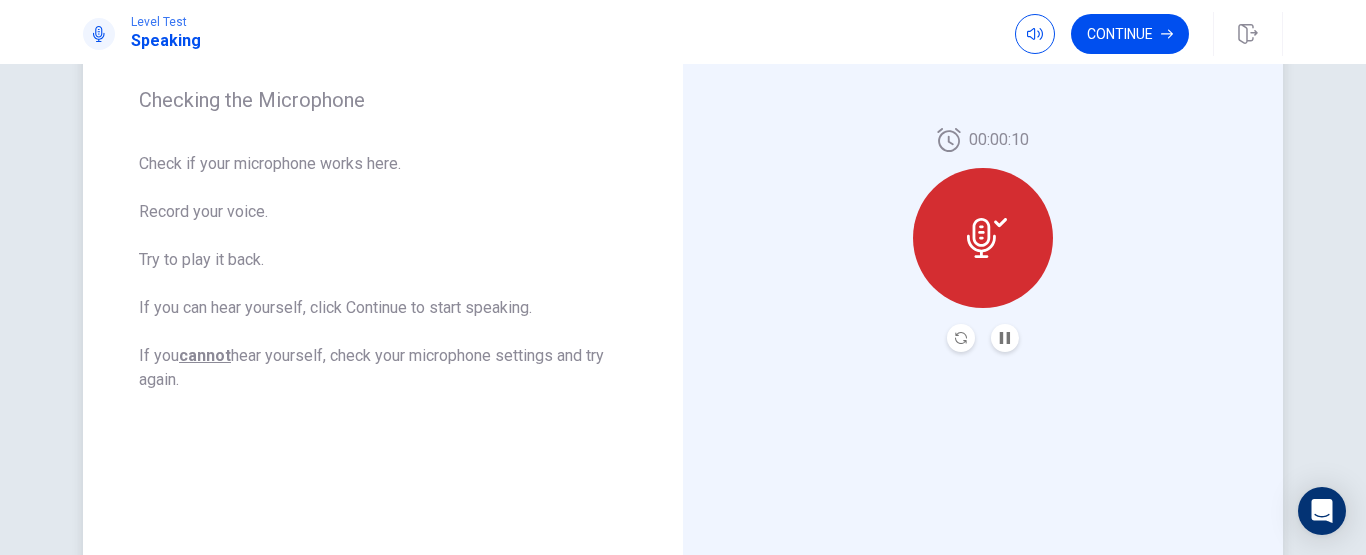click at bounding box center [961, 338] 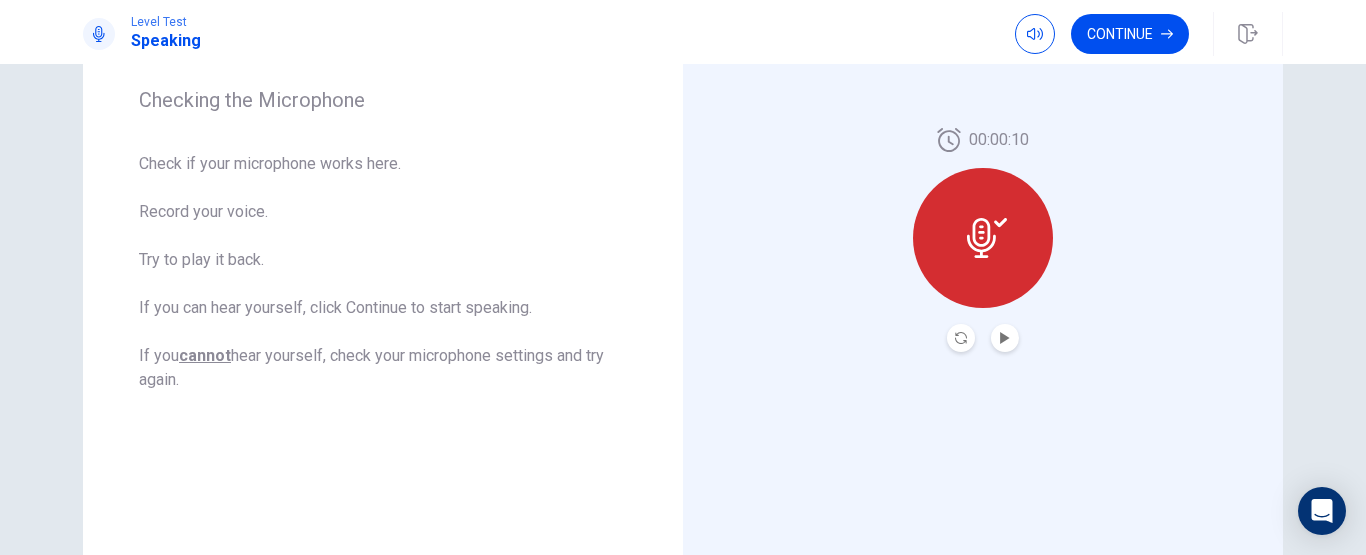 click 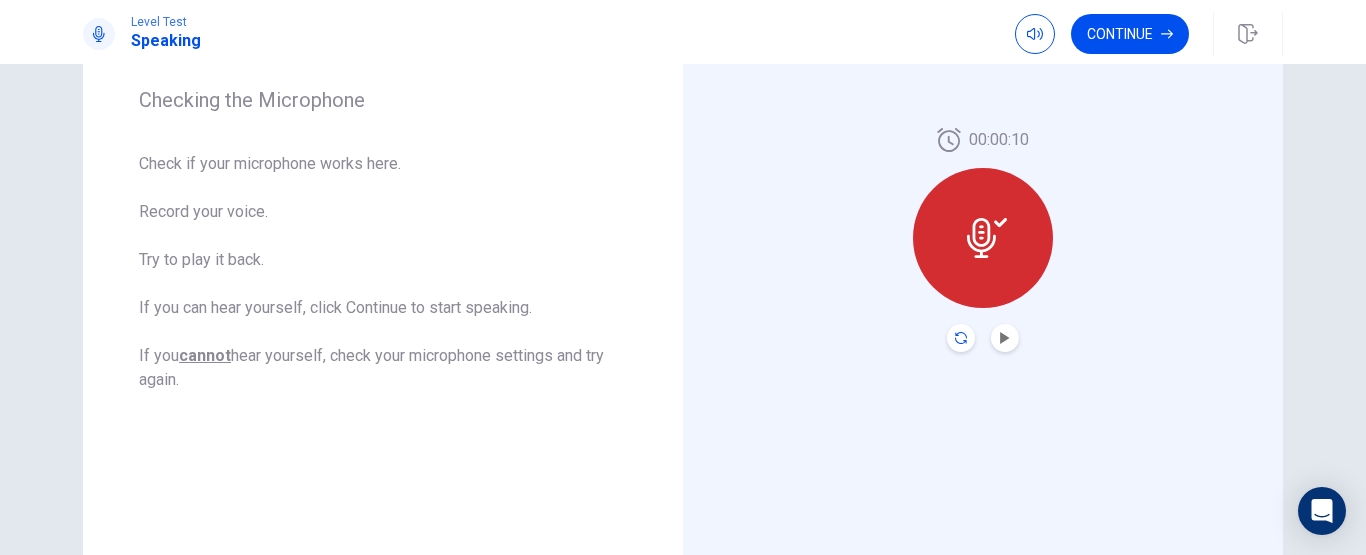 click 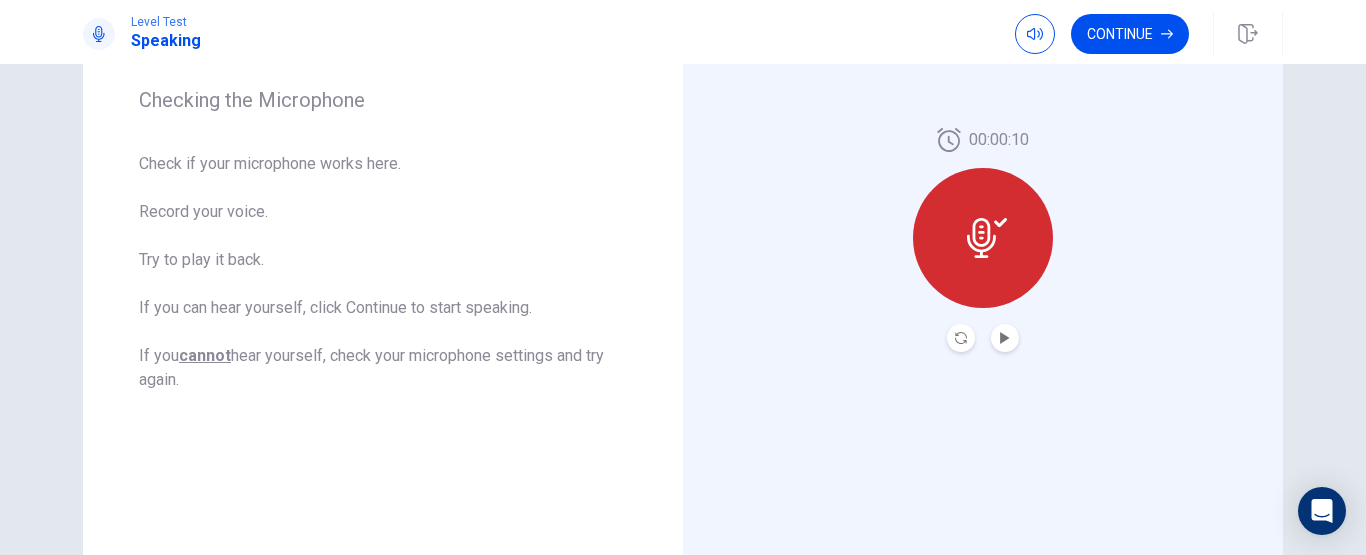 click 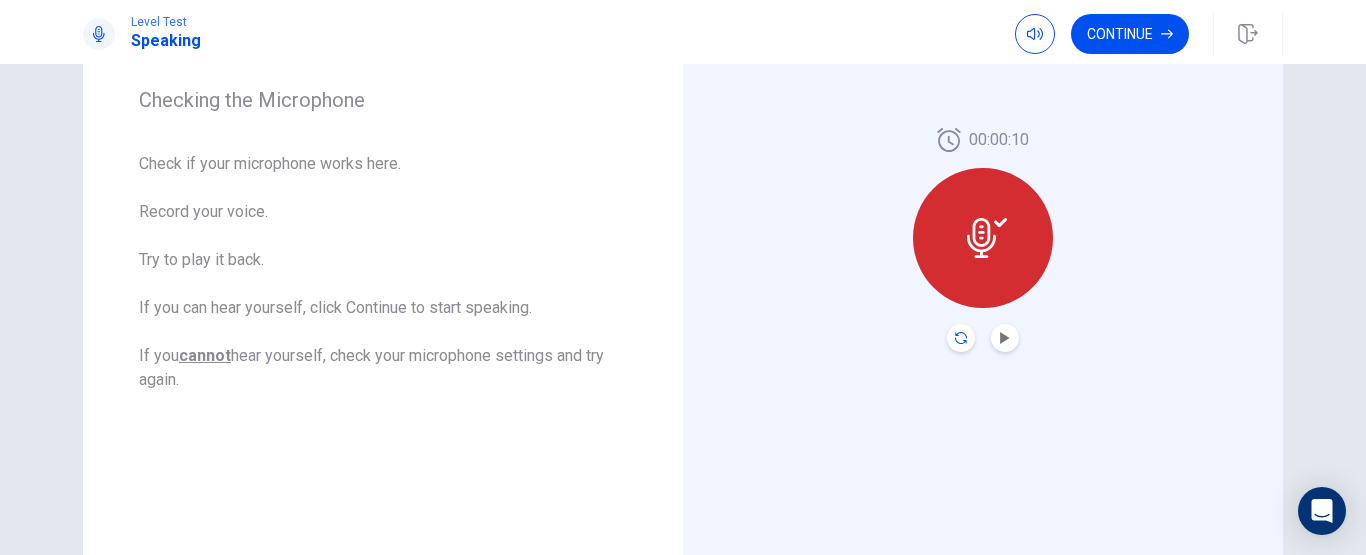 click 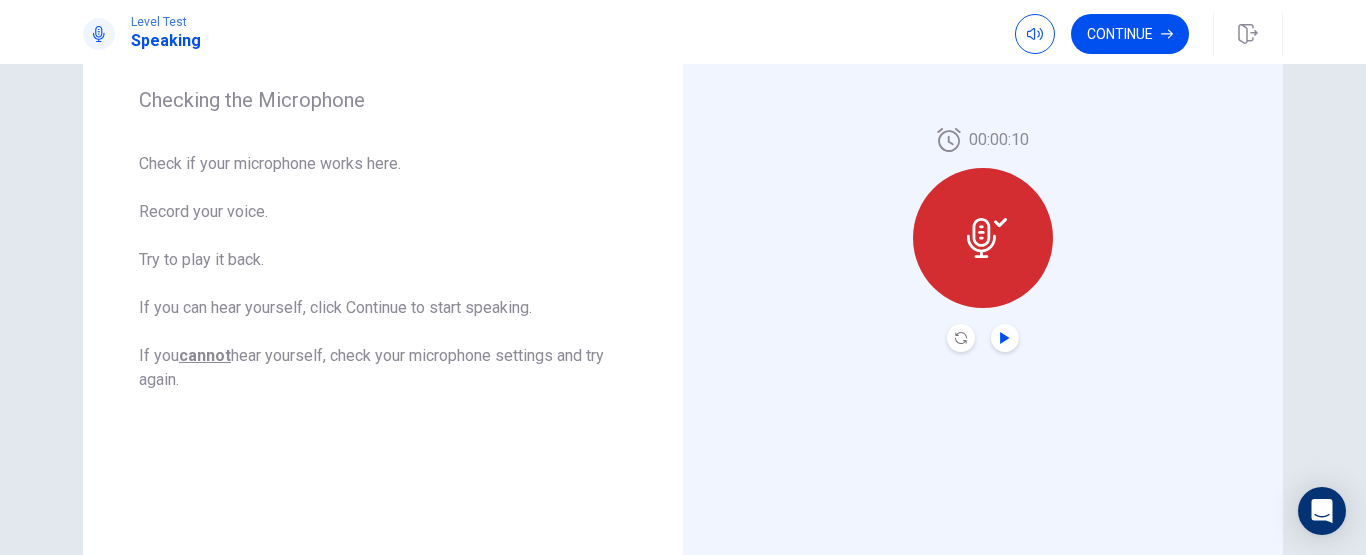 click 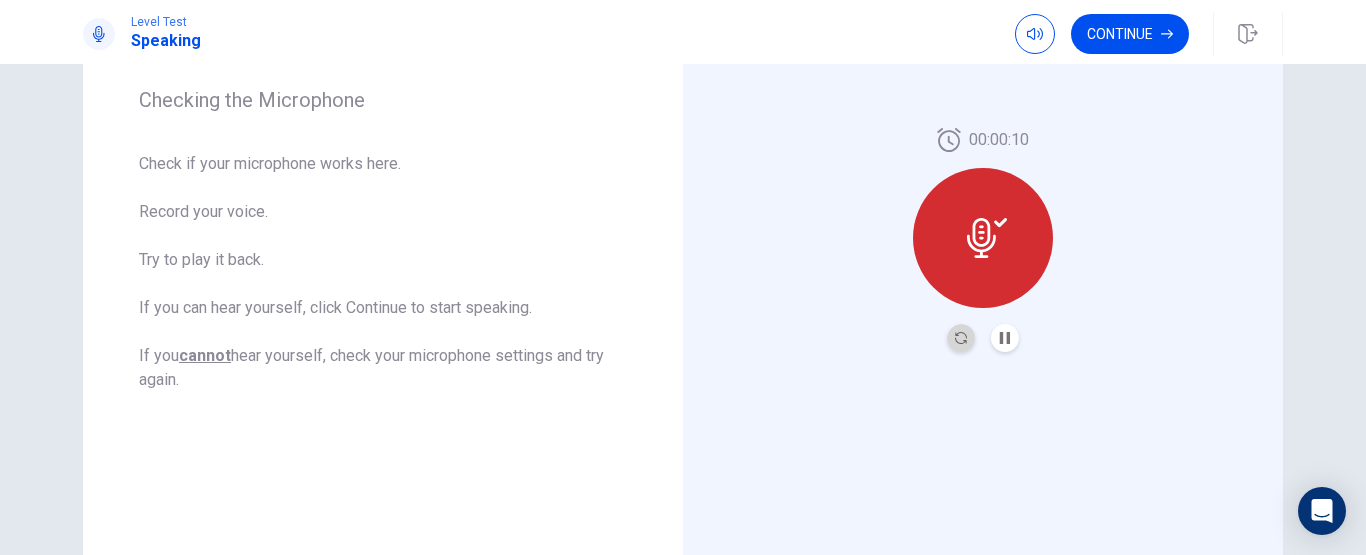 click at bounding box center (961, 338) 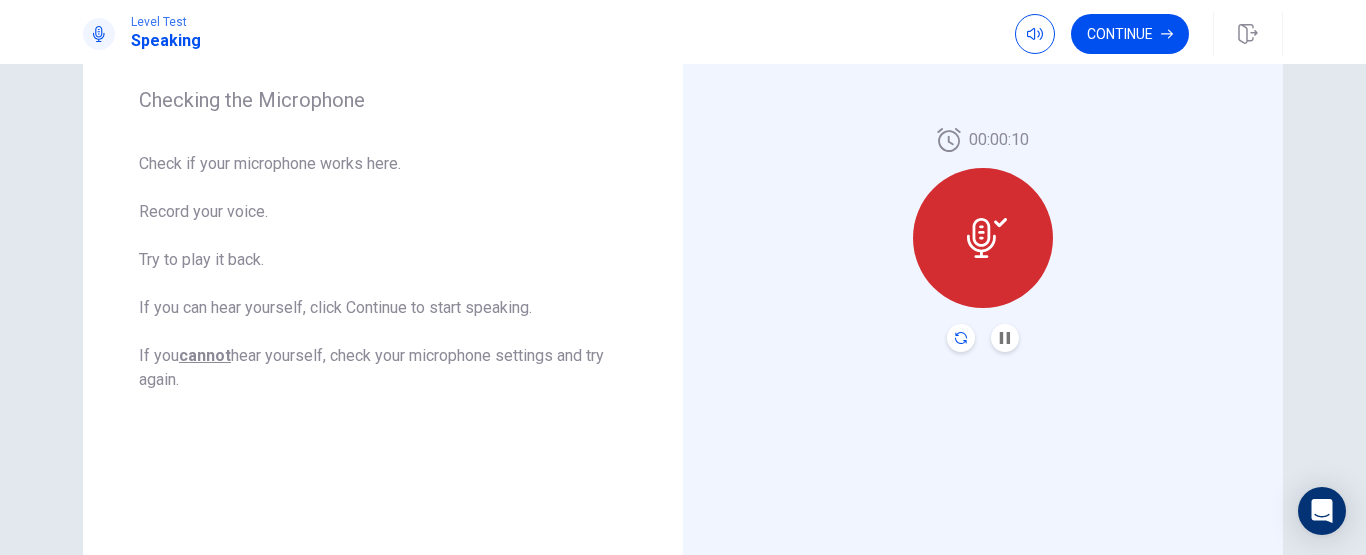 click 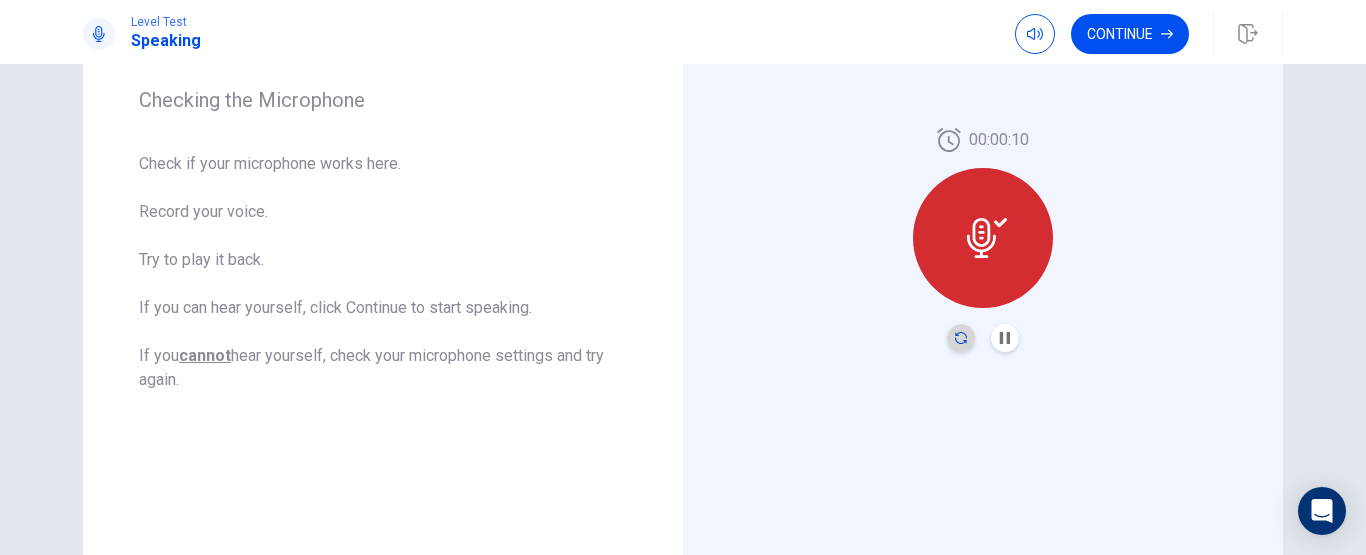 click 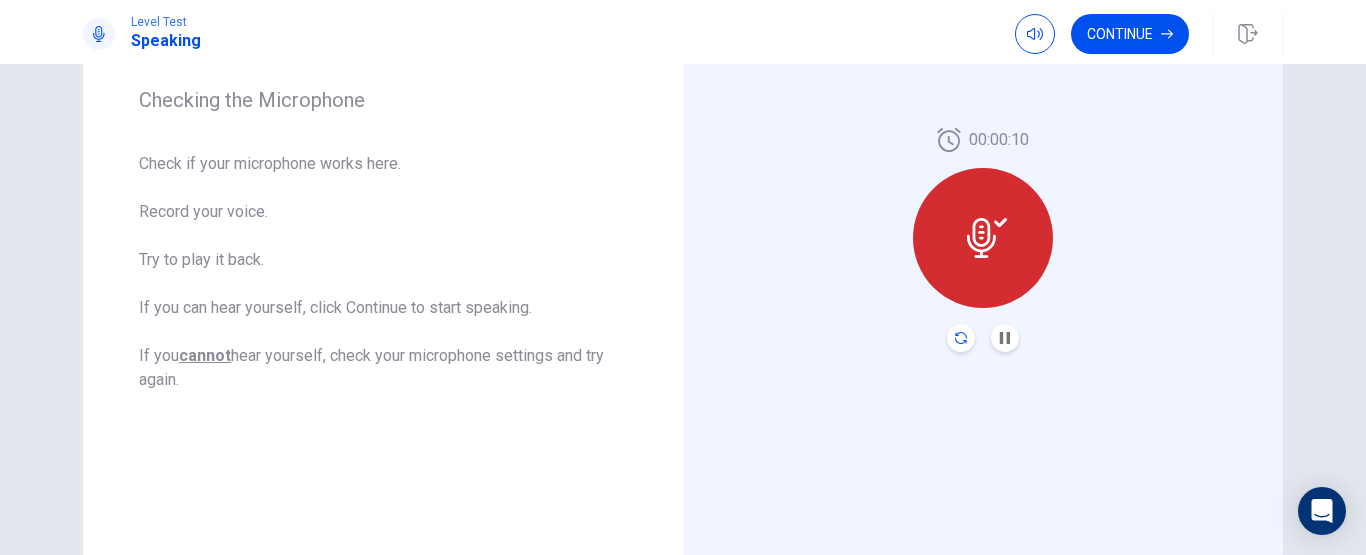 click 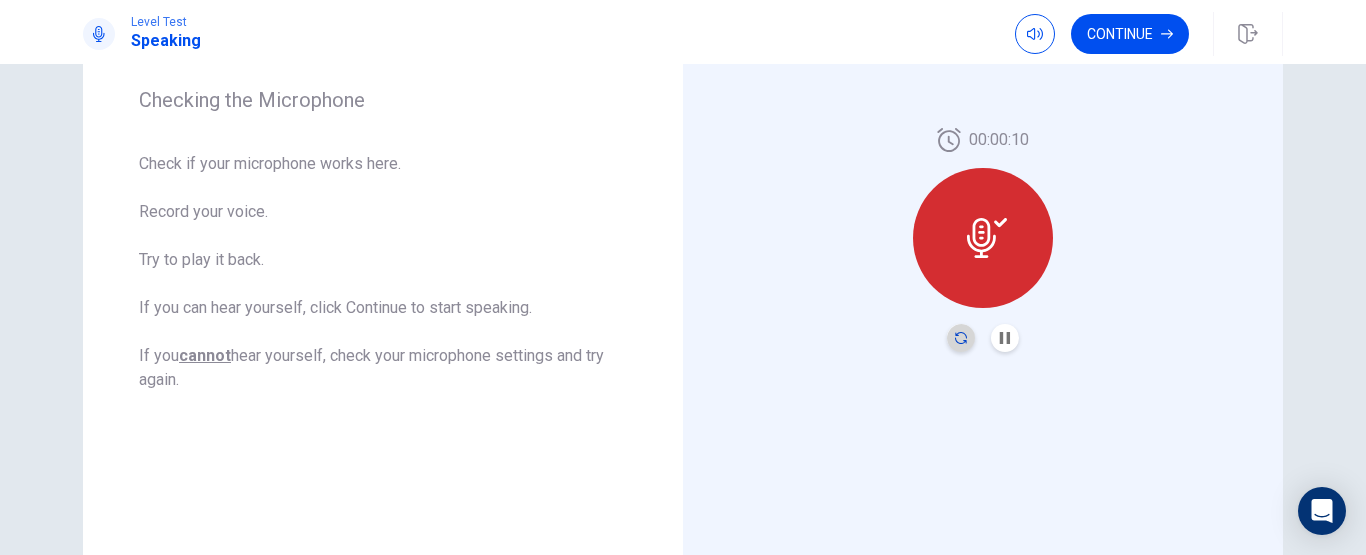 click 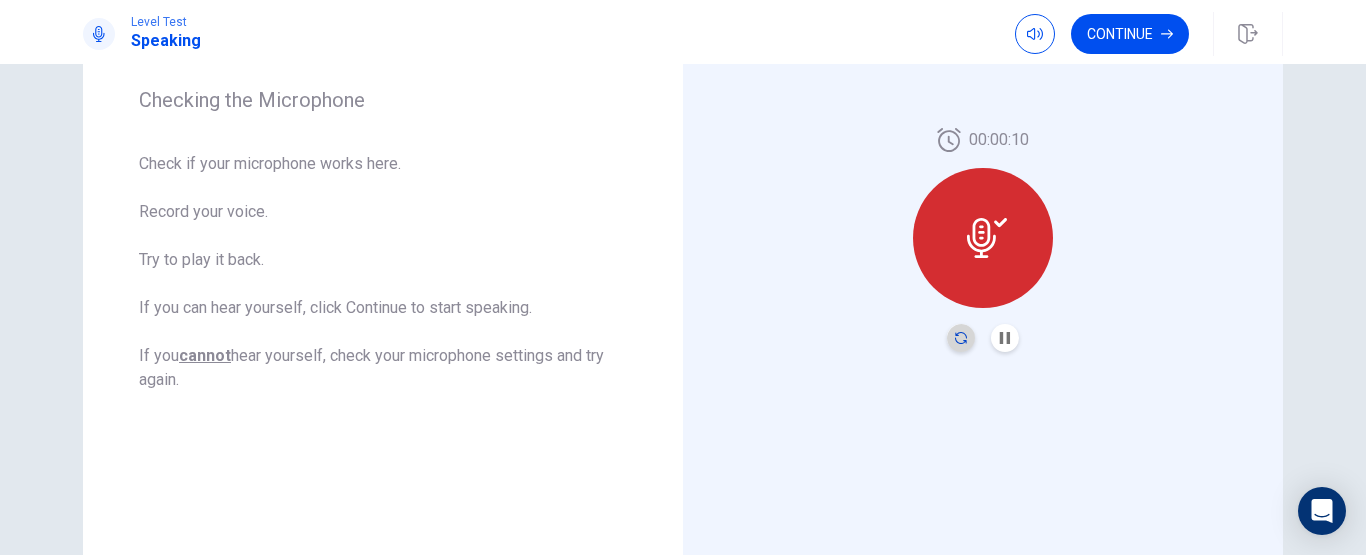 click 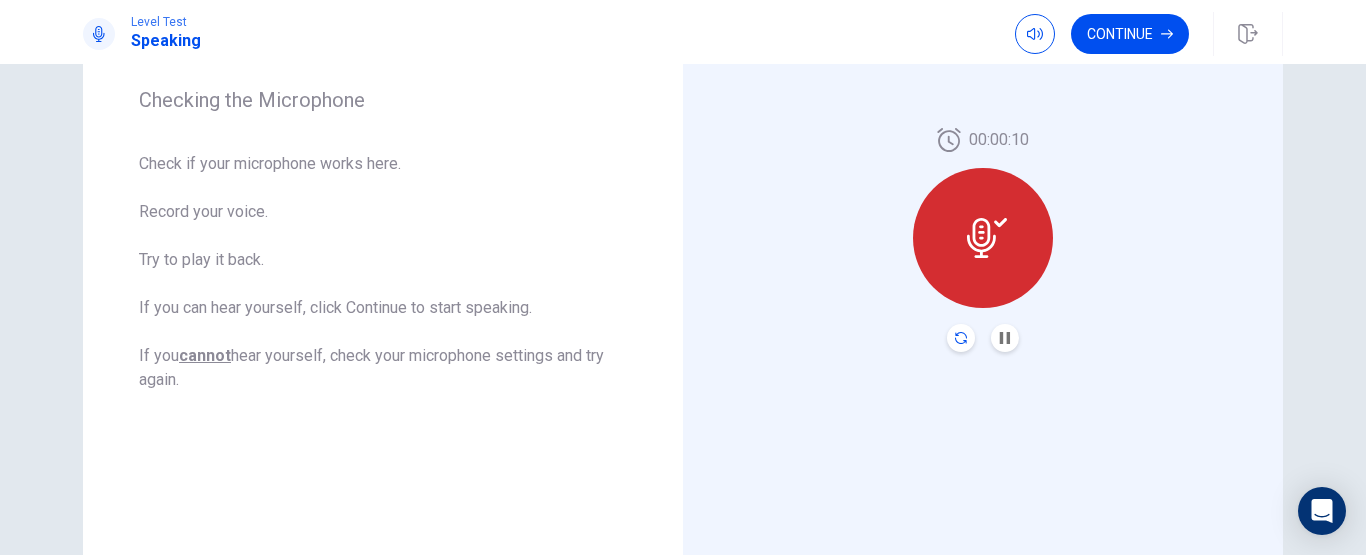 click 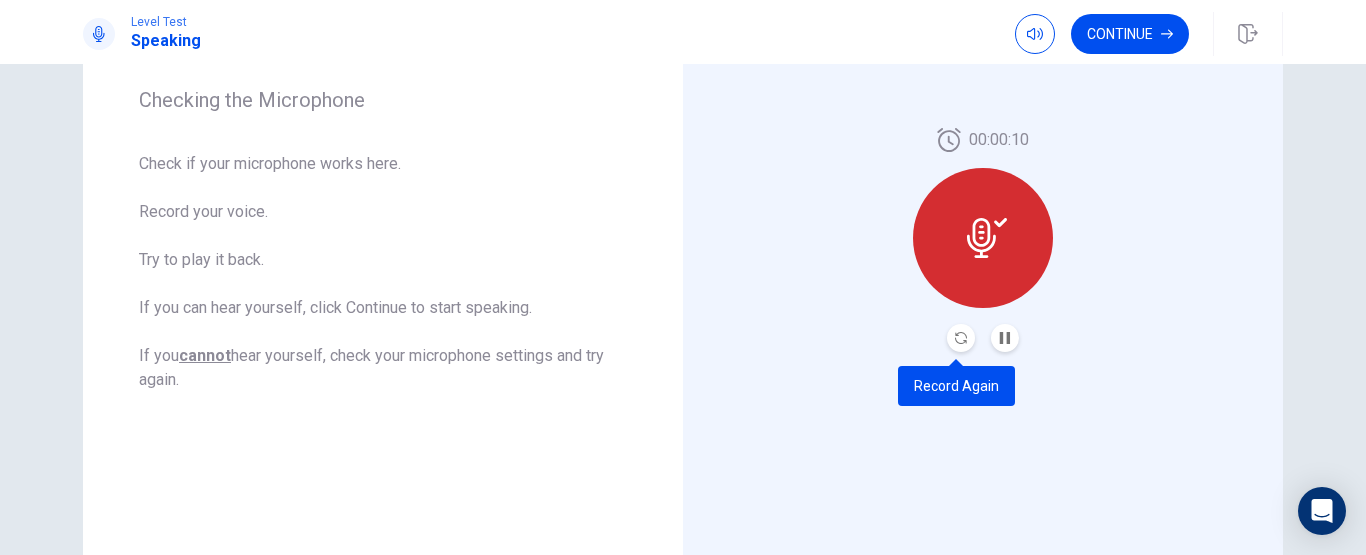 click on "Record Again" at bounding box center [956, 386] 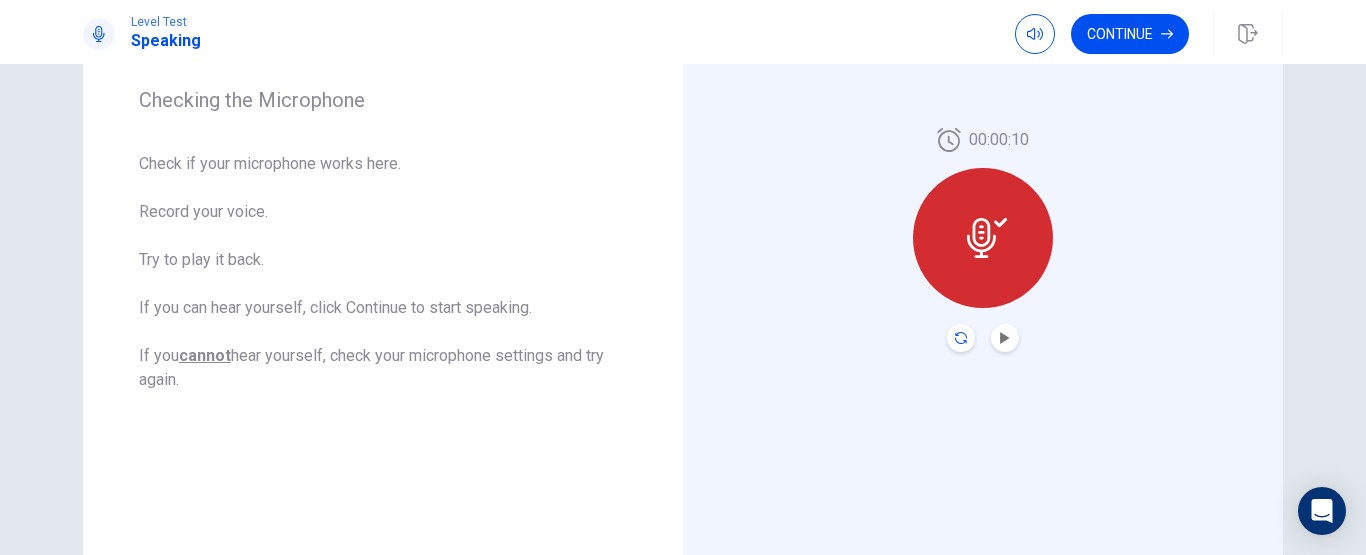 click 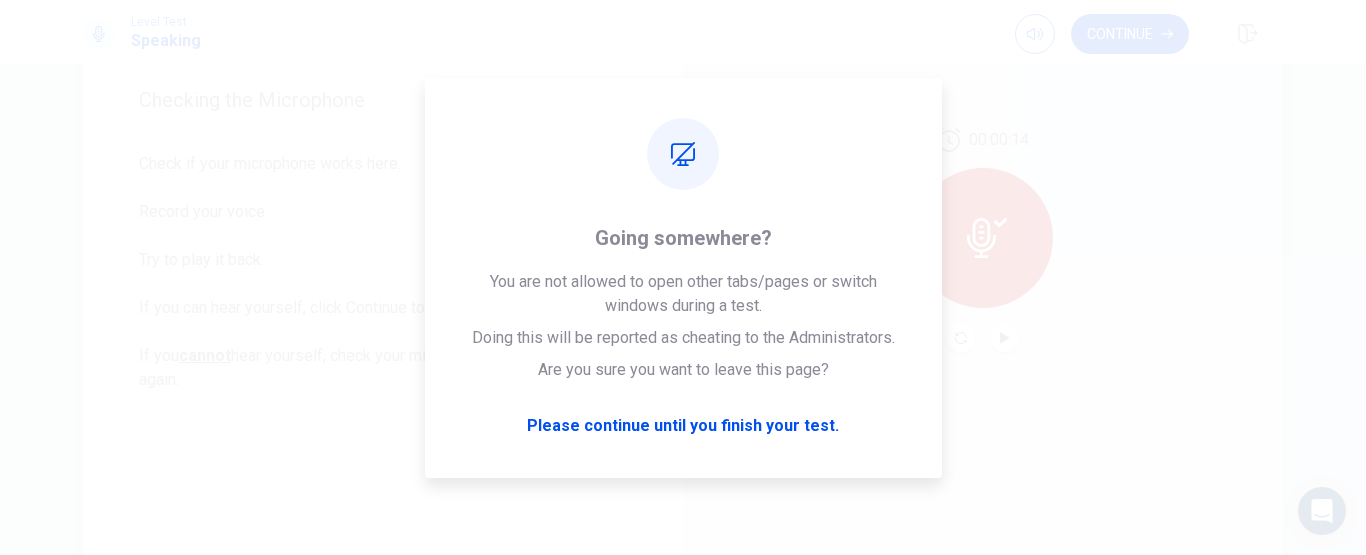 click on "00:00:14" at bounding box center [983, 240] 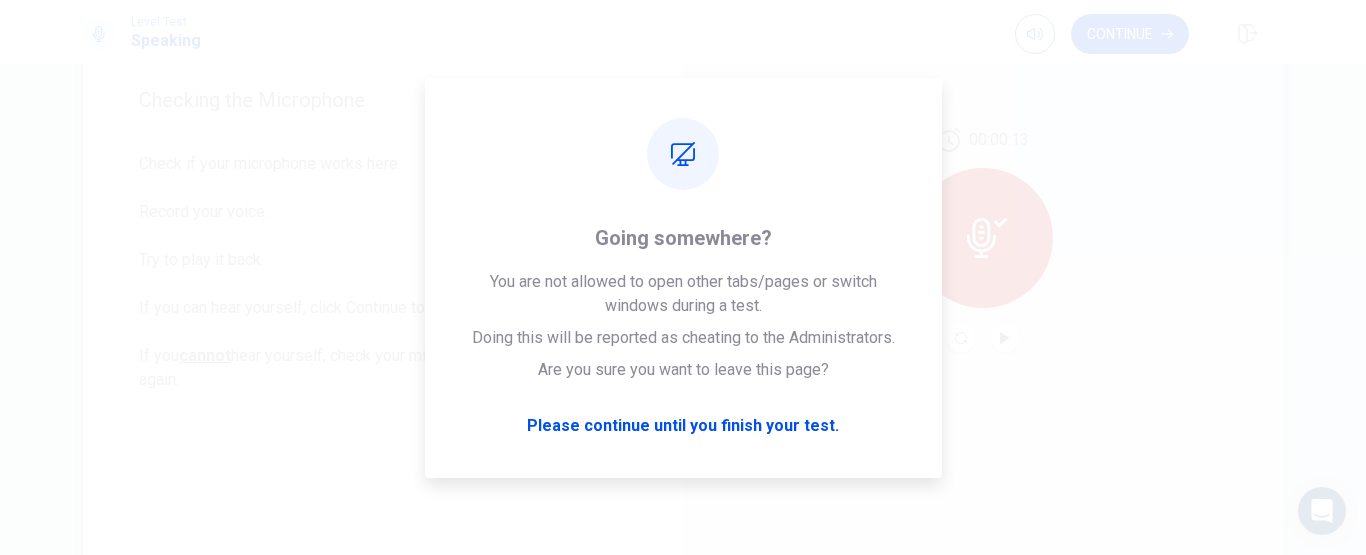 click on "00:00:13" at bounding box center (983, 240) 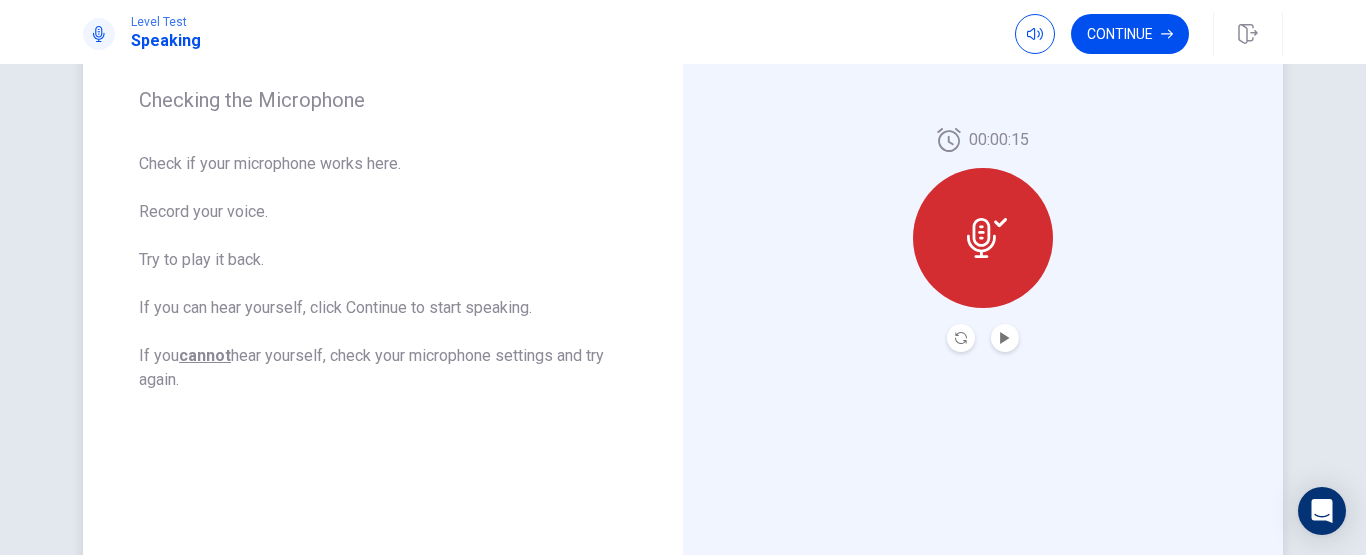 click at bounding box center [961, 338] 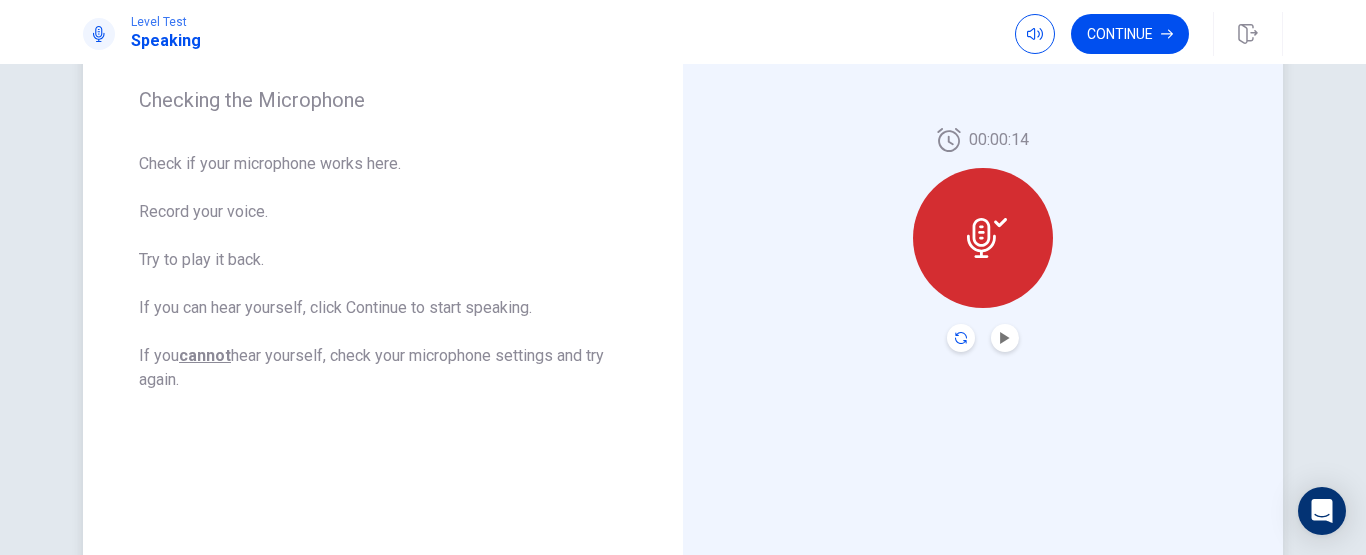 click 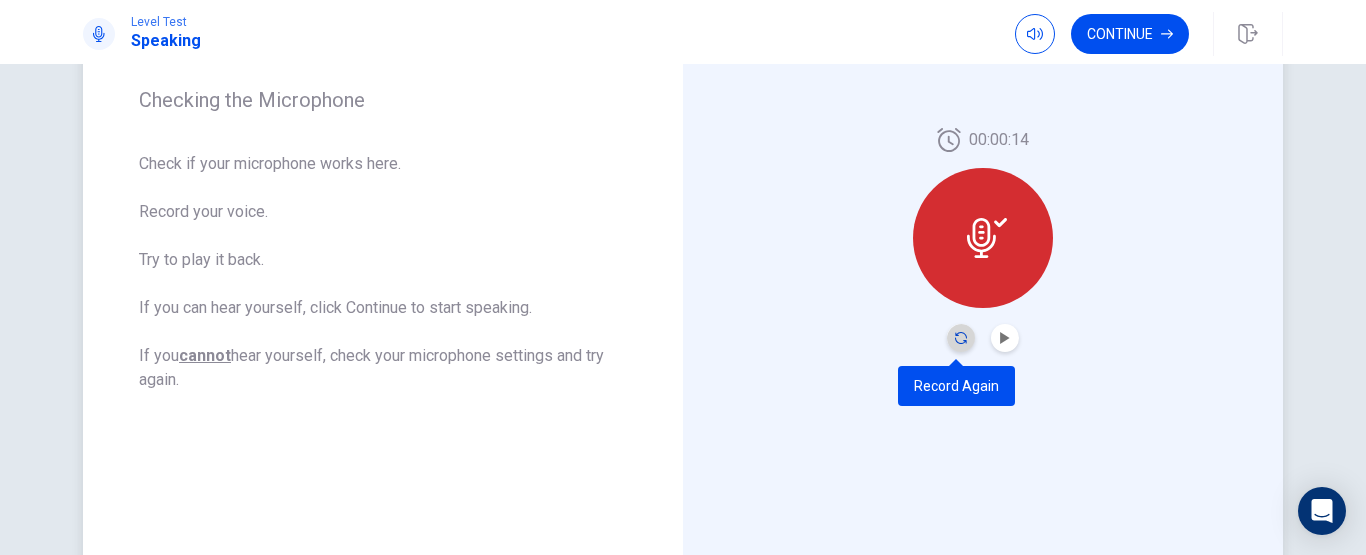 click 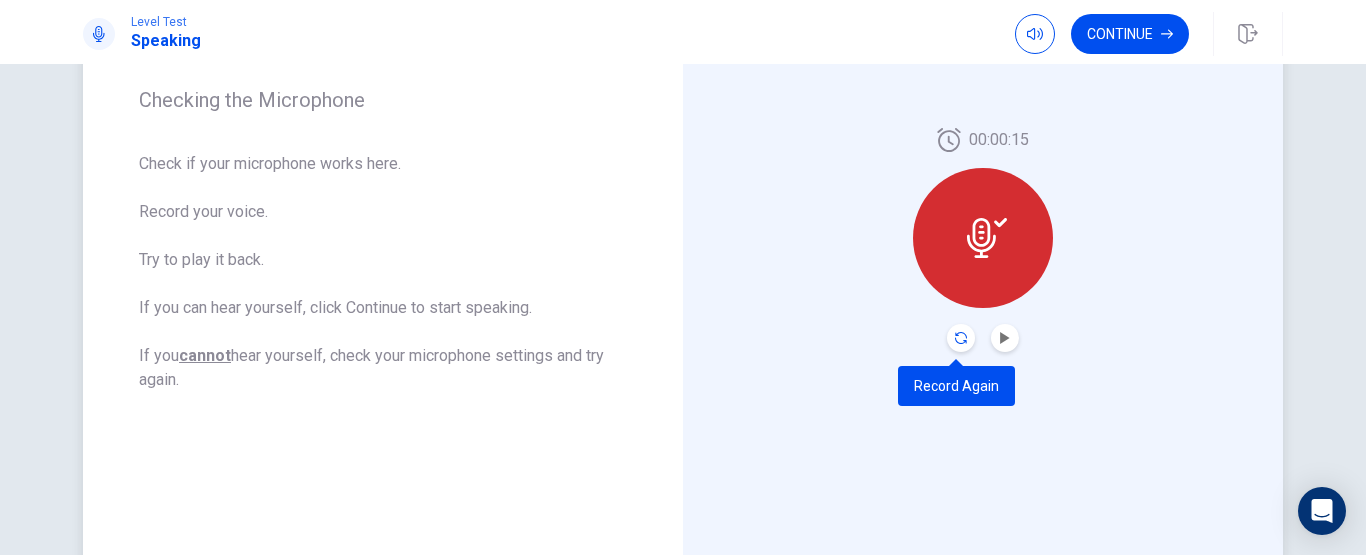 click 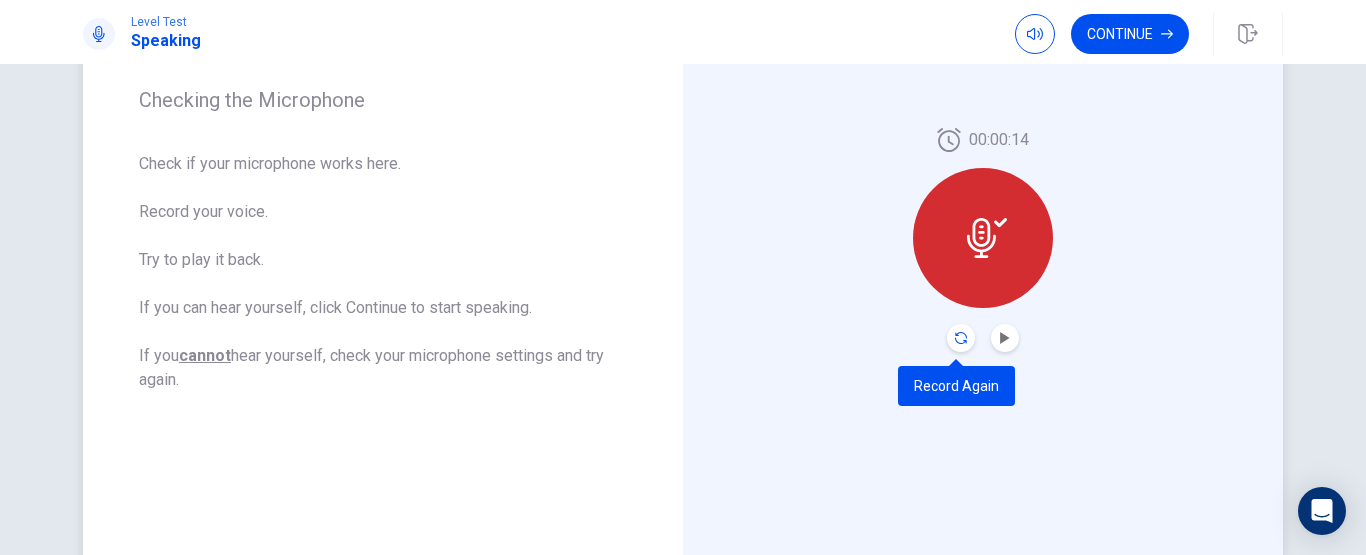 click 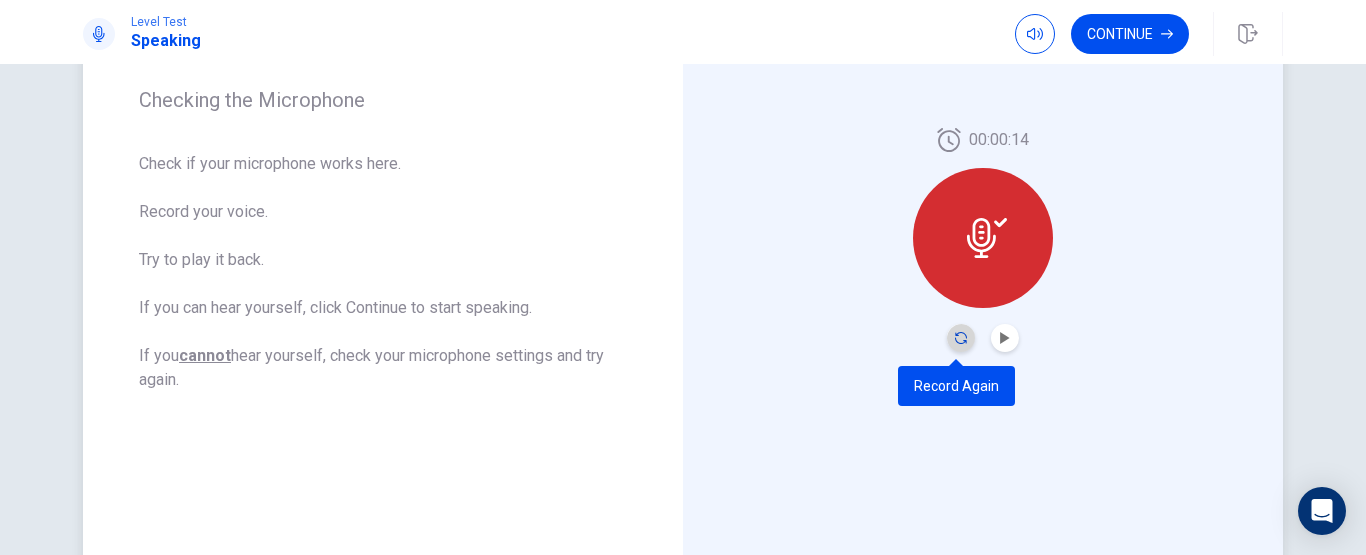 click 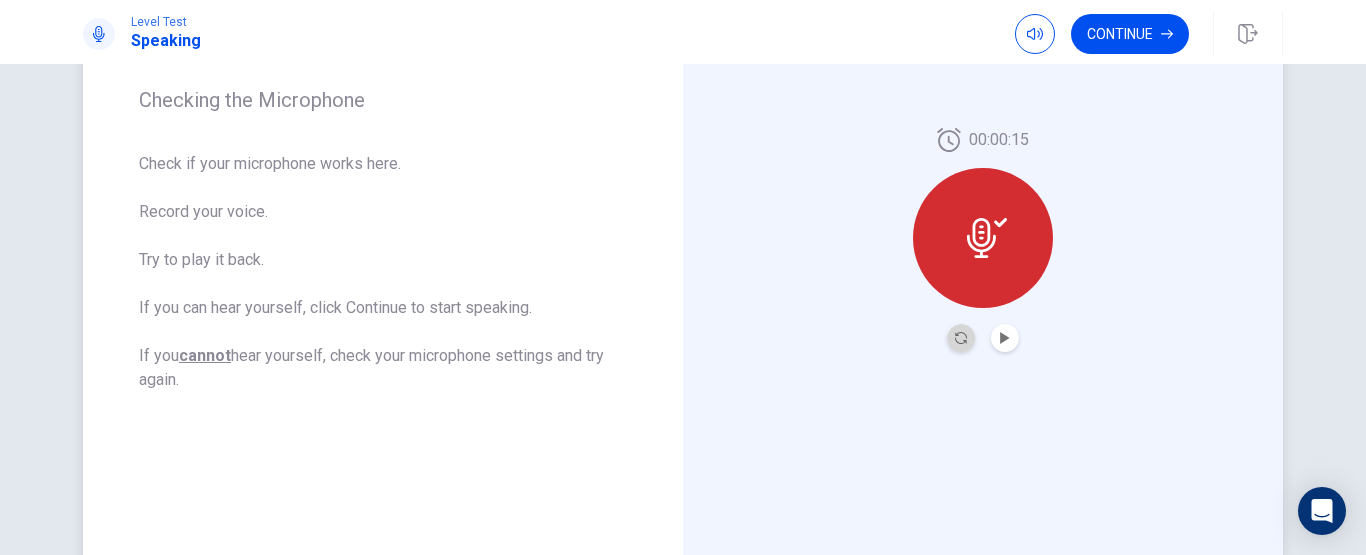 click at bounding box center (961, 338) 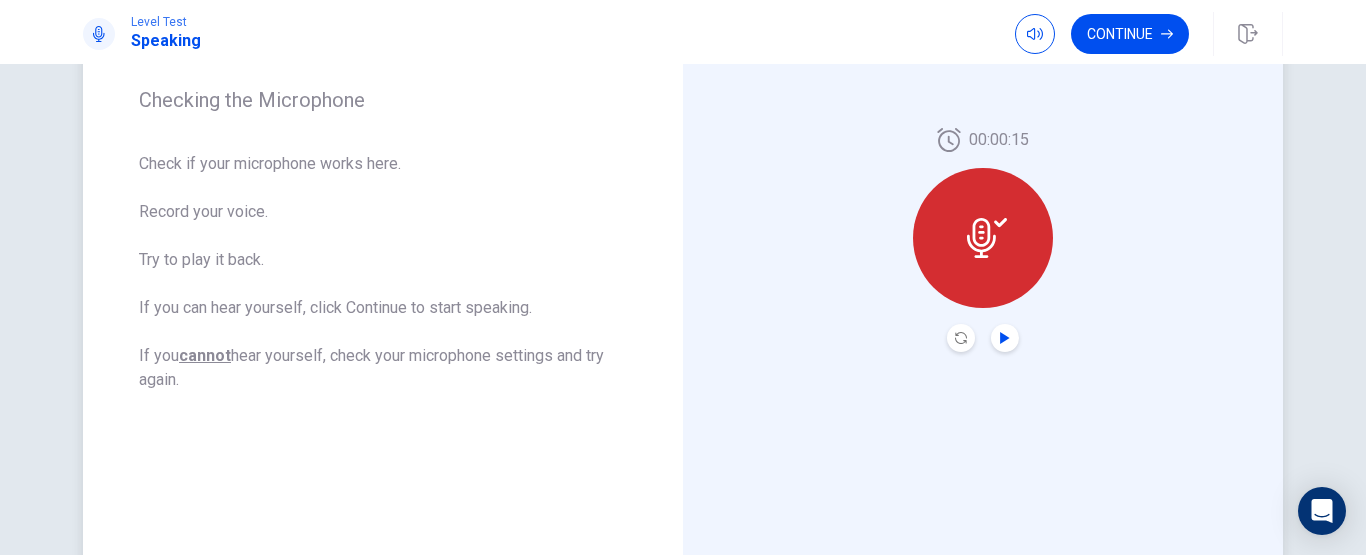 click 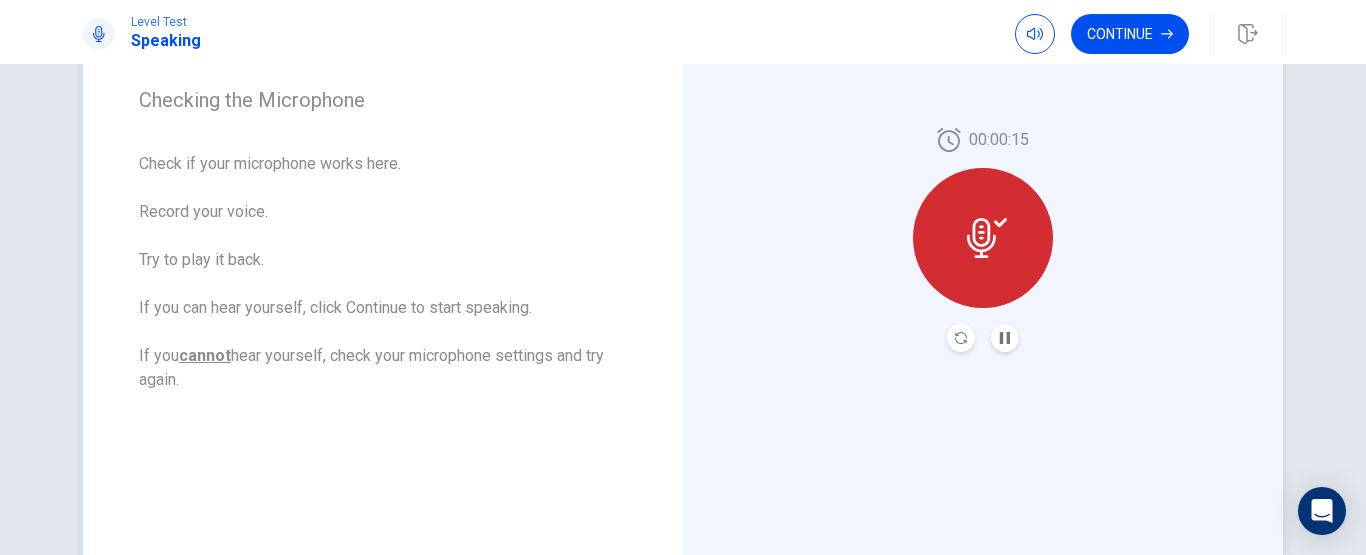 click at bounding box center [961, 338] 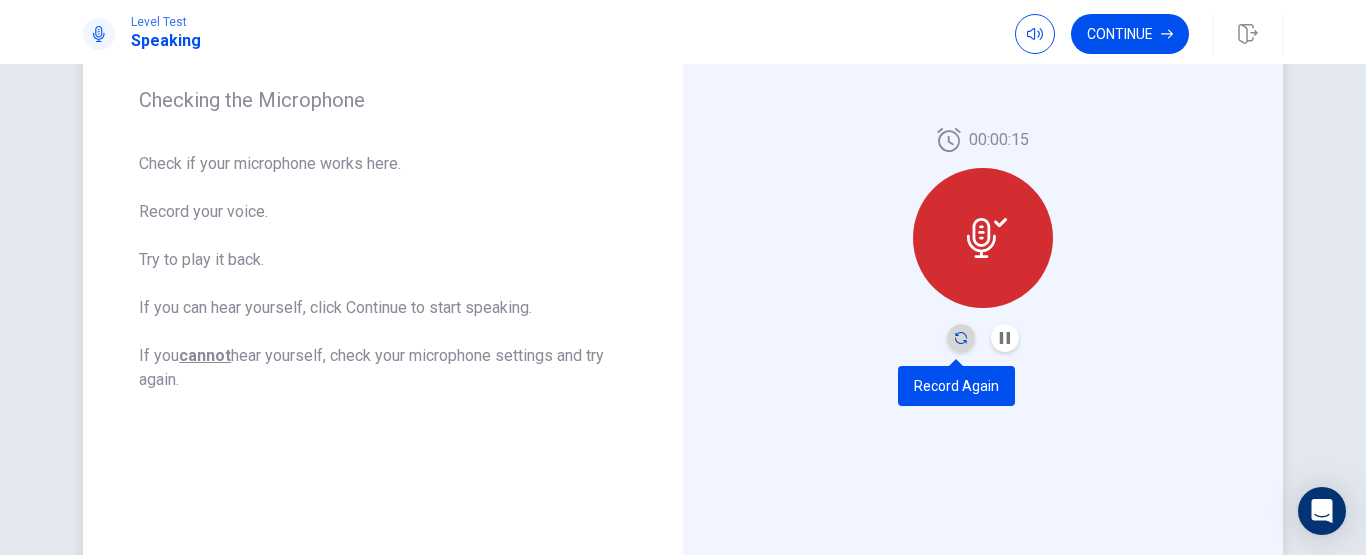 click 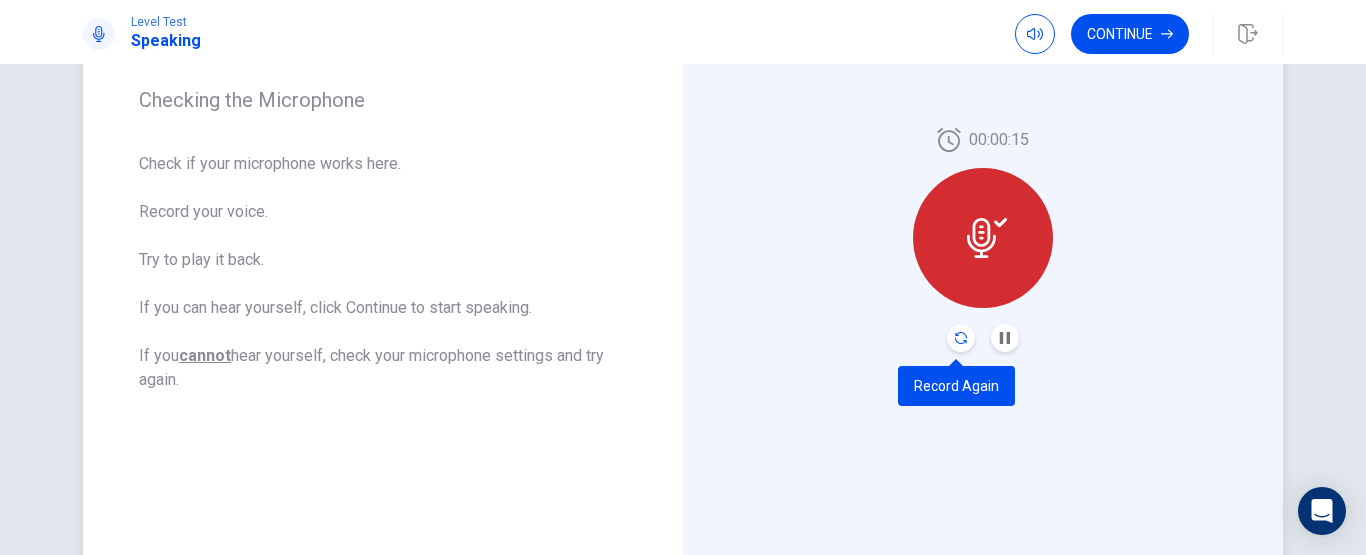 click 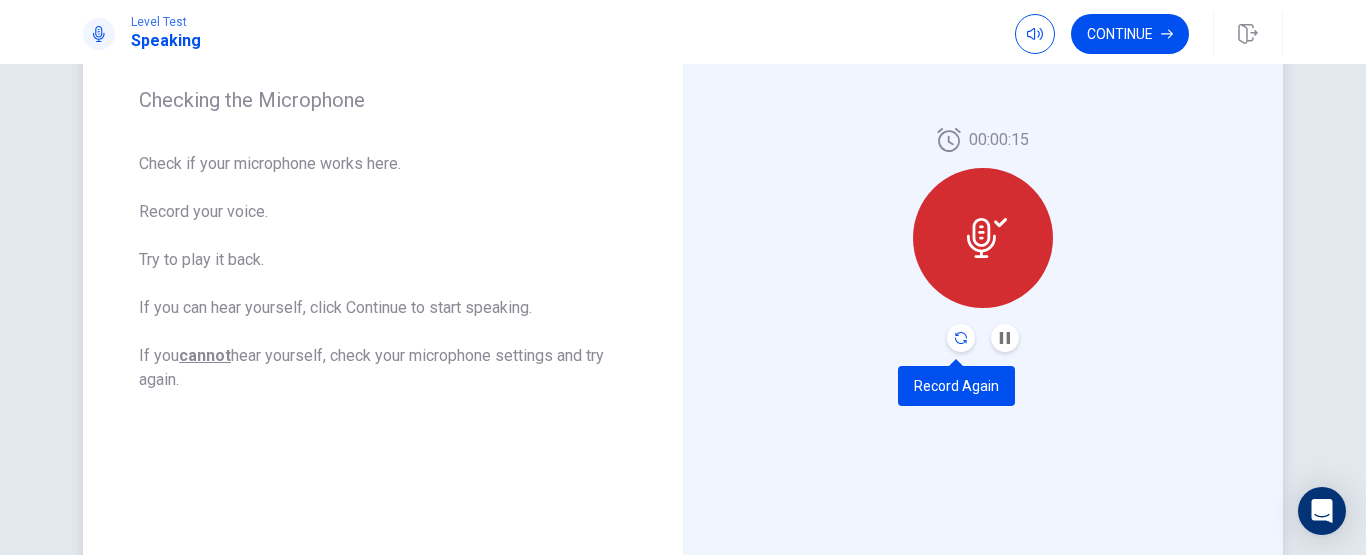 click 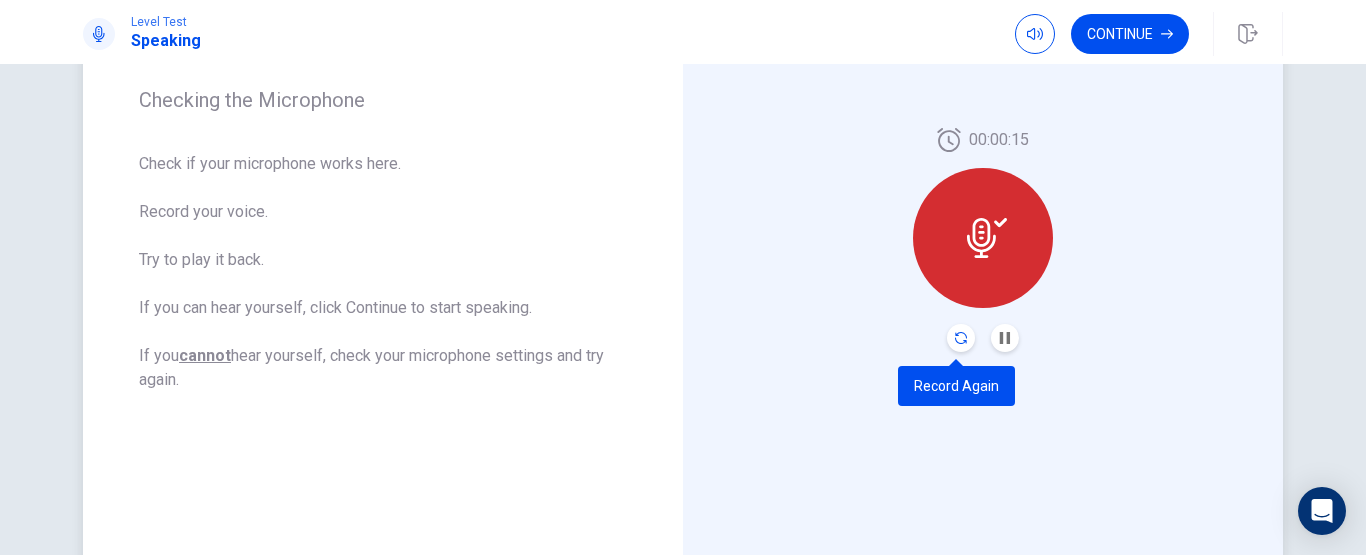 click 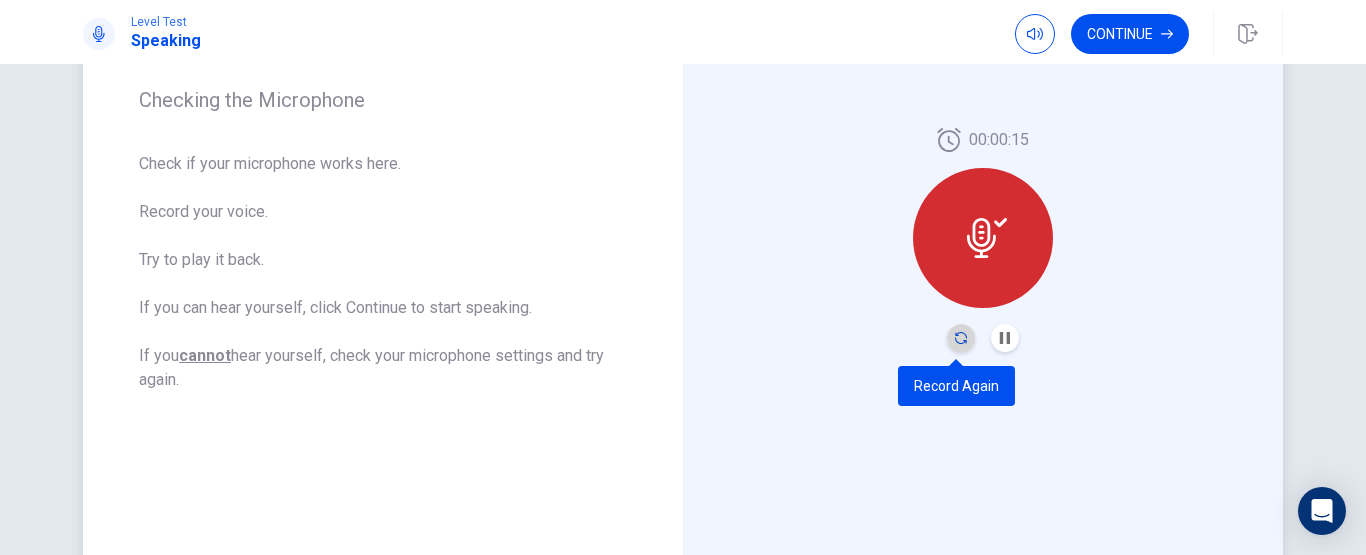 click 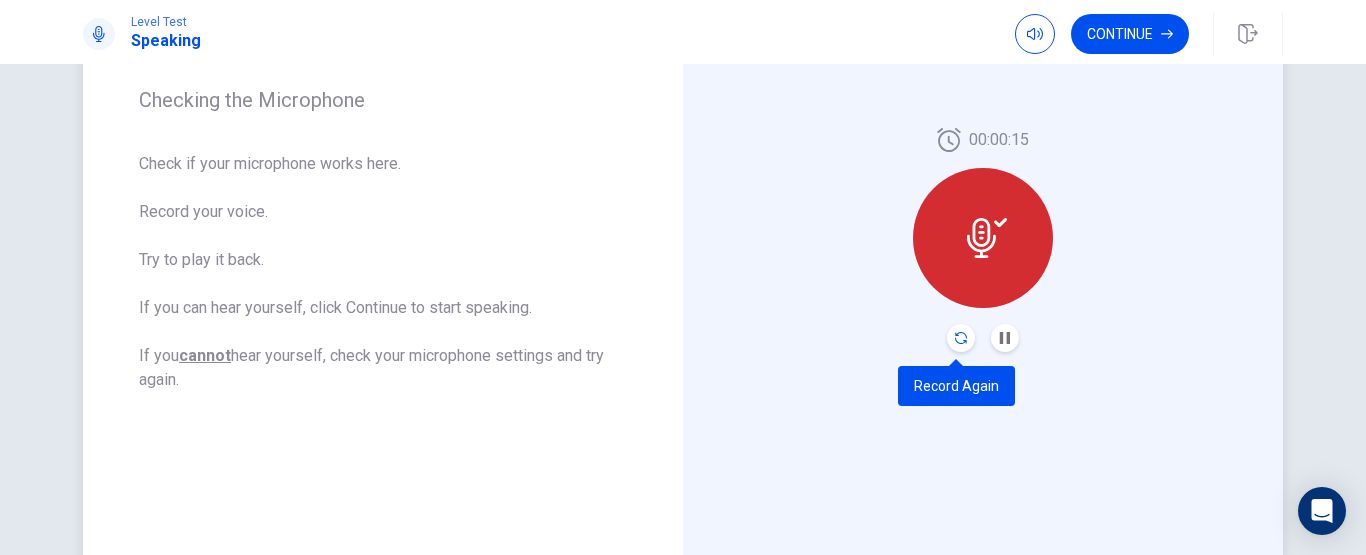 click 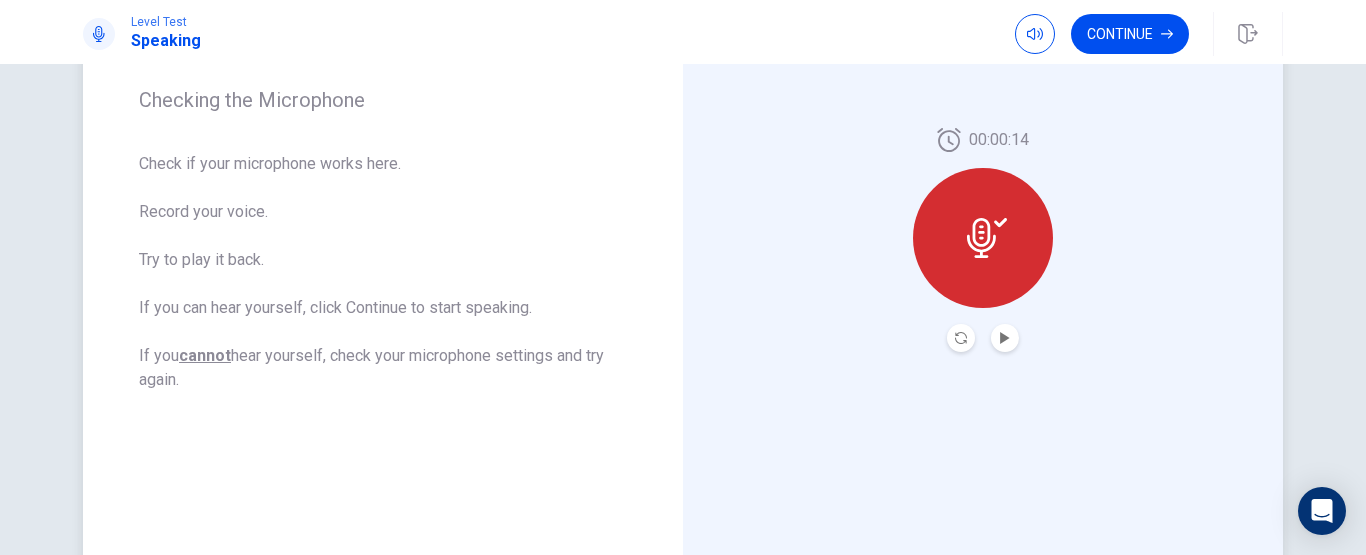 click at bounding box center (983, 338) 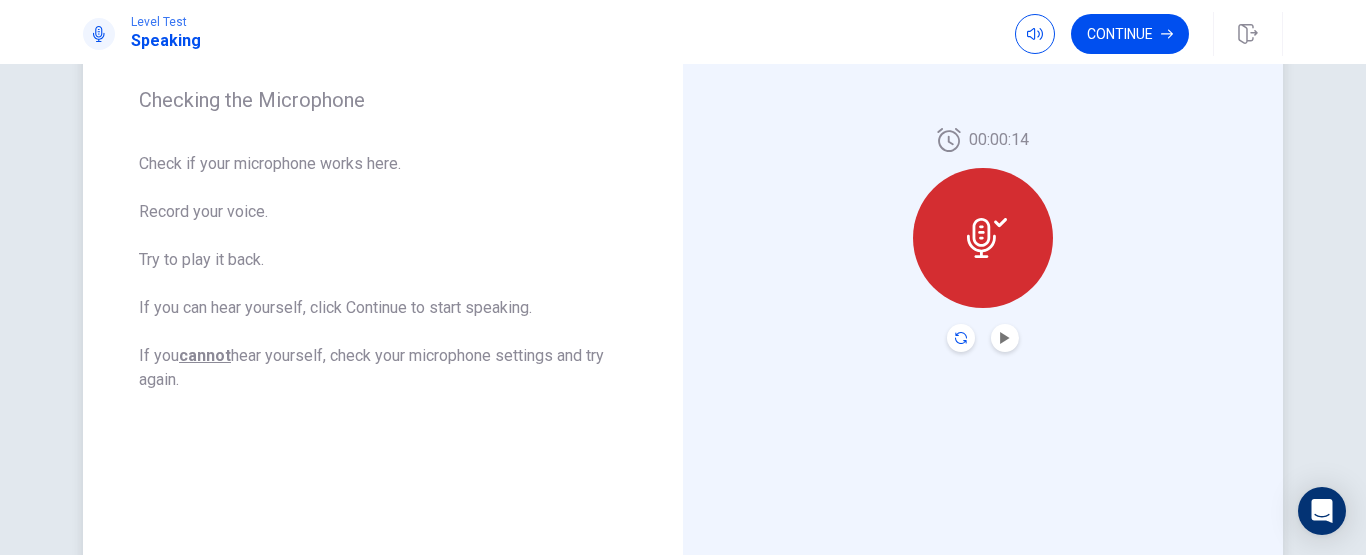 click 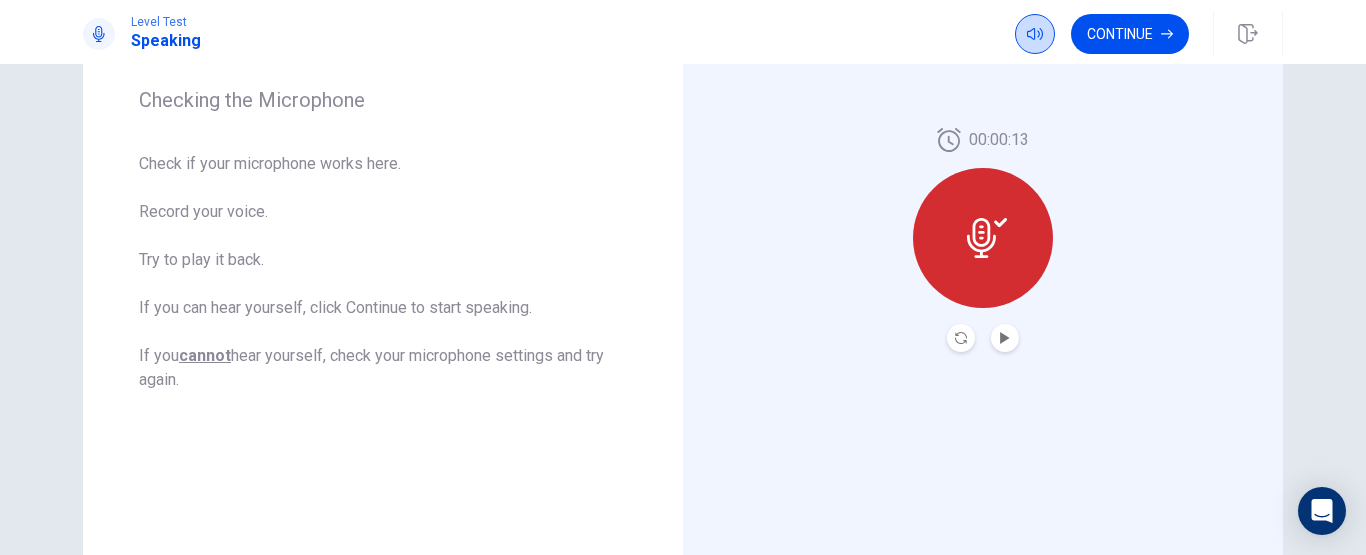 click 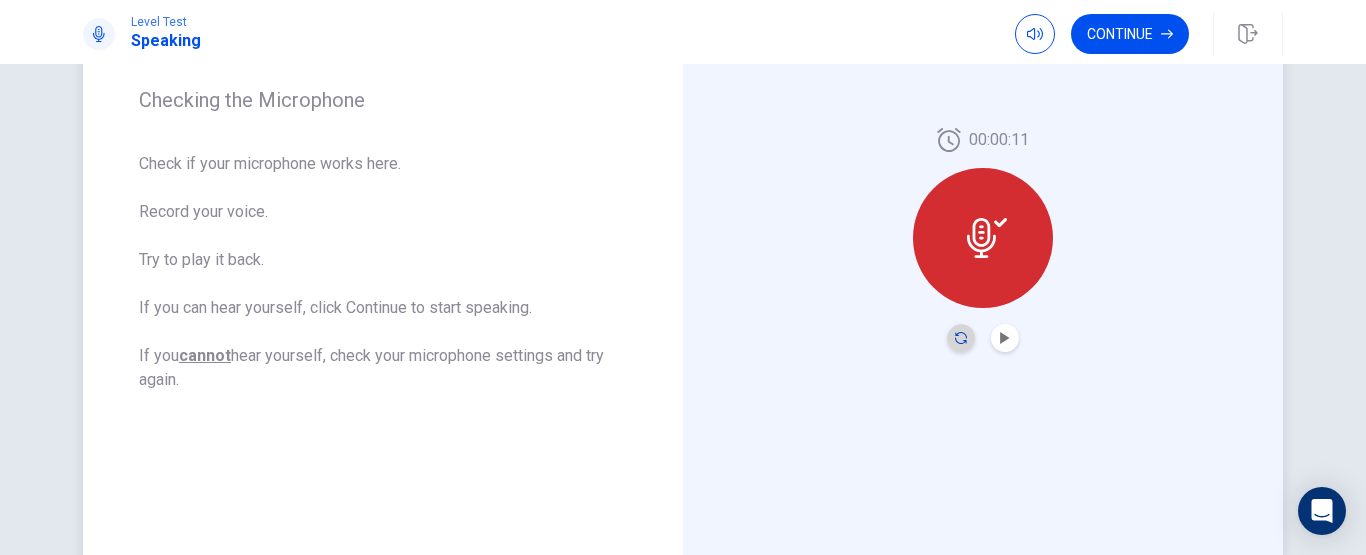 click 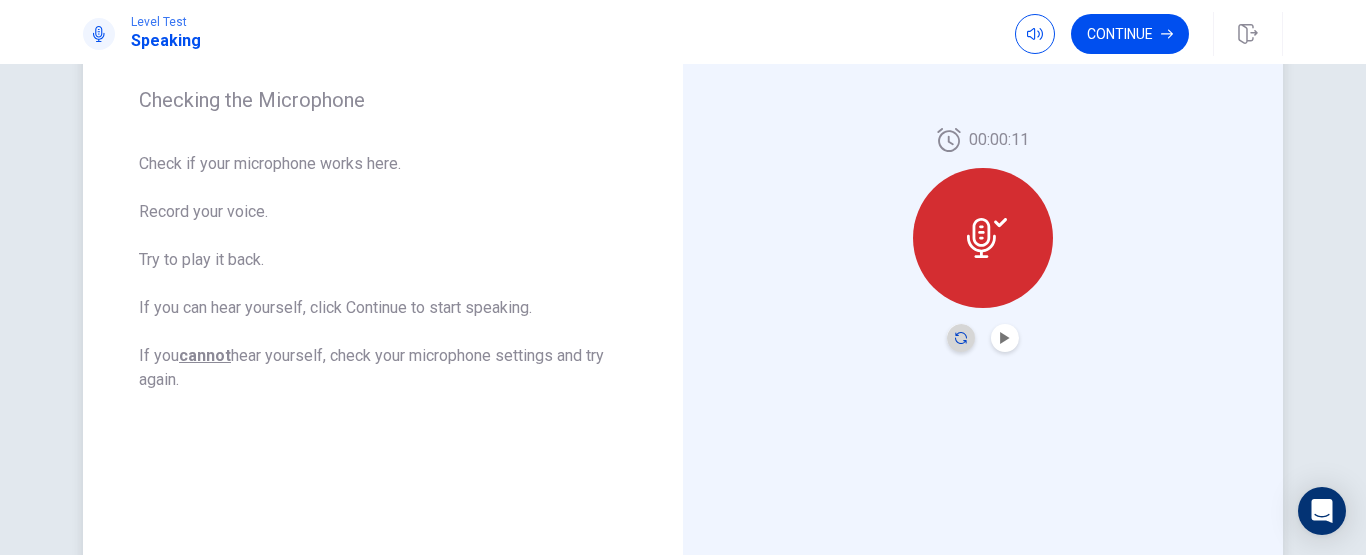 click 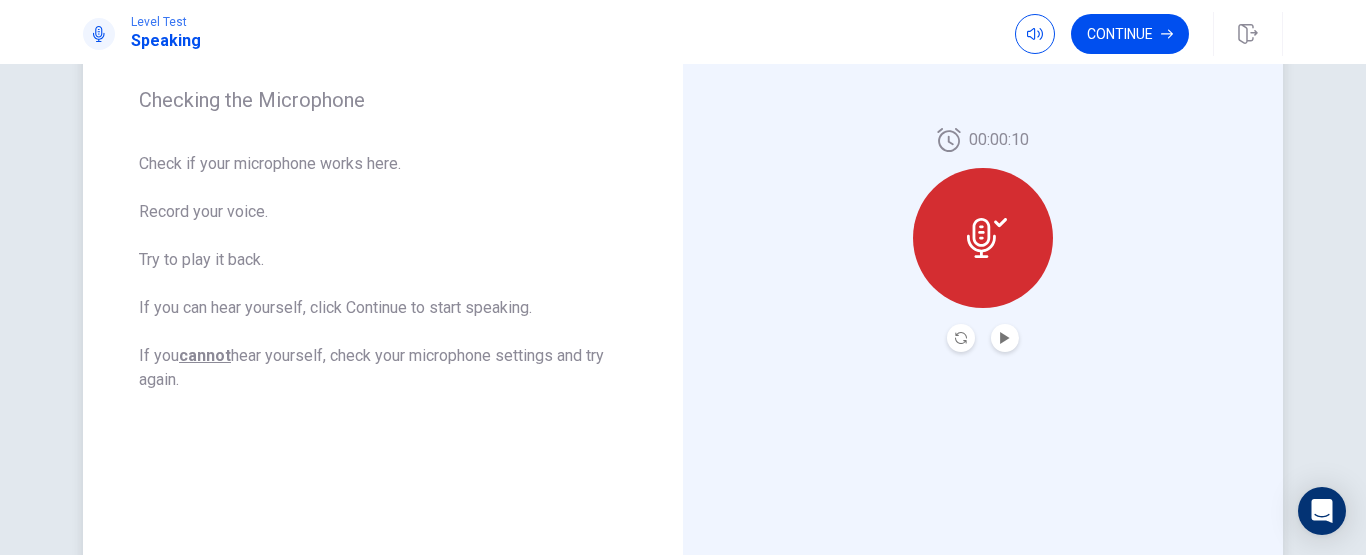 click 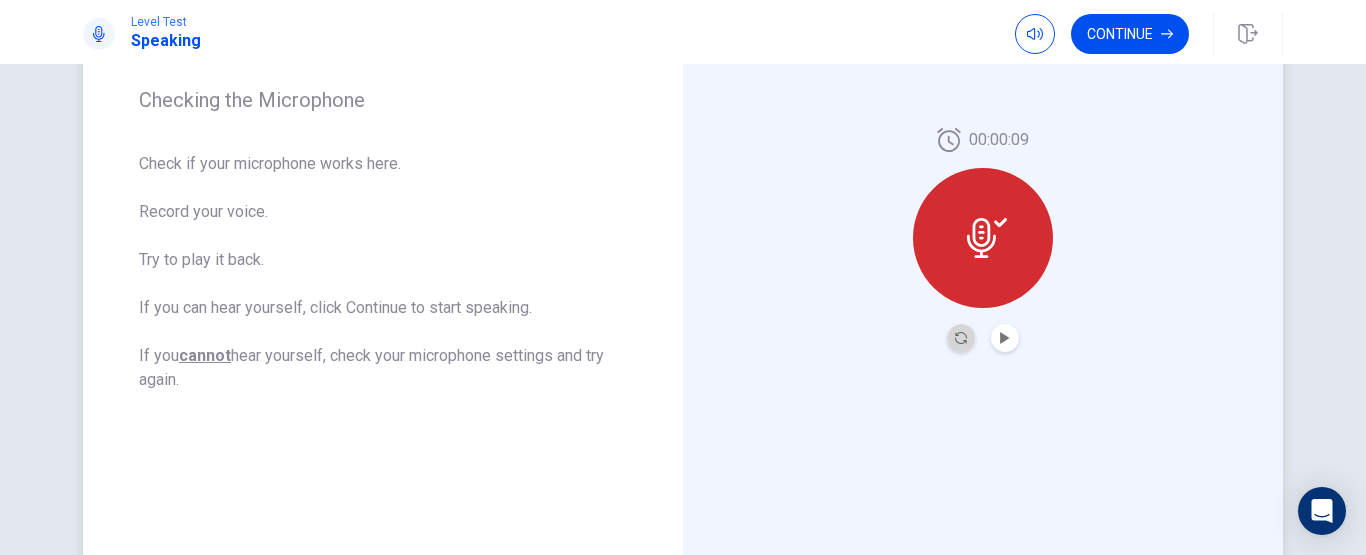 click at bounding box center [961, 338] 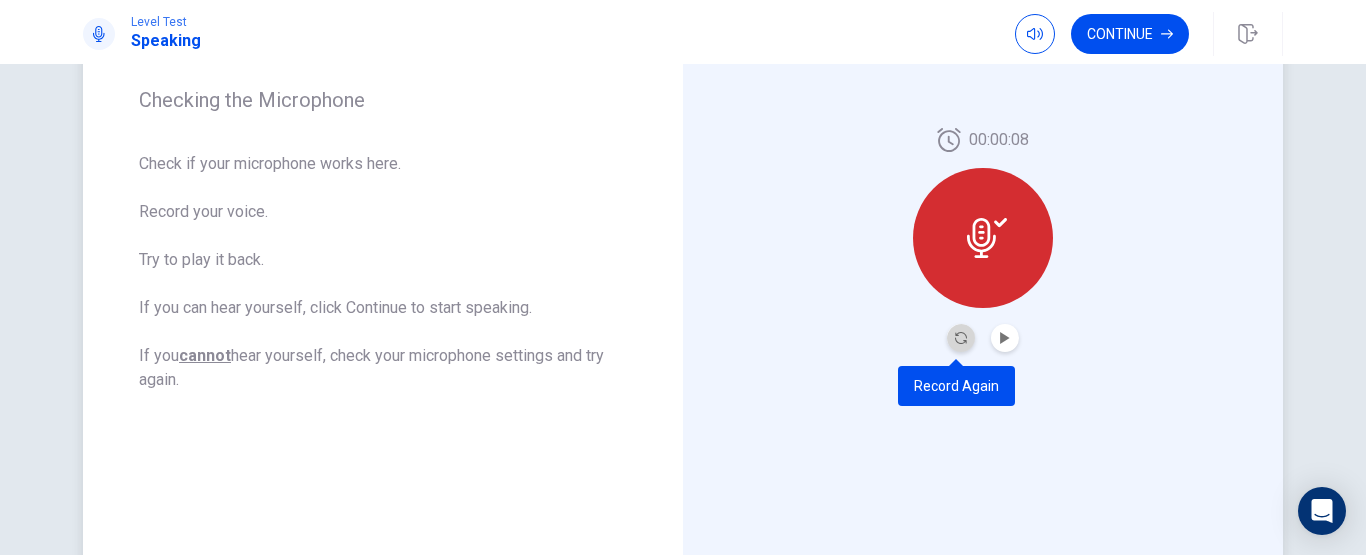 click at bounding box center [961, 338] 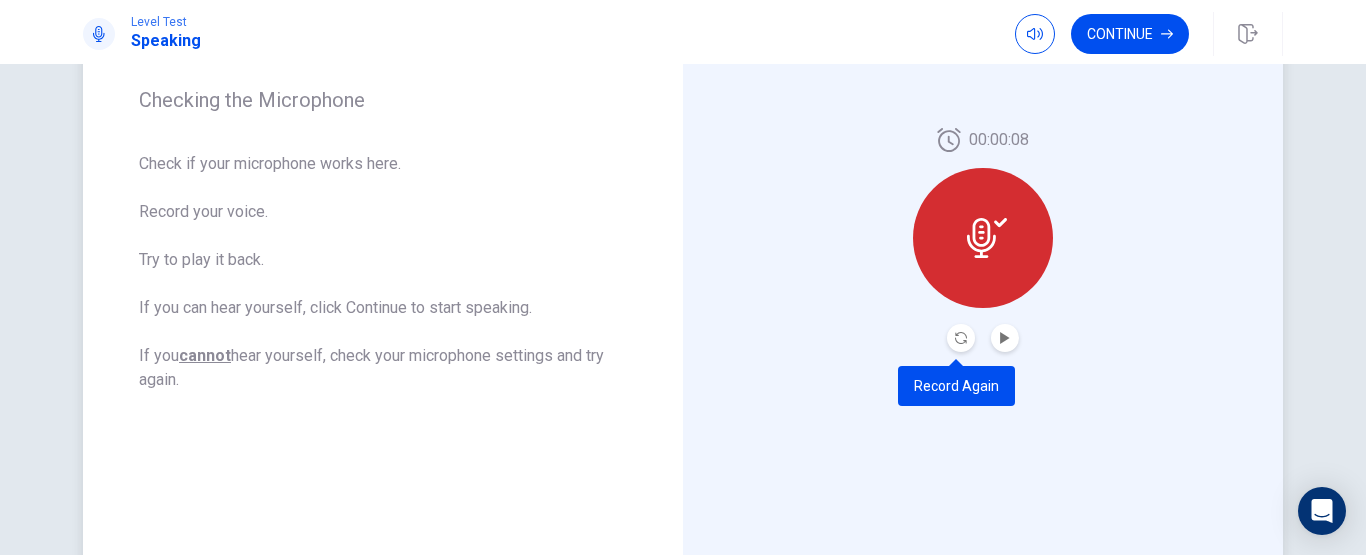 click at bounding box center (961, 338) 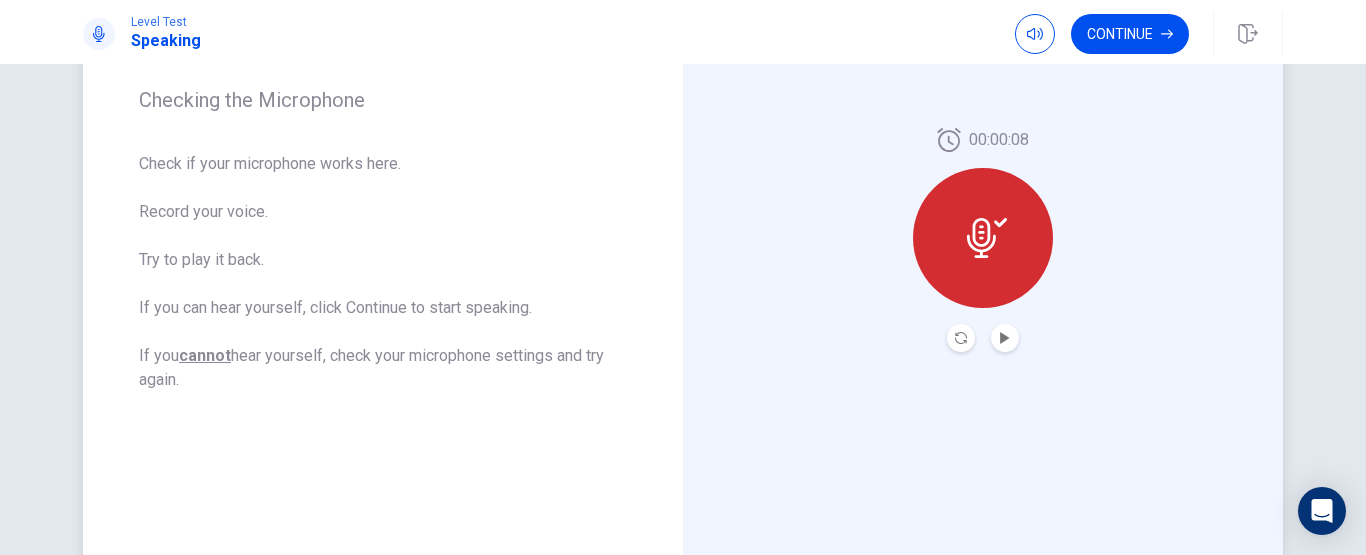 click 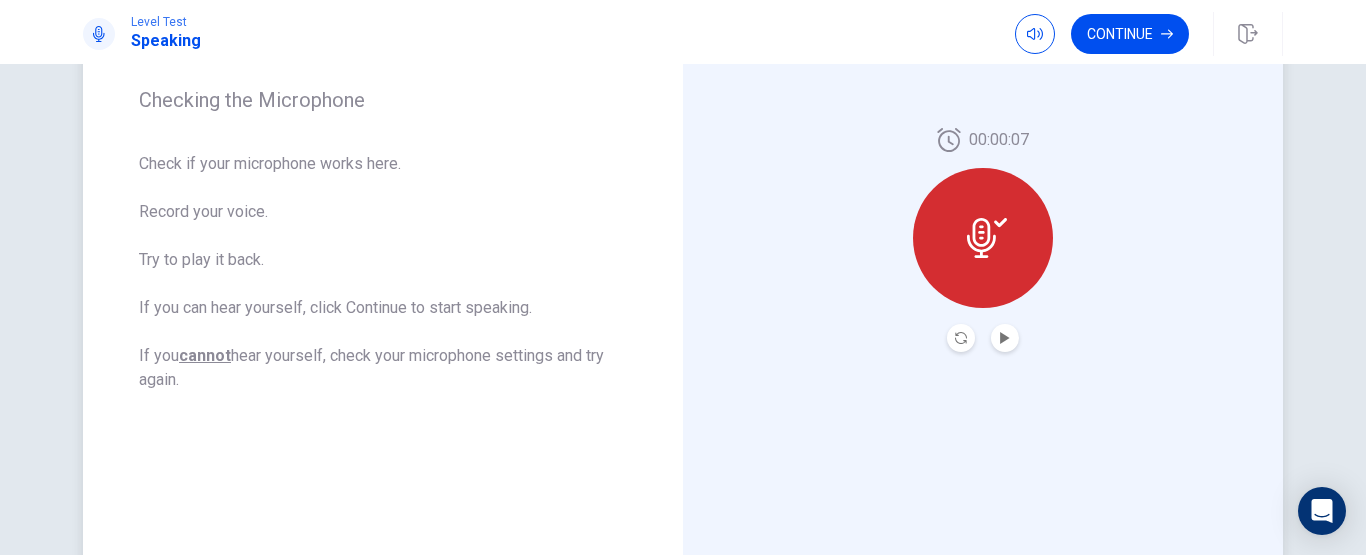 click 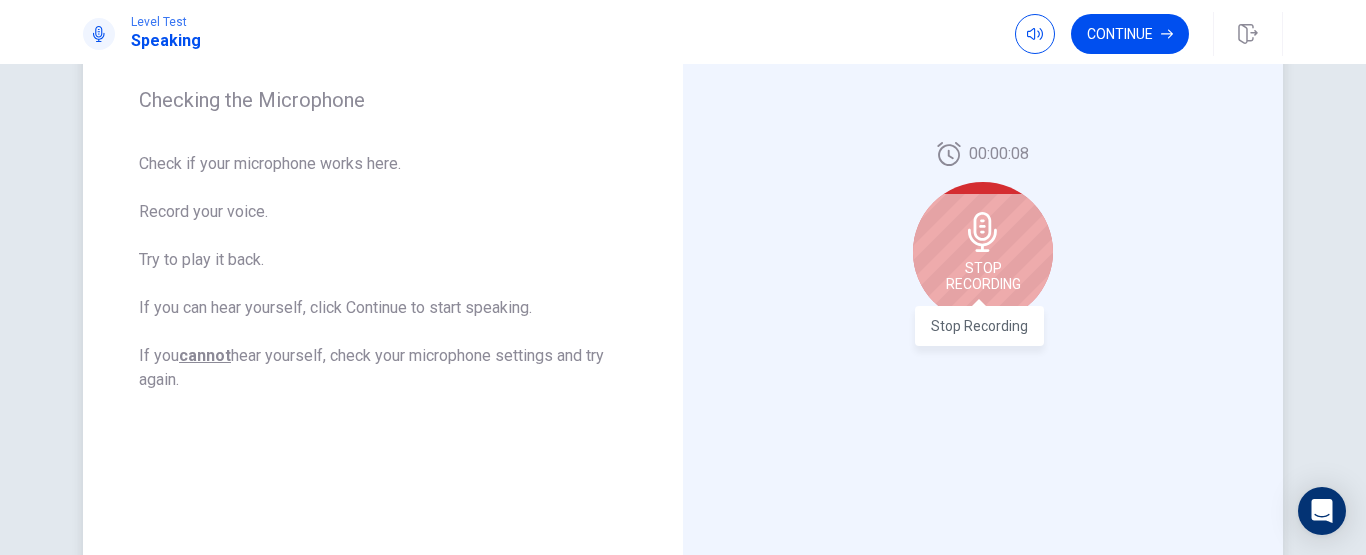 click on "Stop   Recording" at bounding box center [983, 276] 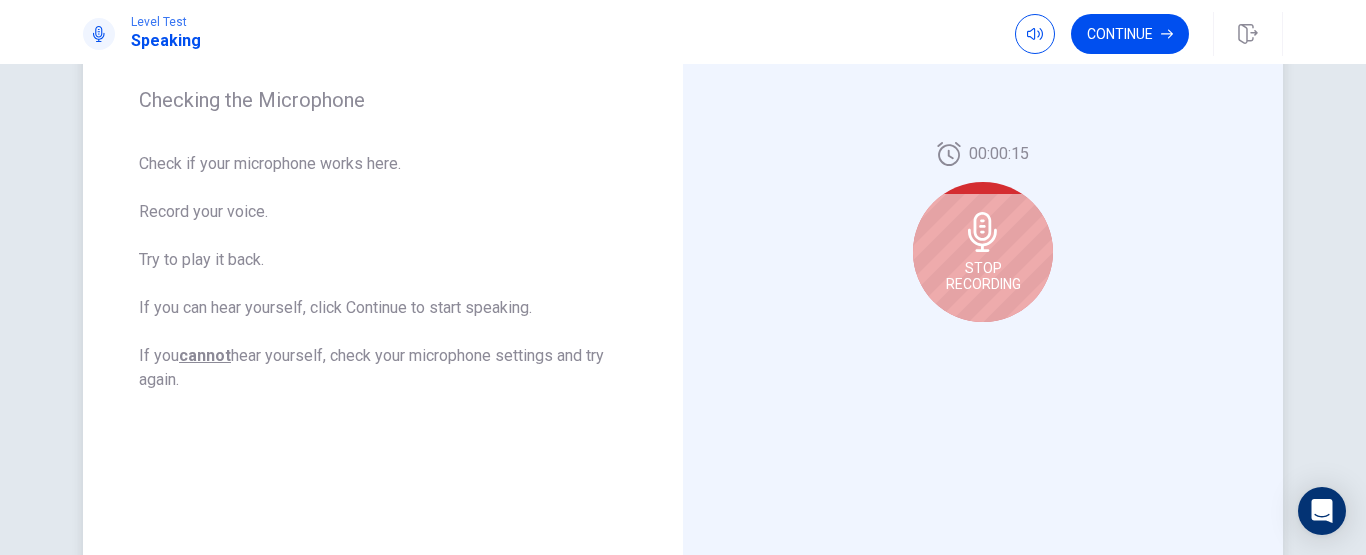 click on "00:00:15 Stop   Recording" at bounding box center (983, 240) 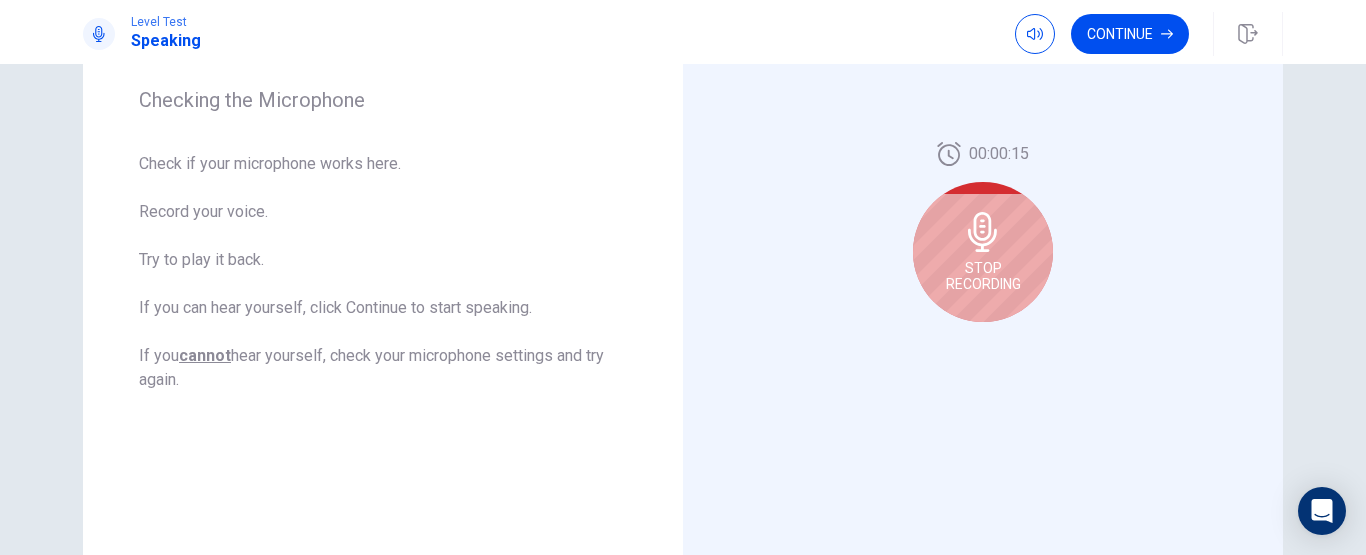 click on "Stop   Recording" at bounding box center (983, 252) 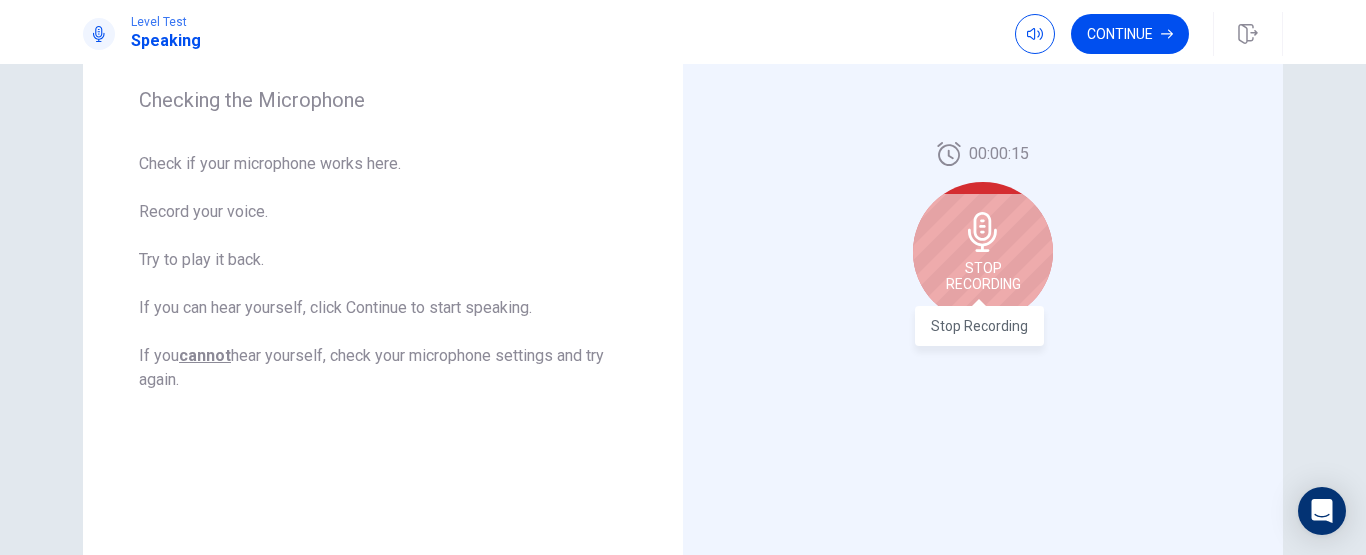 click on "Stop   Recording" at bounding box center (983, 276) 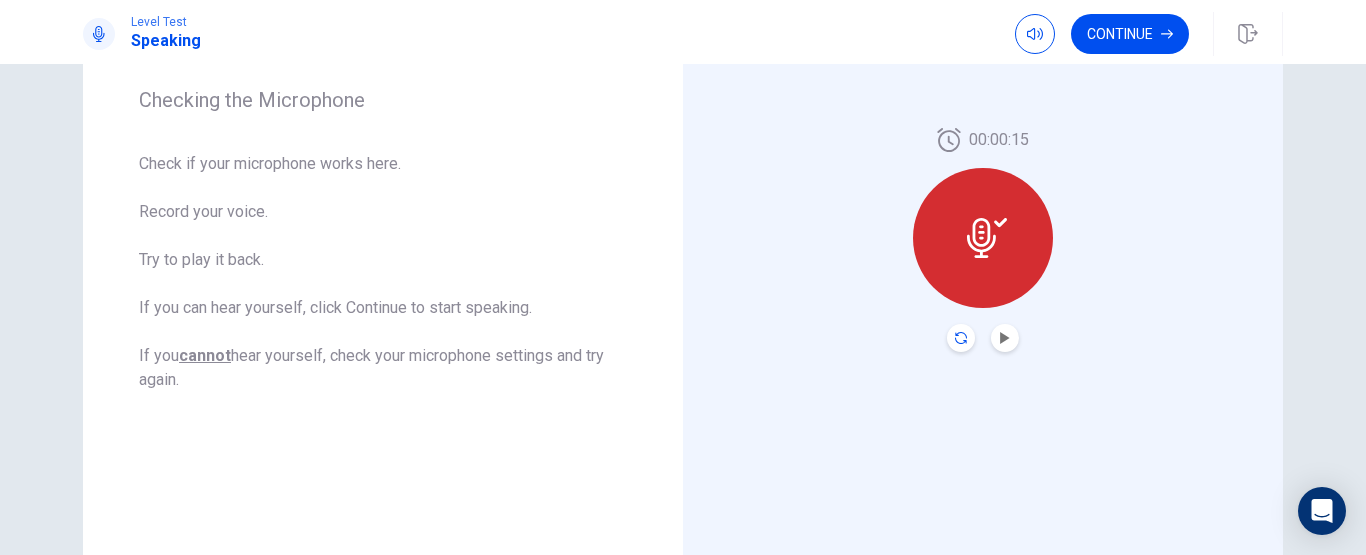 click 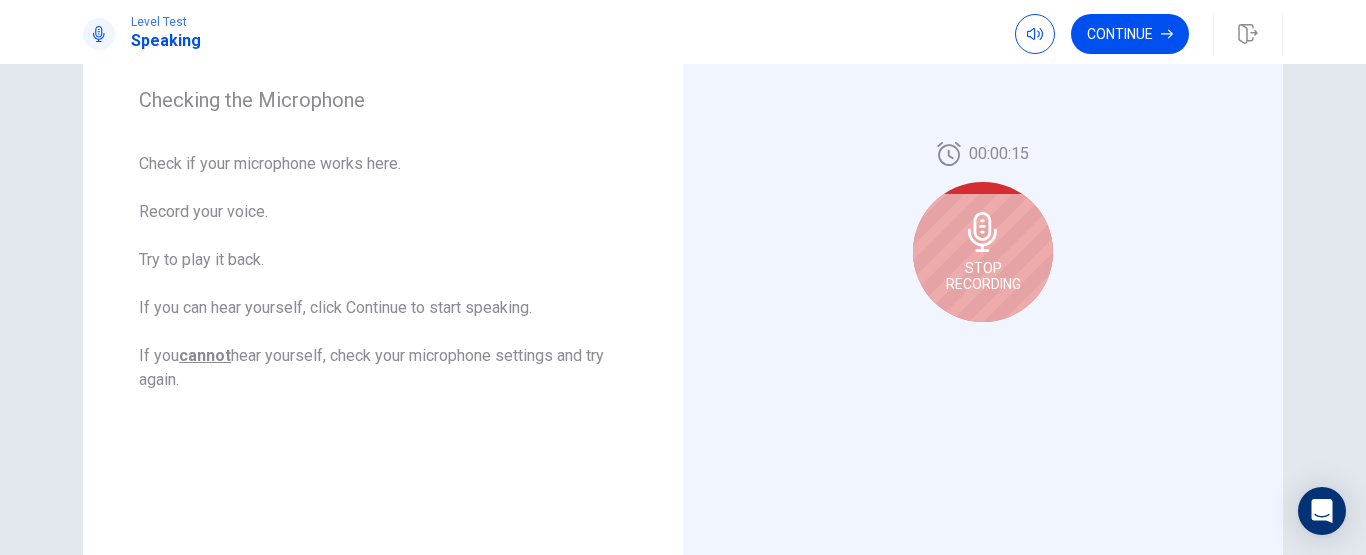 click 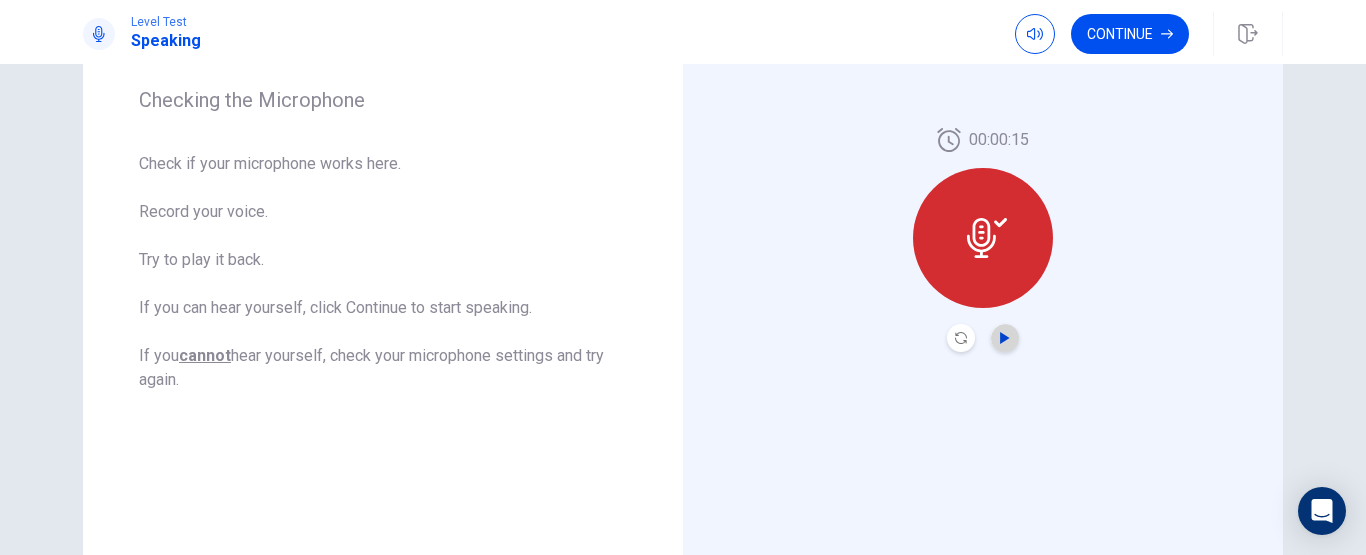click 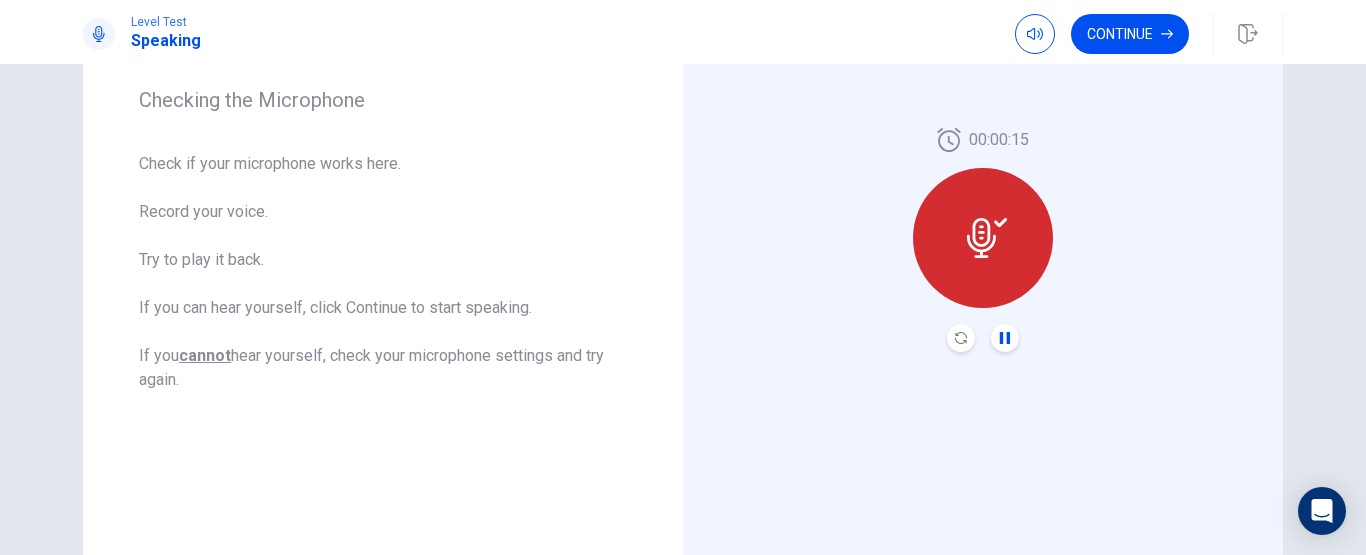 click at bounding box center (961, 338) 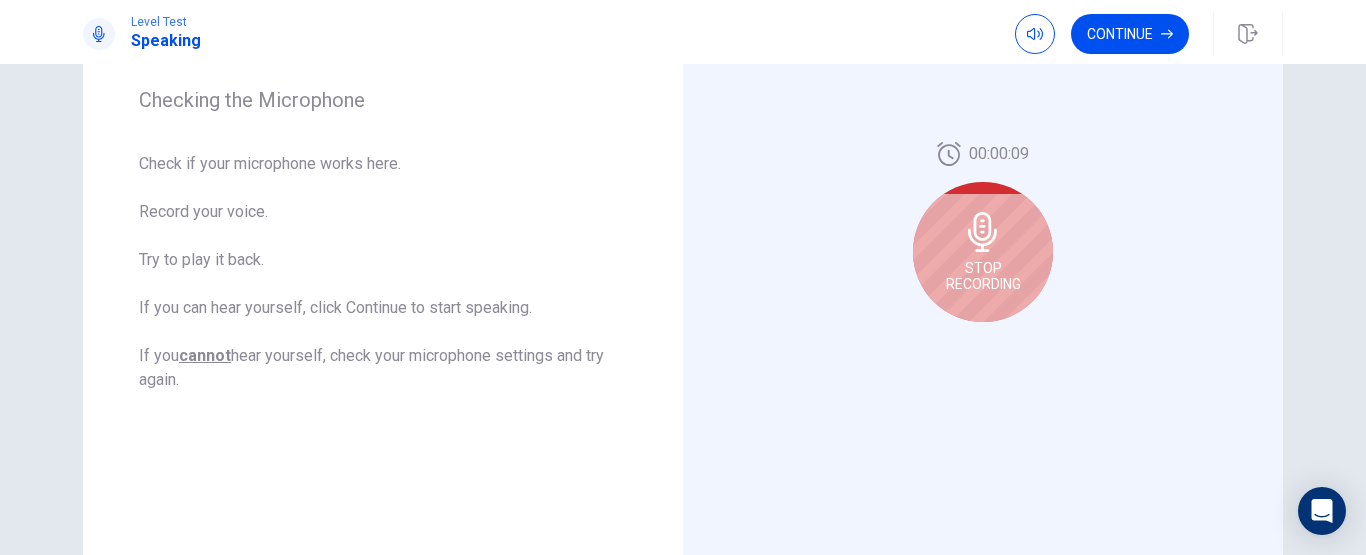 click on "Stop   Recording" at bounding box center (983, 252) 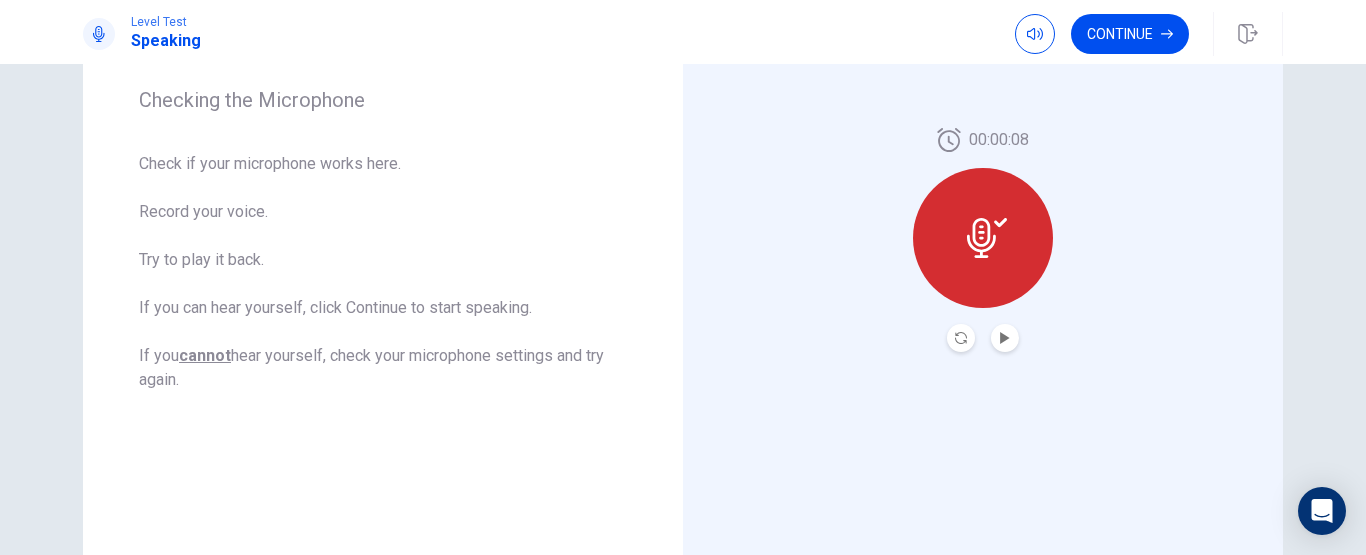 click at bounding box center [1005, 338] 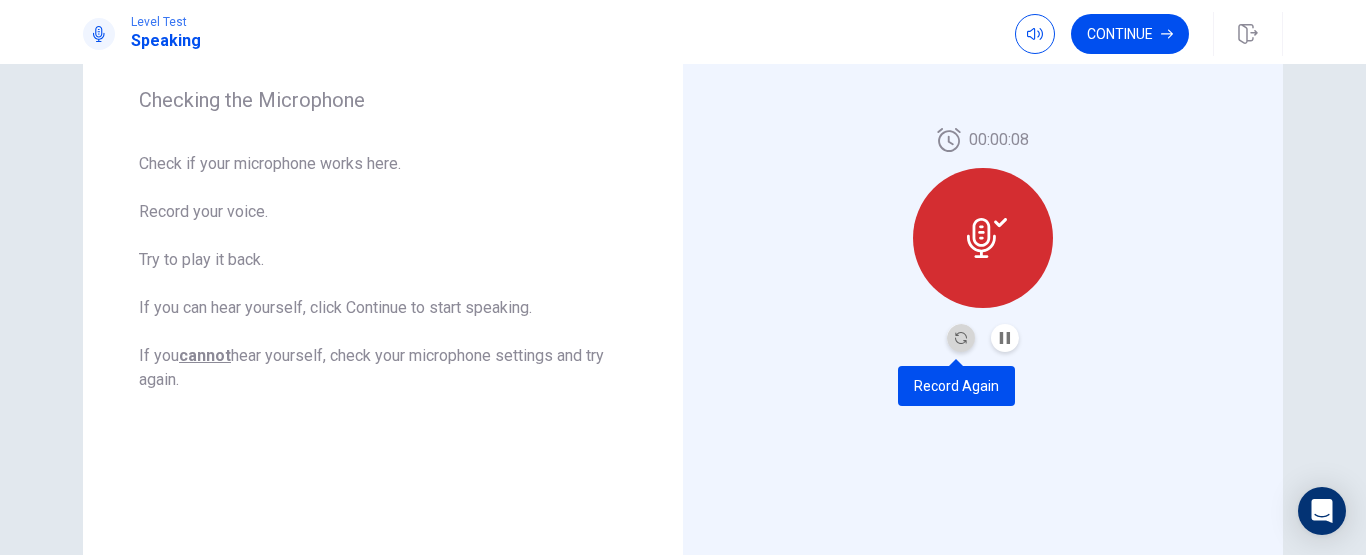 click at bounding box center (961, 338) 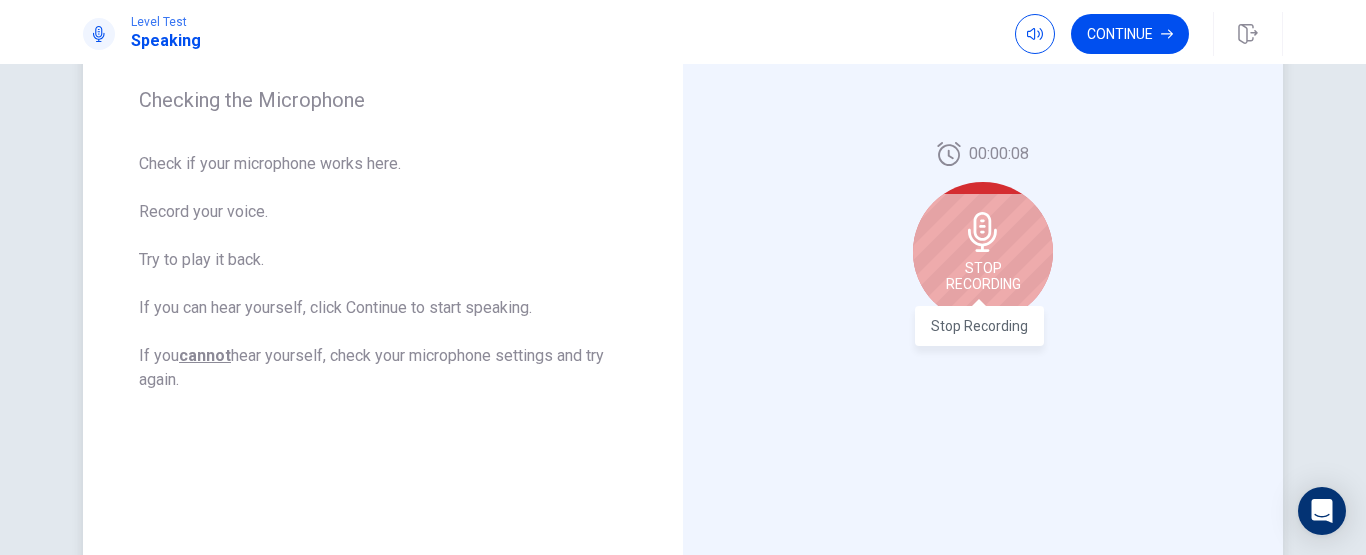 click on "Stop   Recording" at bounding box center (983, 276) 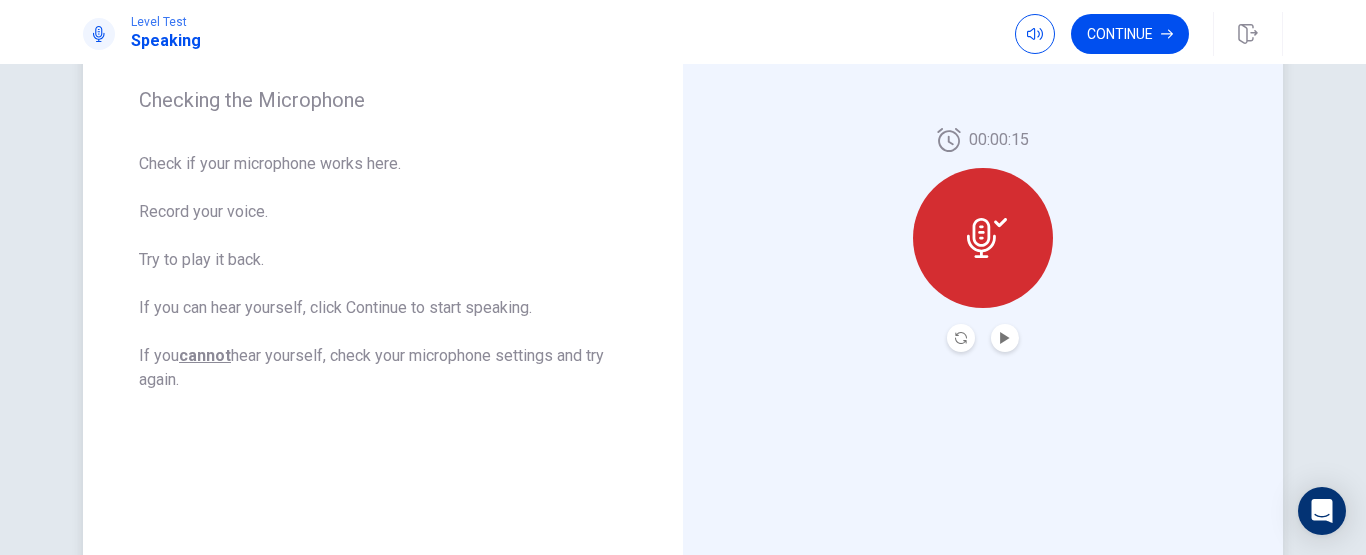 click at bounding box center [961, 338] 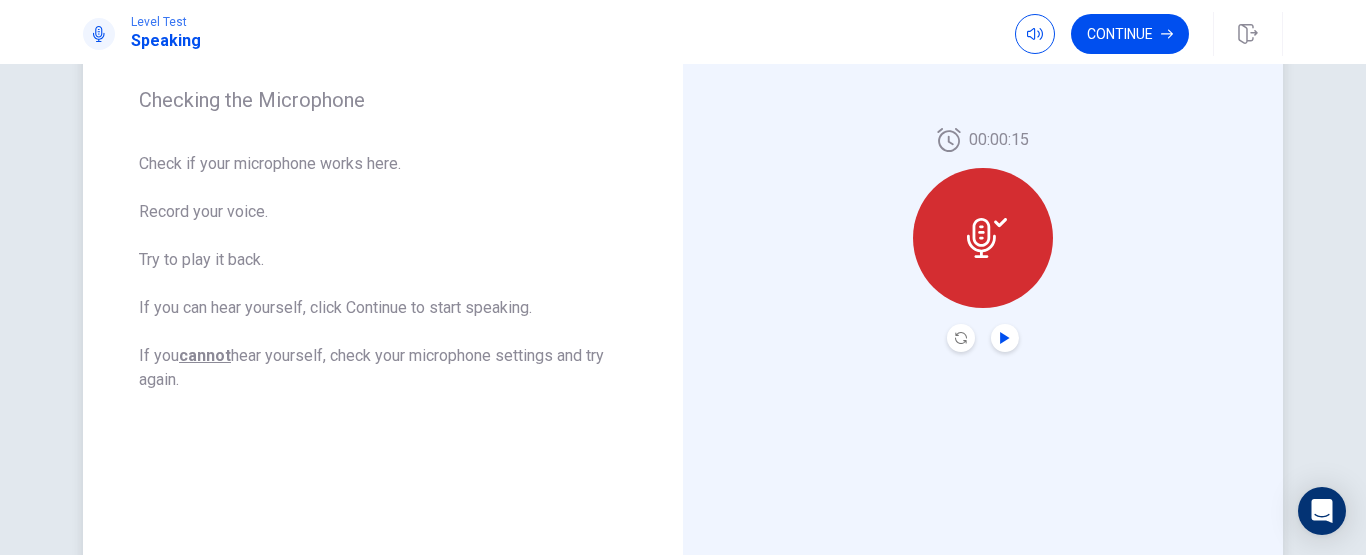 click 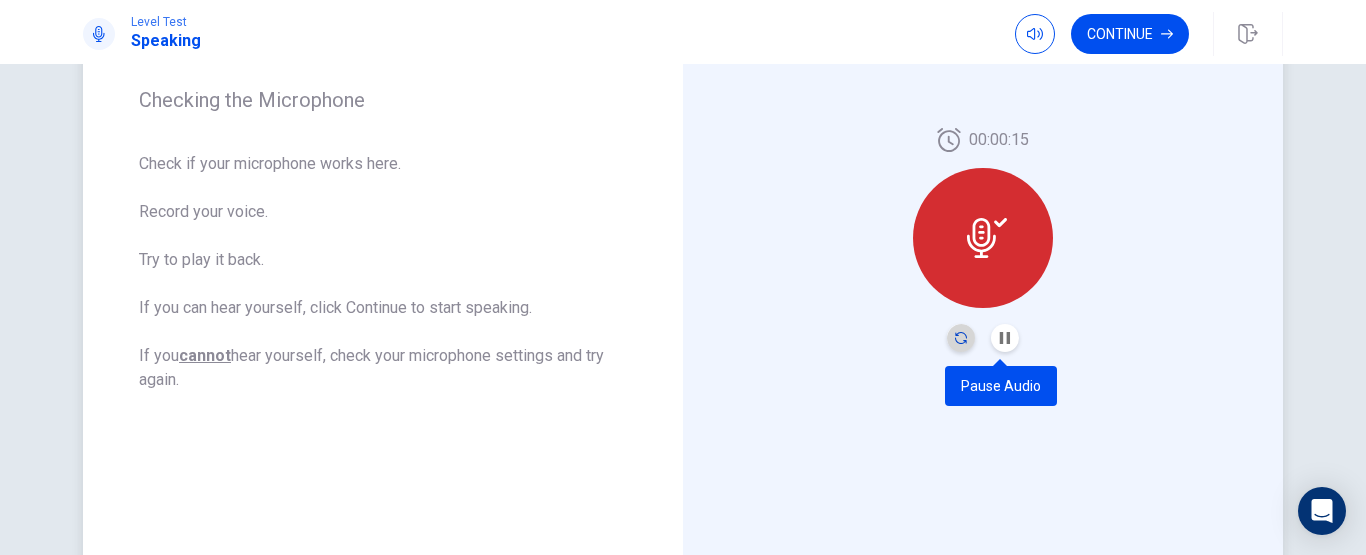 click 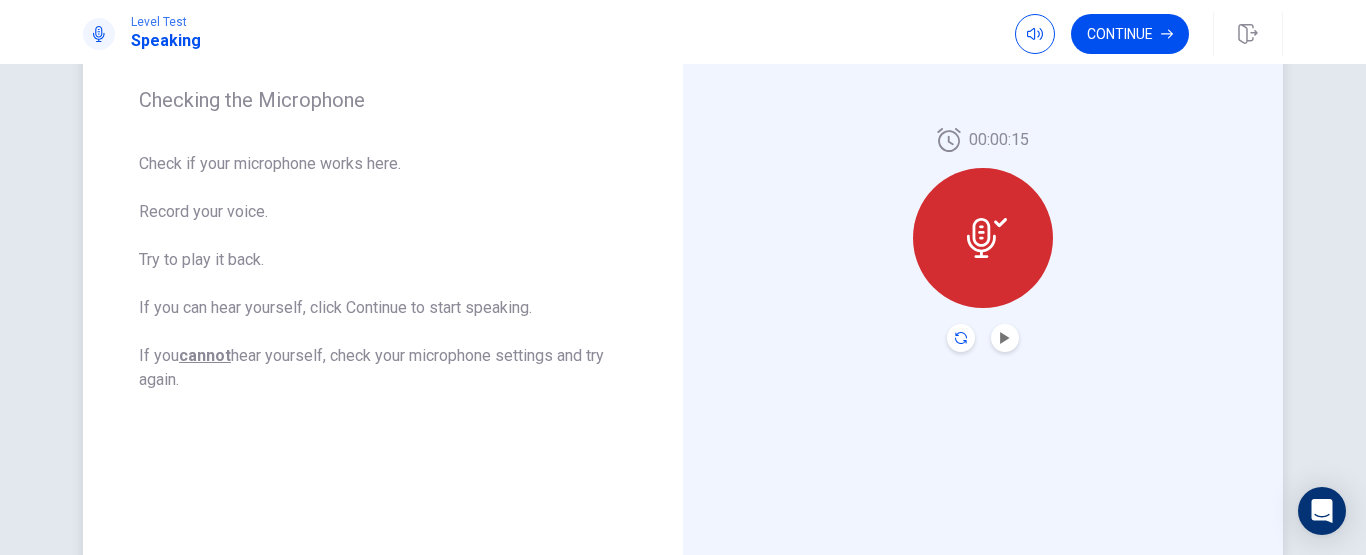 click 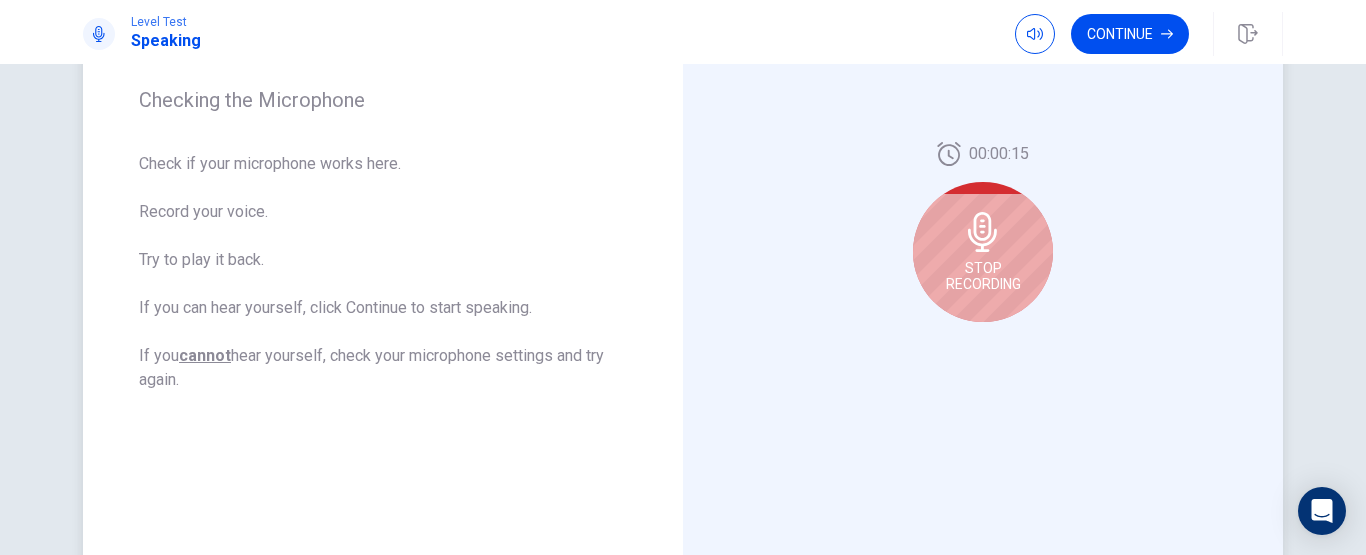 click on "Stop   Recording" at bounding box center [983, 276] 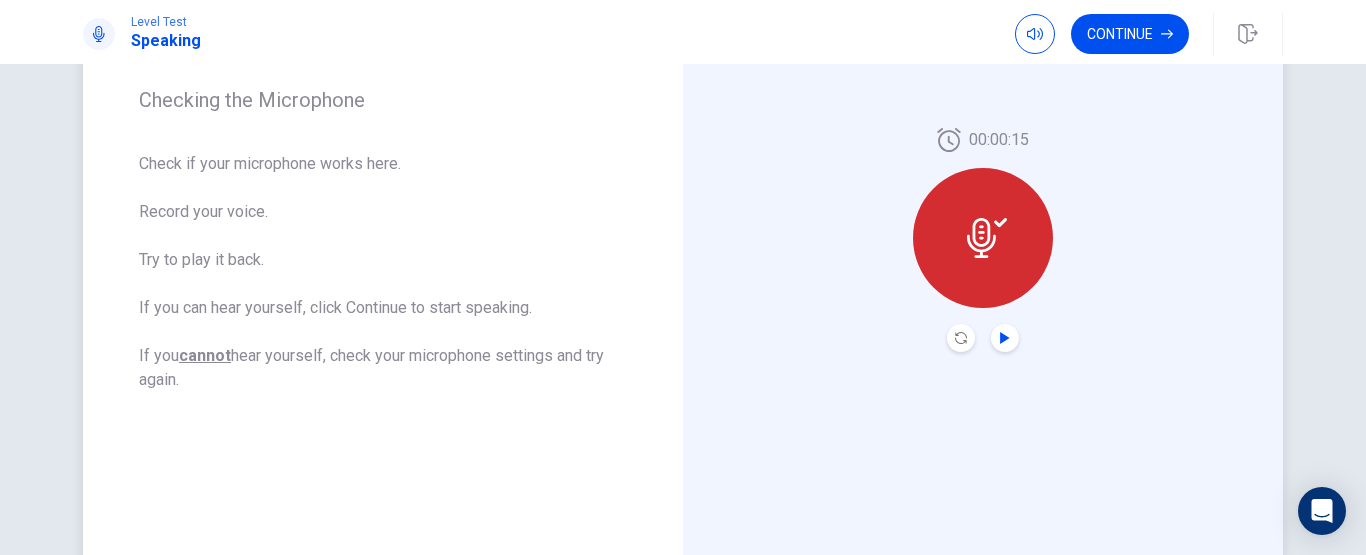 click 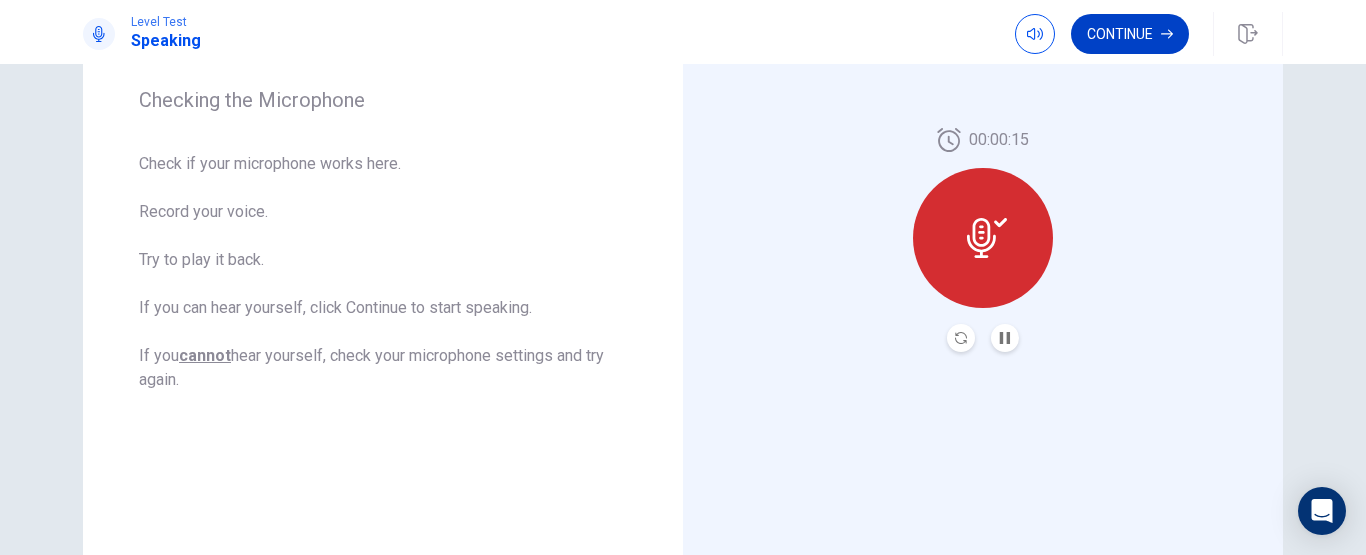 click on "Continue" at bounding box center (1130, 34) 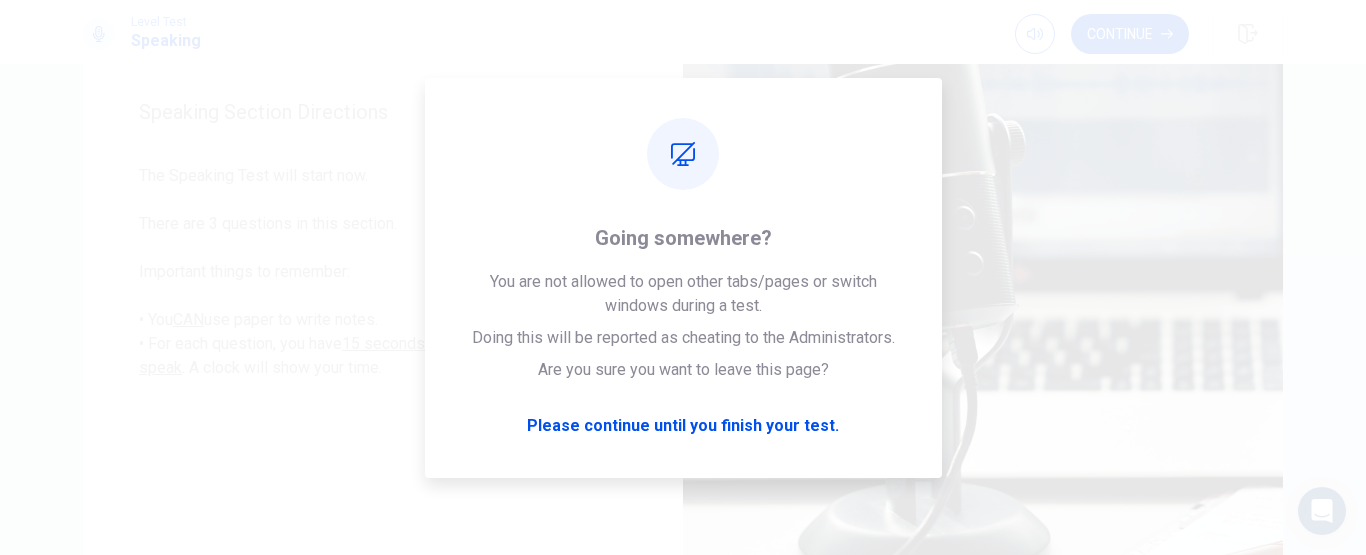 click on "Speaking Section Directions The Speaking Test will start now.
There are 3 questions in this section.
Important things to remember:
• You  CAN  use paper to write notes.
• For each question, you have  15 seconds to prepare  and  45 seconds to speak . A clock will show your time.  © Copyright  2025" at bounding box center [683, 309] 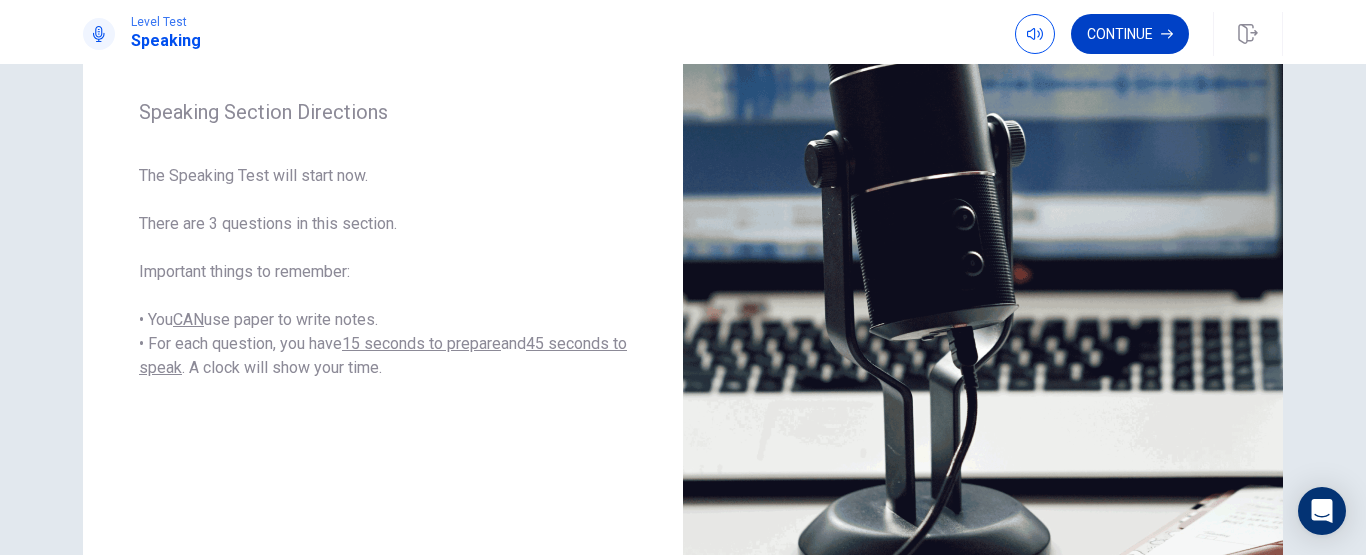 click on "Continue" at bounding box center (1130, 34) 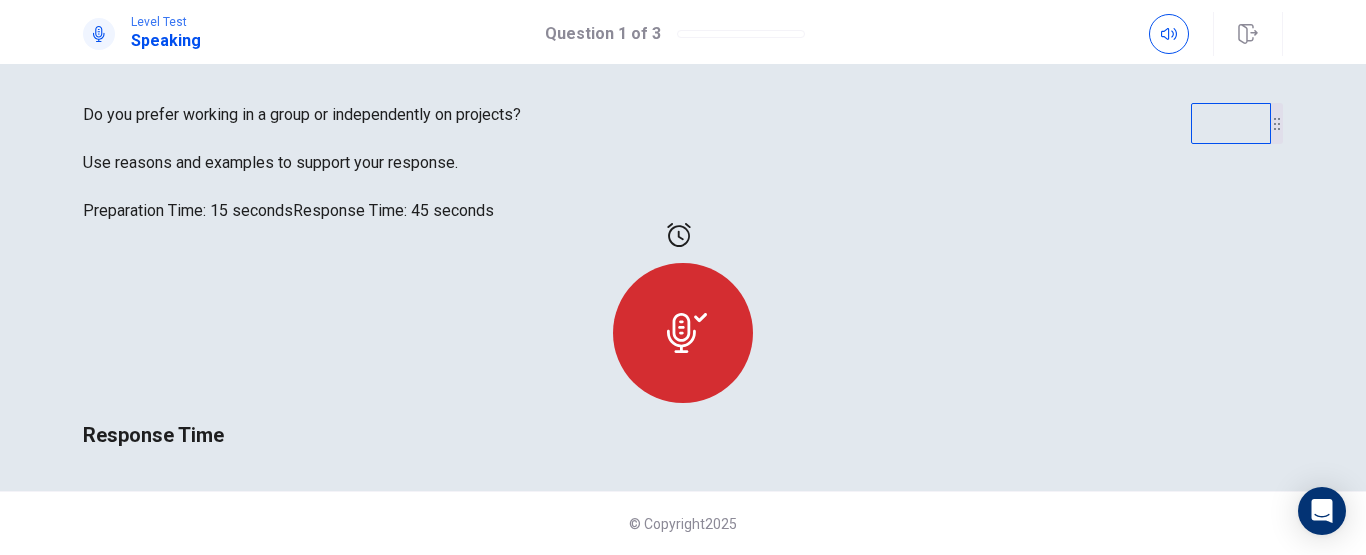 scroll, scrollTop: 222, scrollLeft: 0, axis: vertical 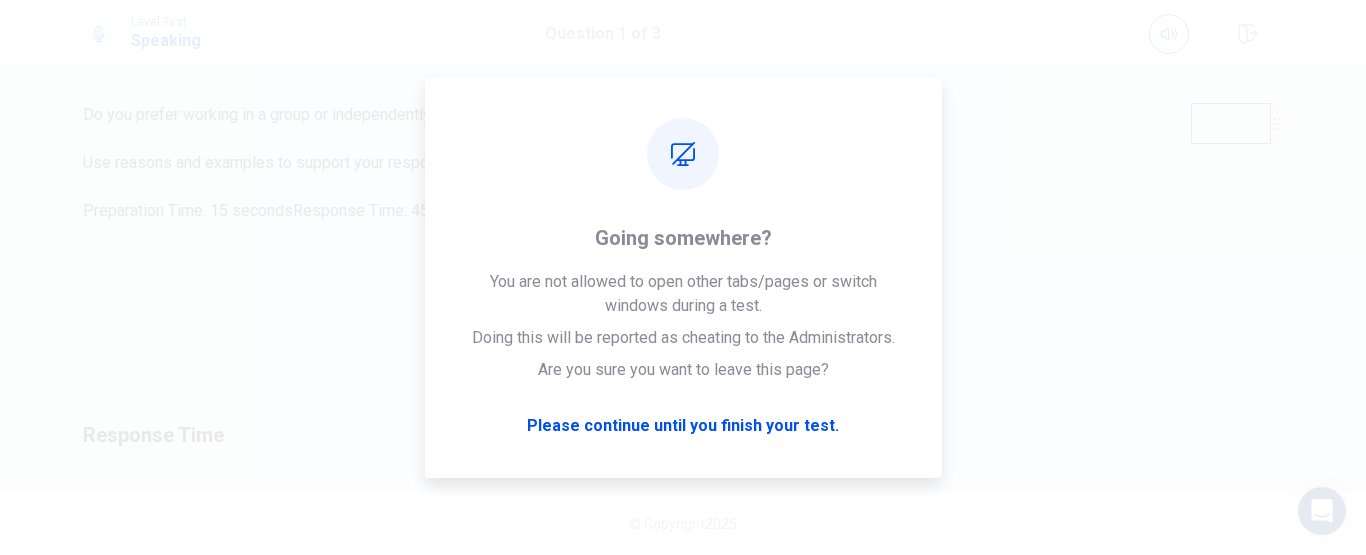 click on "Response Time" at bounding box center [683, 337] 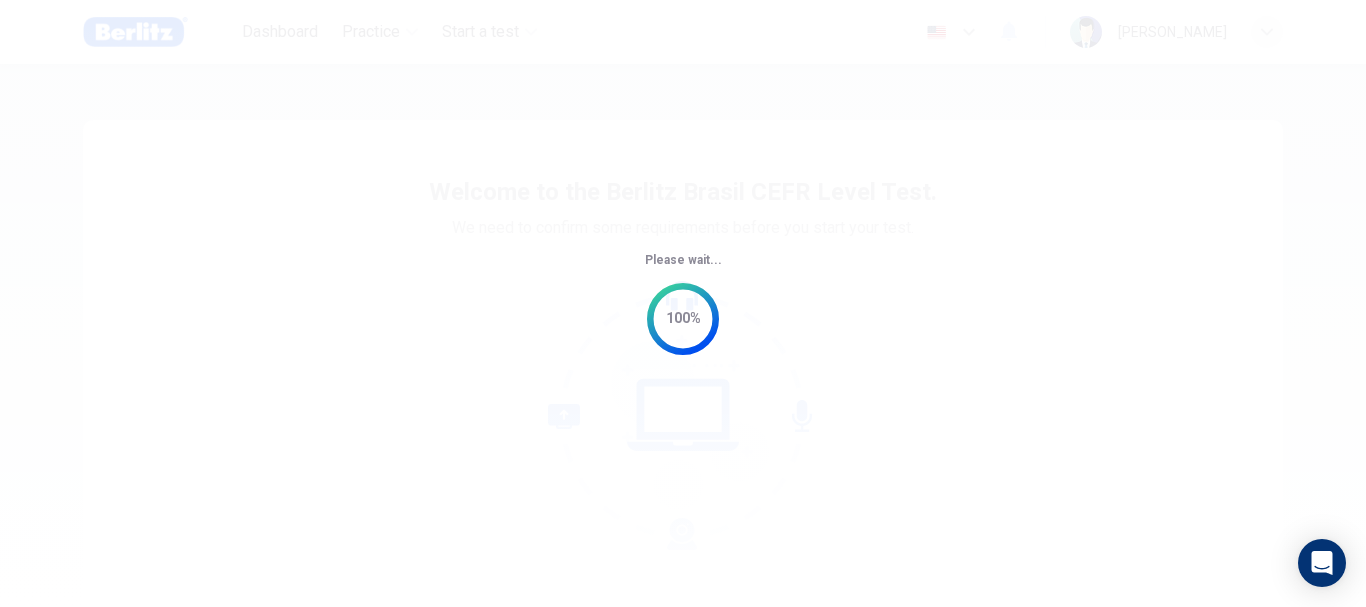 scroll, scrollTop: 0, scrollLeft: 0, axis: both 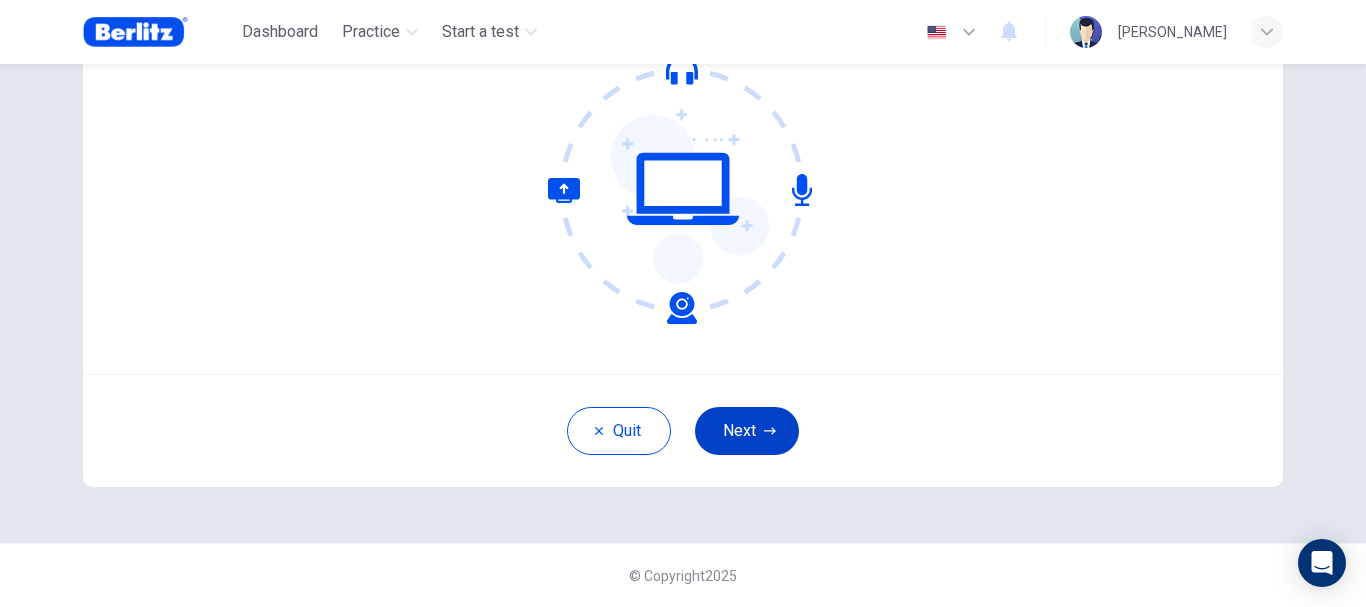 click on "Next" at bounding box center (747, 431) 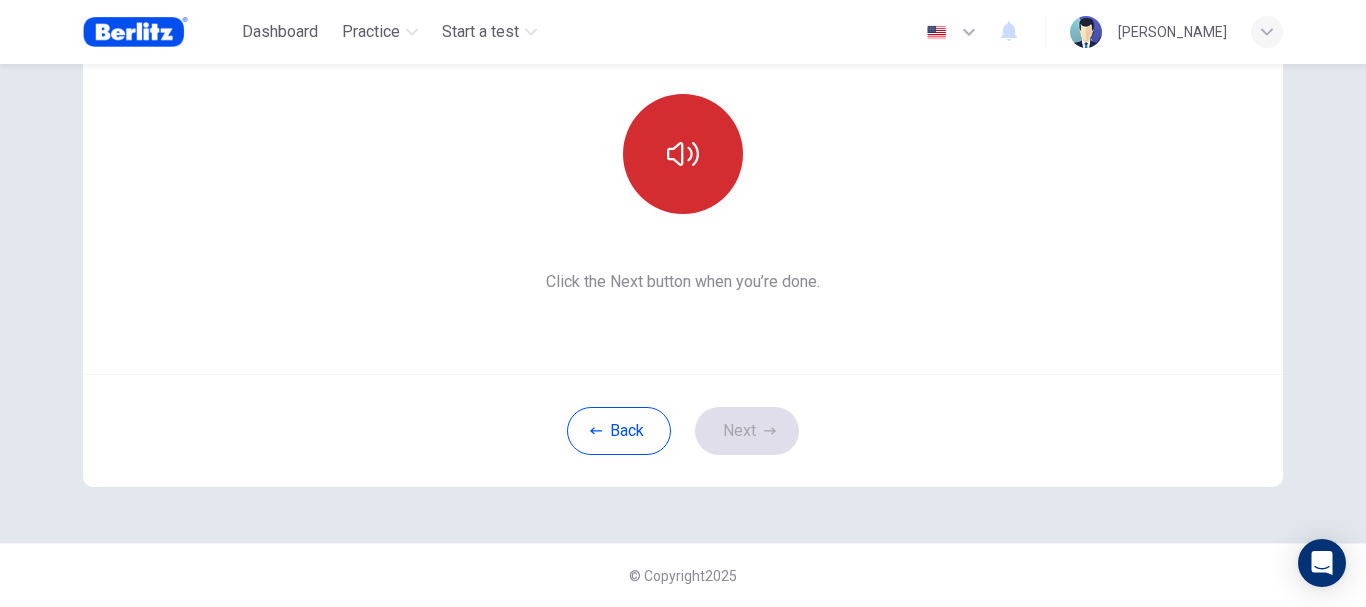 click at bounding box center (683, 154) 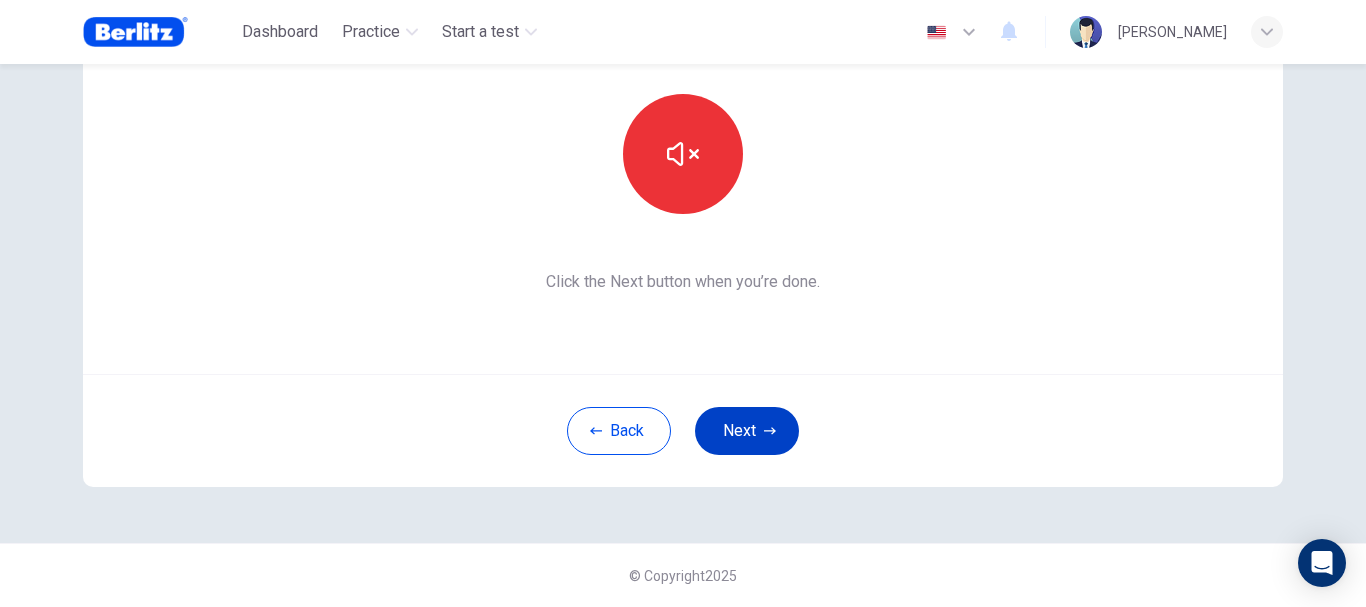 click on "Next" at bounding box center (747, 431) 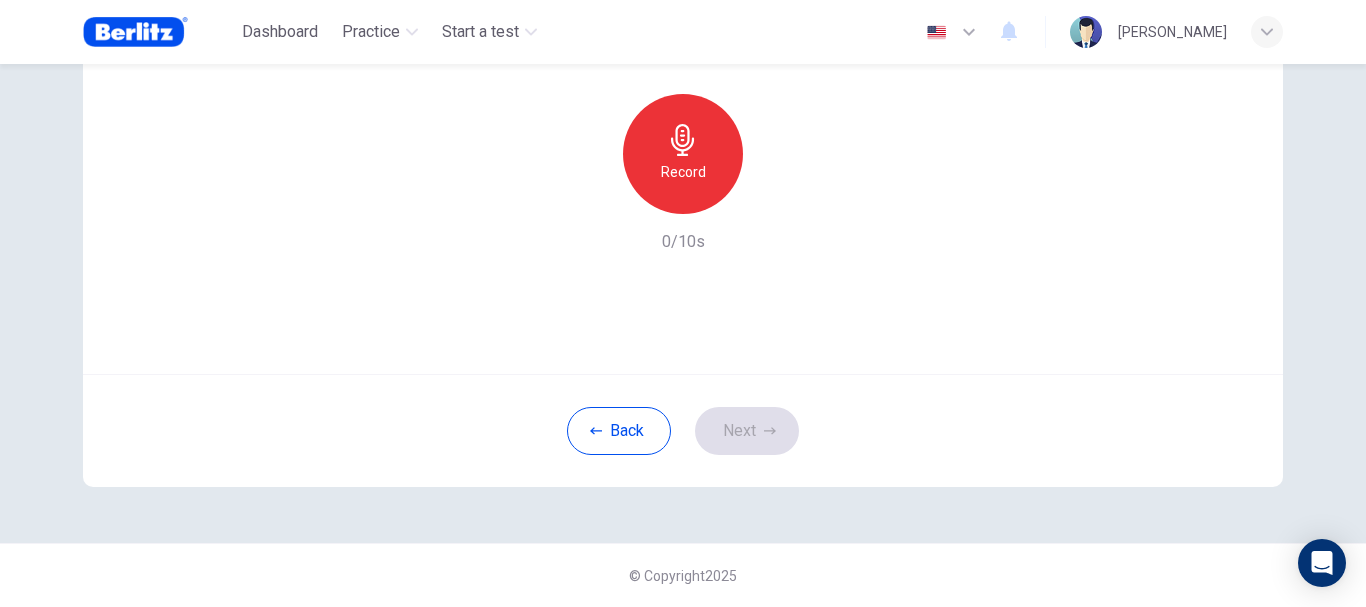 click on "Record" at bounding box center (683, 154) 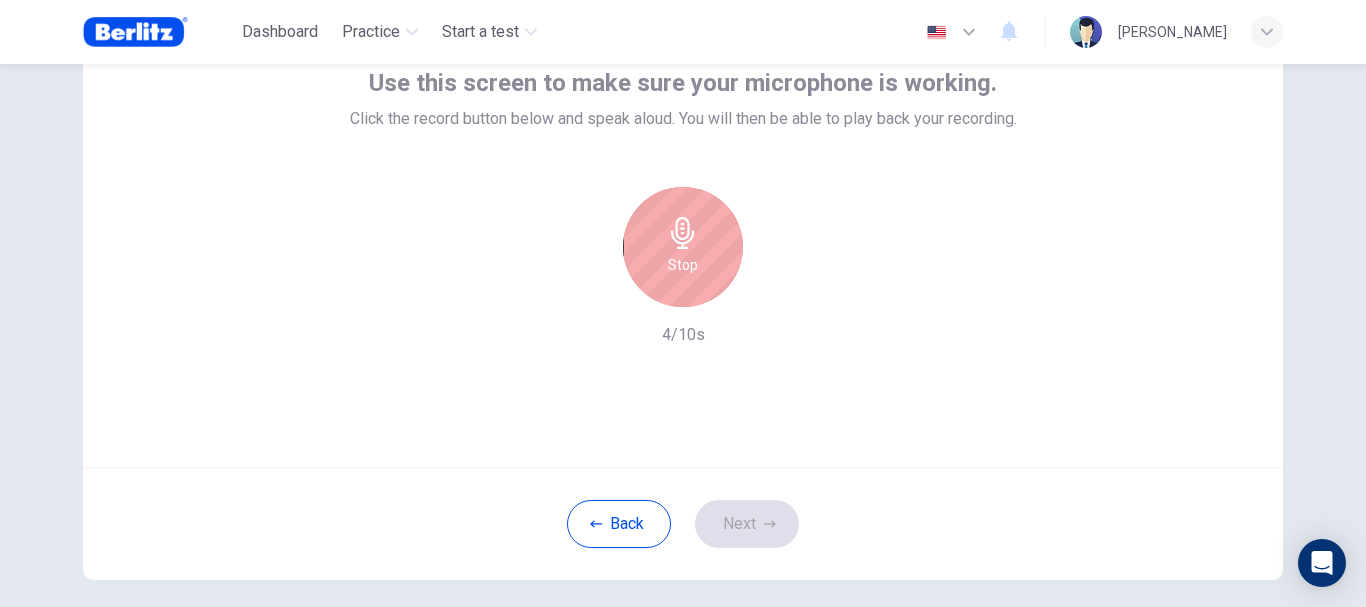 scroll, scrollTop: 226, scrollLeft: 0, axis: vertical 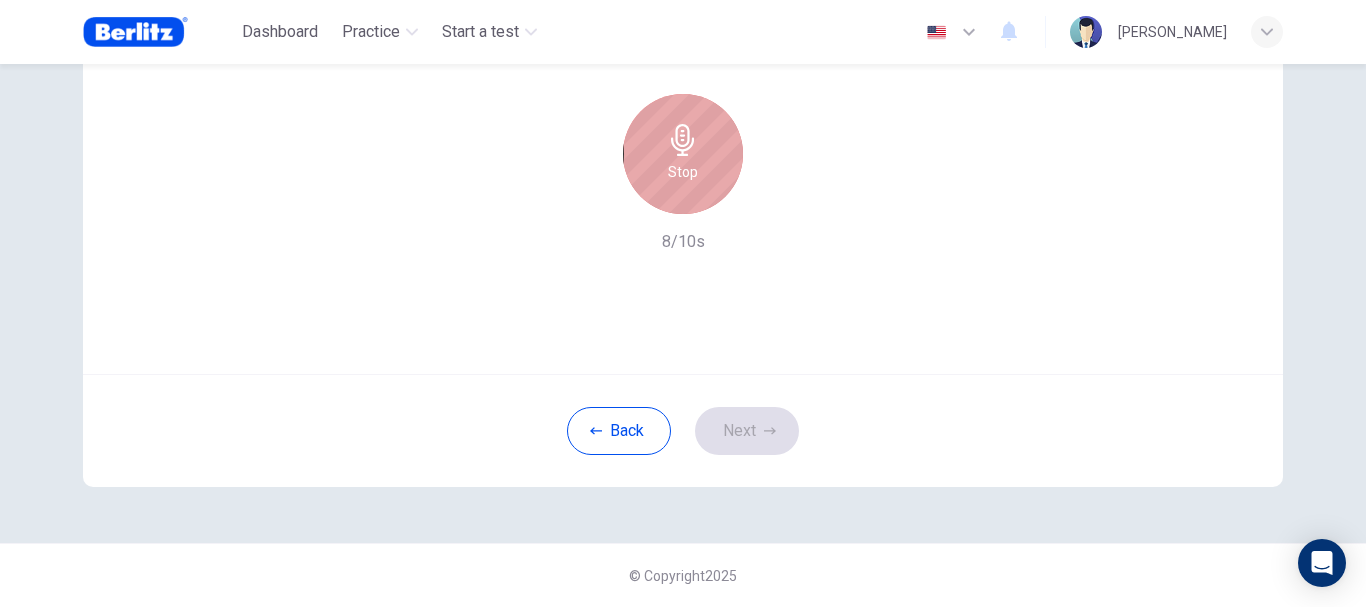 click on "Stop" at bounding box center (683, 154) 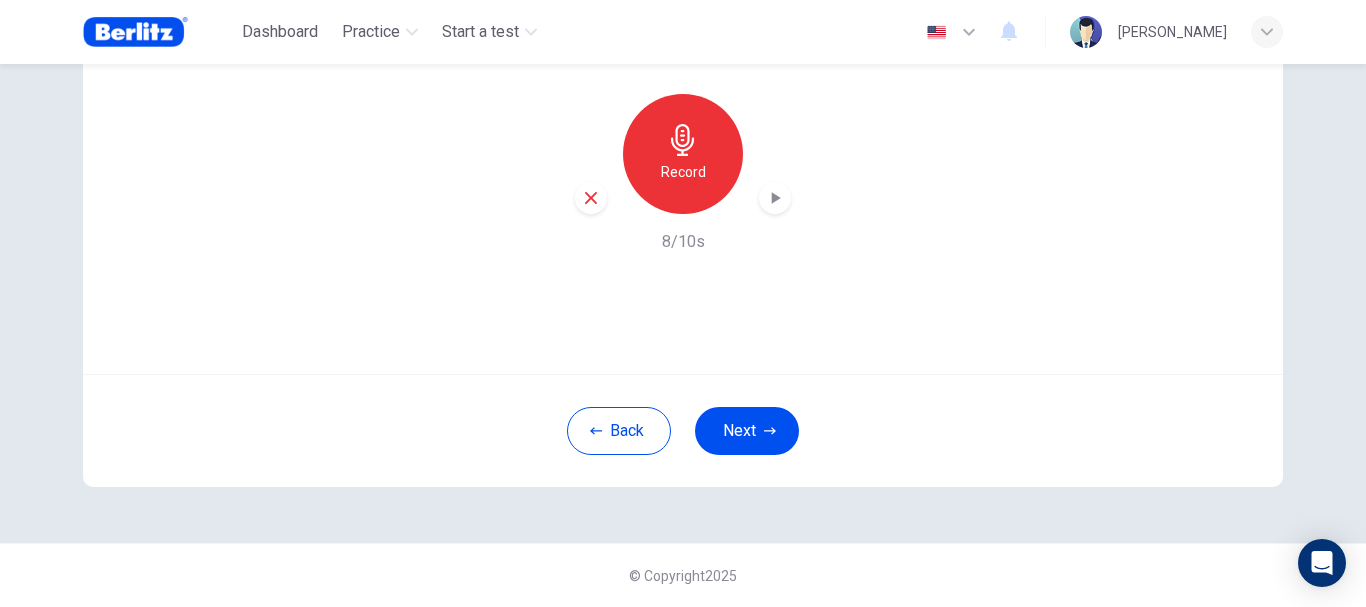 click 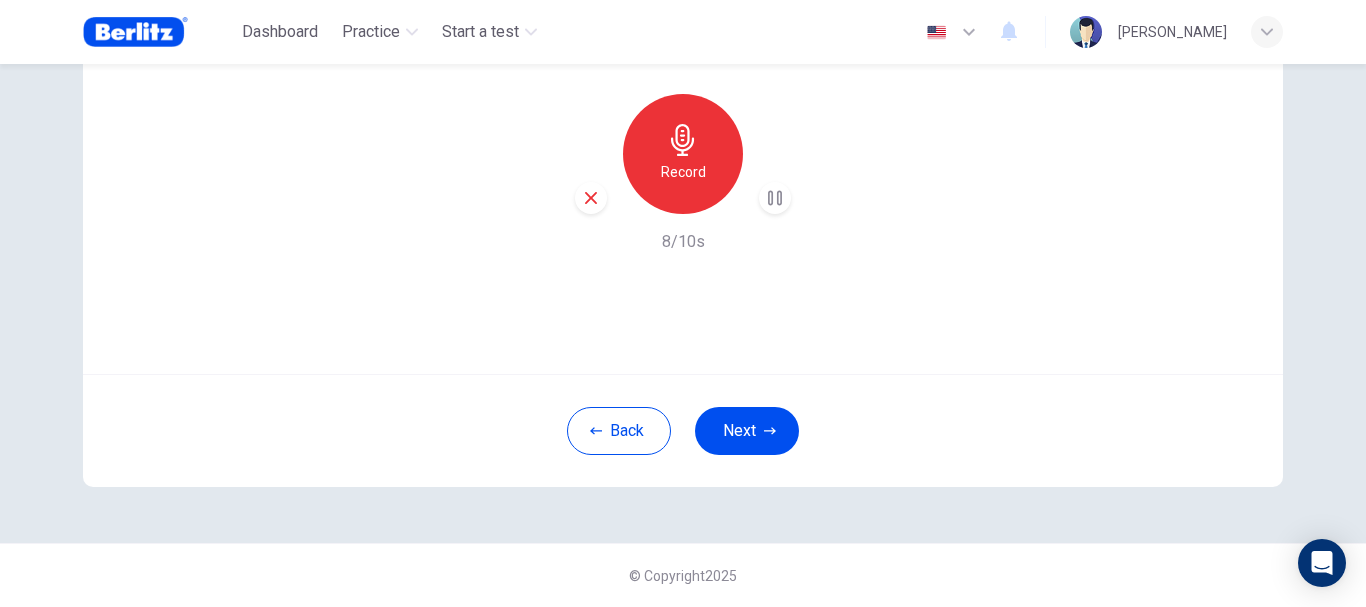 click on "Next" at bounding box center [747, 431] 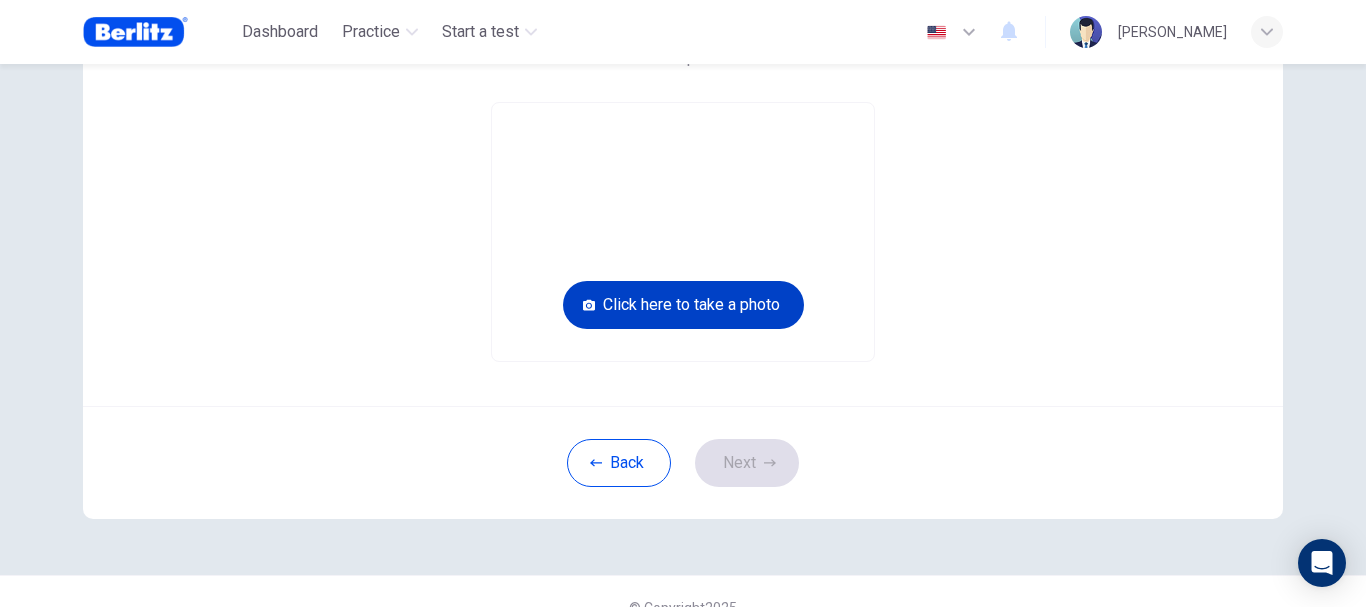 click on "Click here to take a photo" at bounding box center [683, 305] 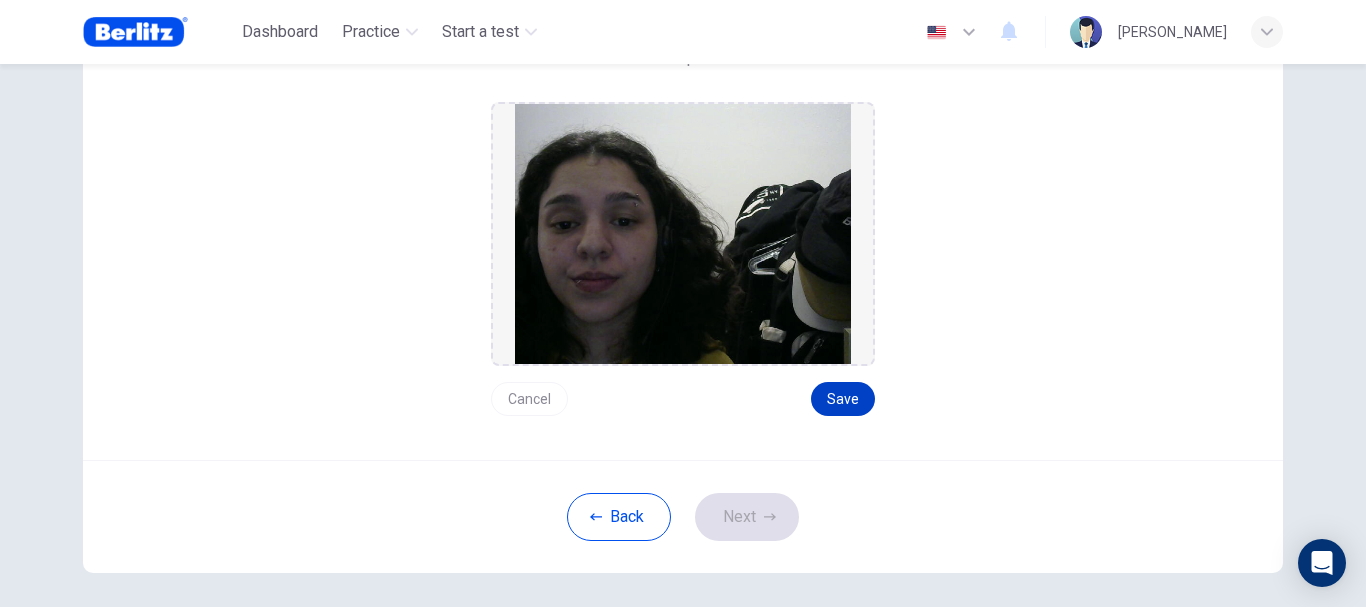 click on "Save" at bounding box center (843, 399) 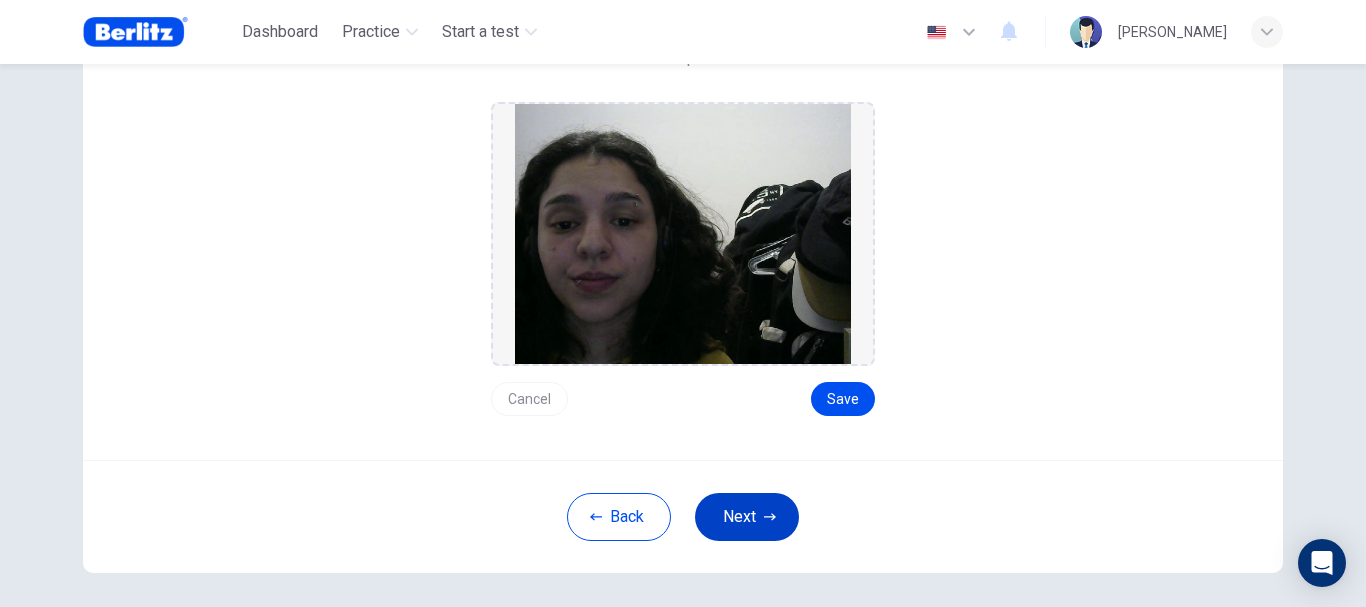 click on "Next" at bounding box center (747, 517) 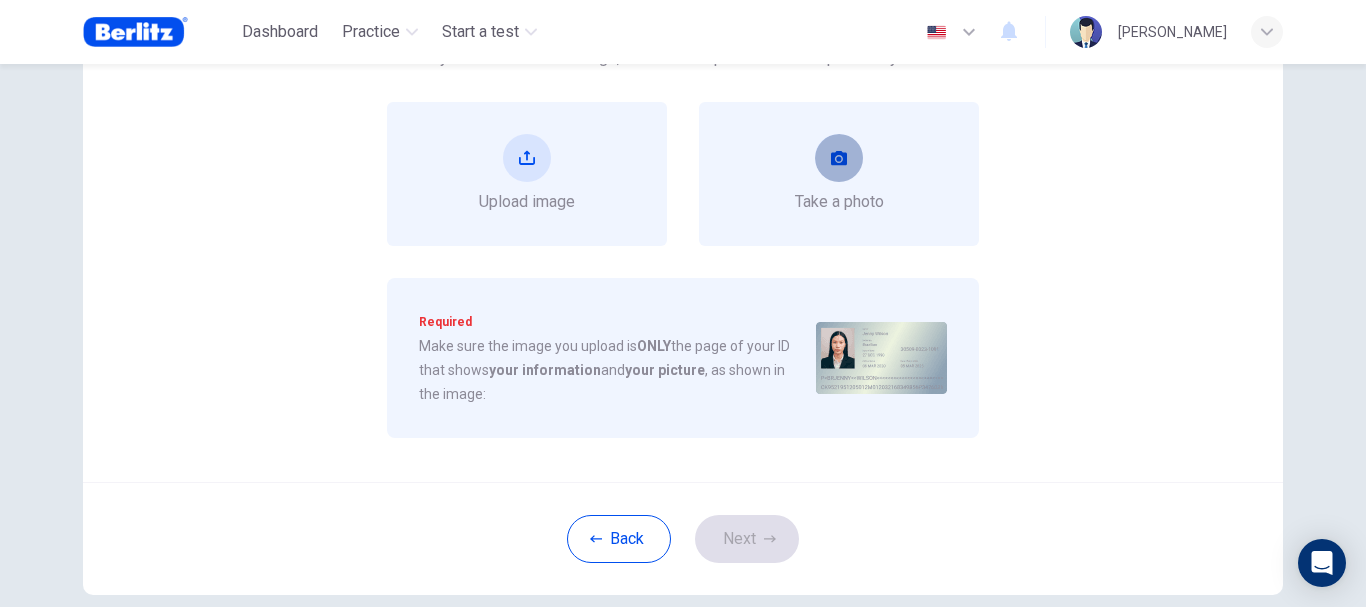click at bounding box center [839, 158] 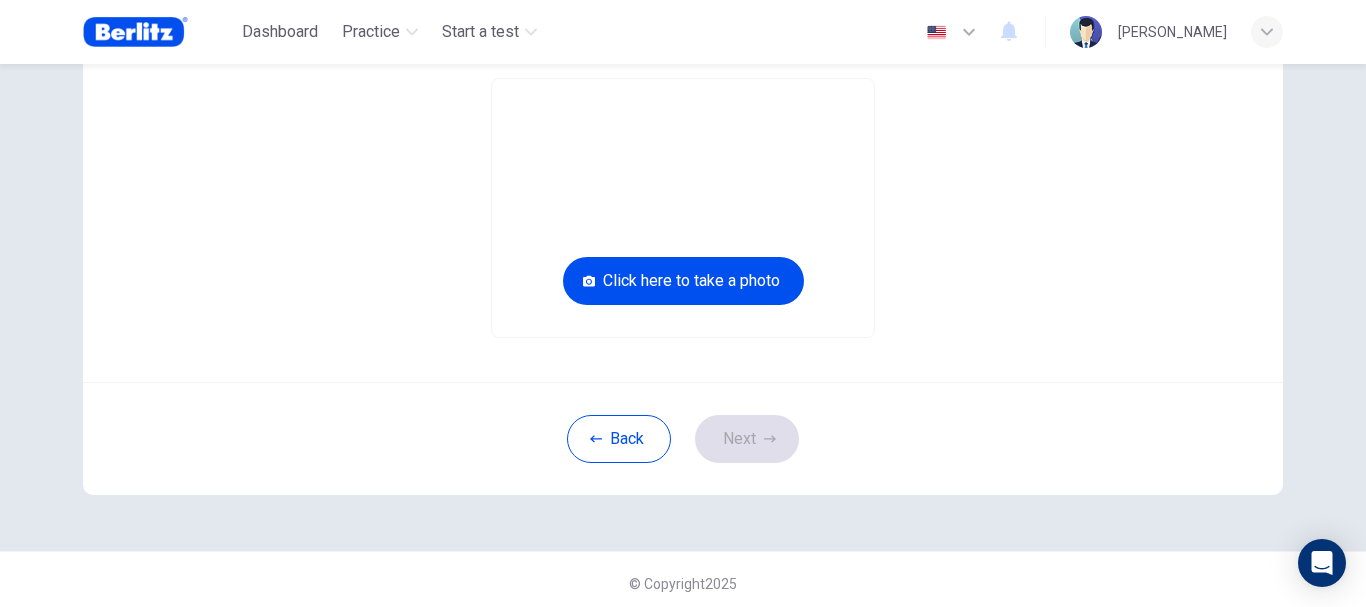 scroll, scrollTop: 282, scrollLeft: 0, axis: vertical 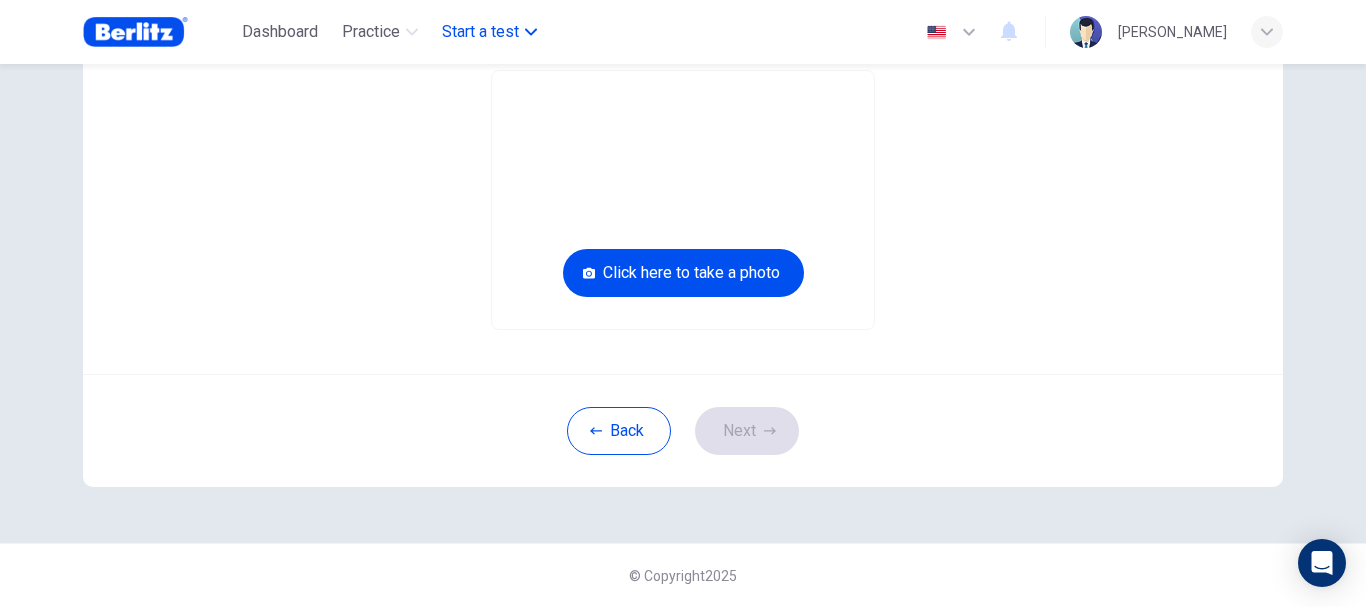 click on "Start a test" at bounding box center [480, 32] 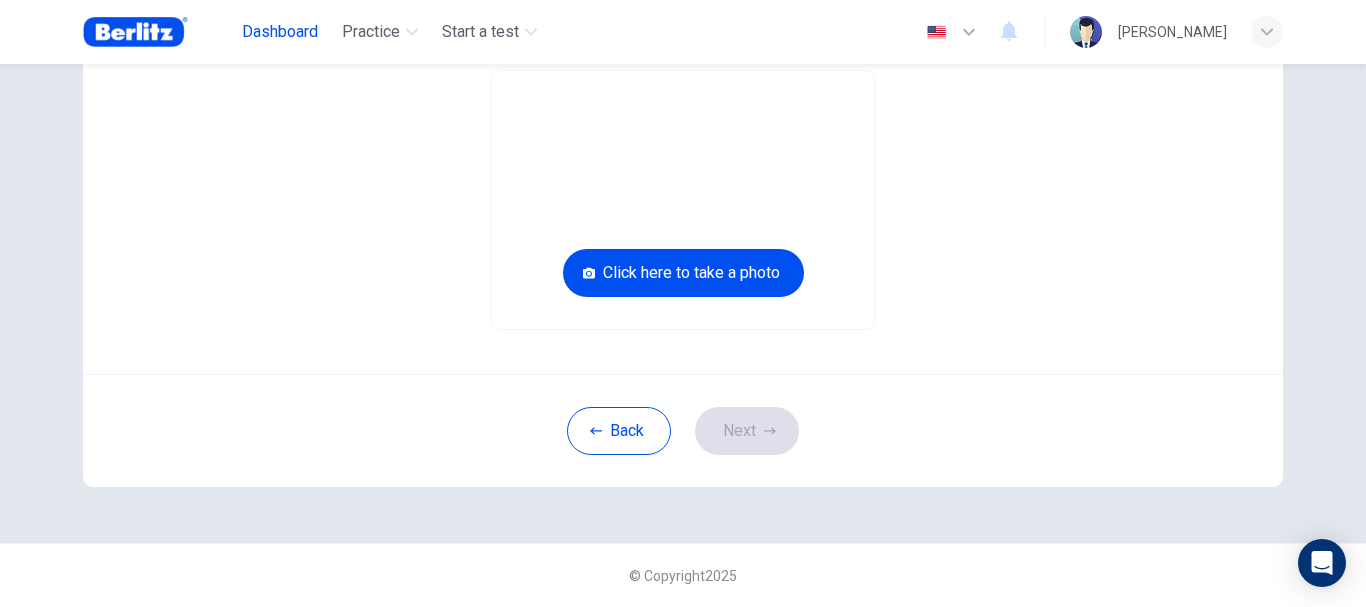 click on "Dashboard" at bounding box center (280, 32) 